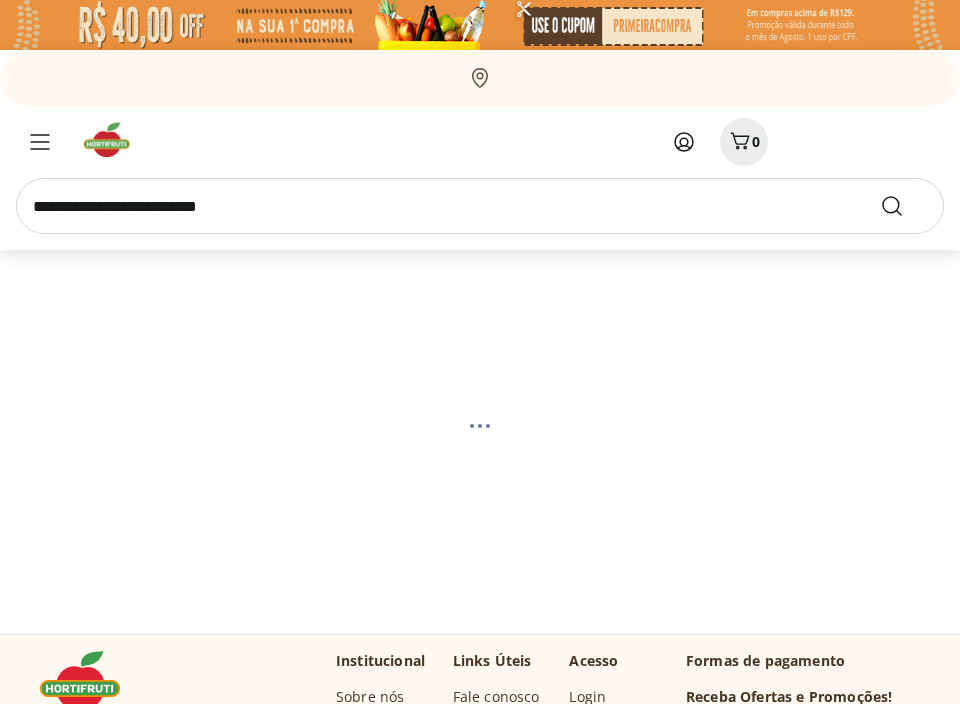 scroll, scrollTop: 0, scrollLeft: 0, axis: both 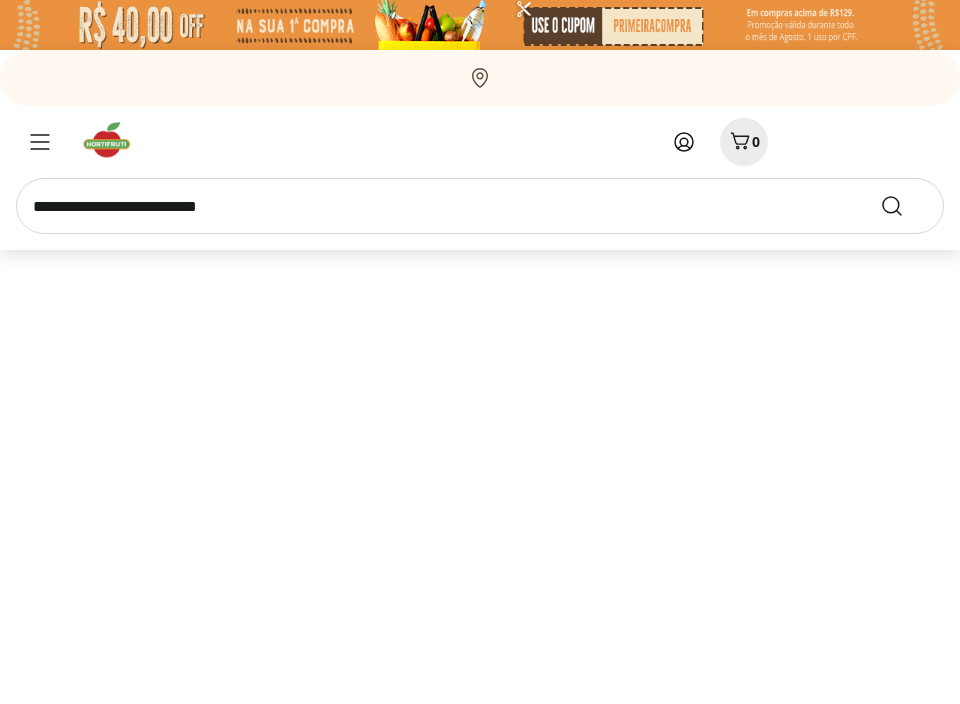select on "**********" 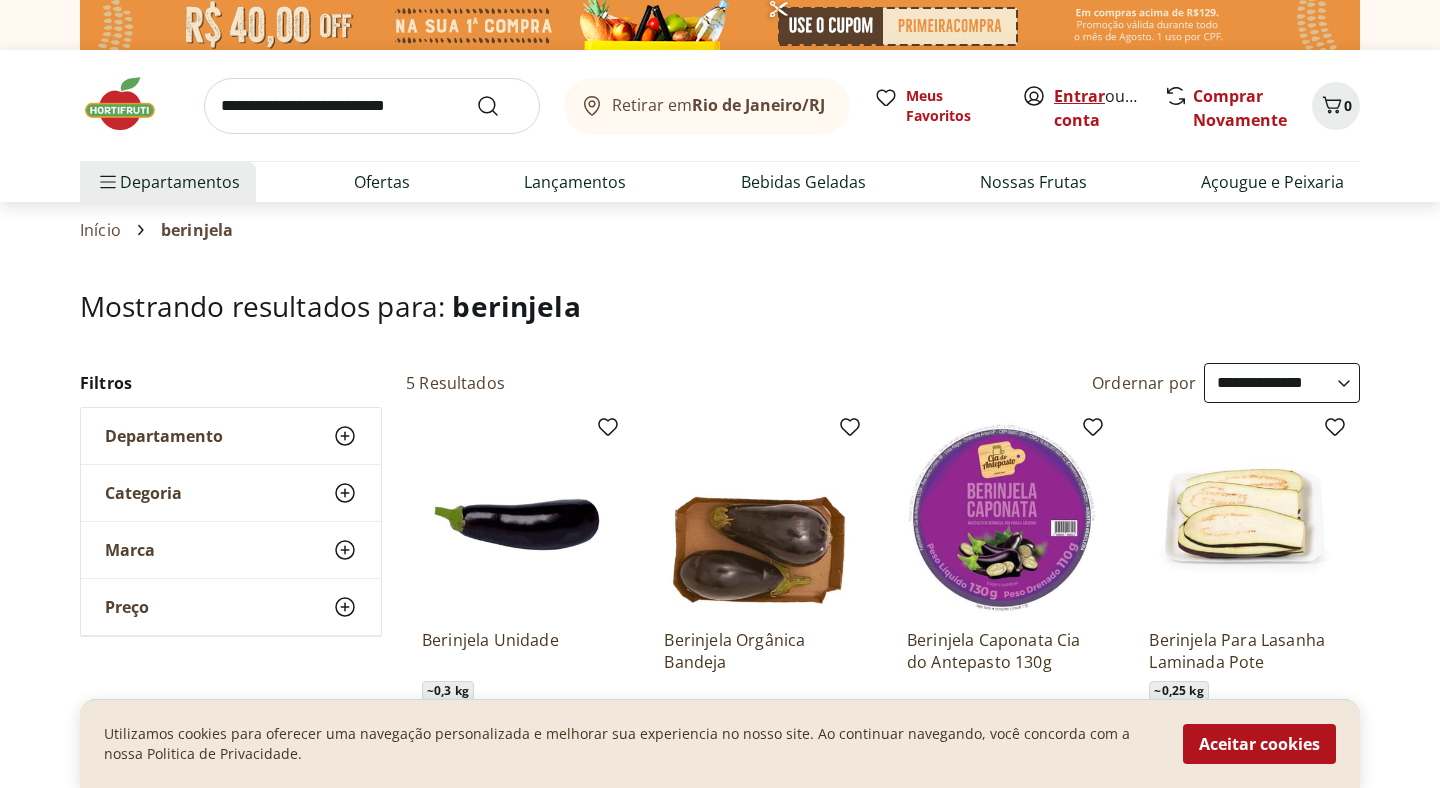 click on "Entrar" at bounding box center [1079, 96] 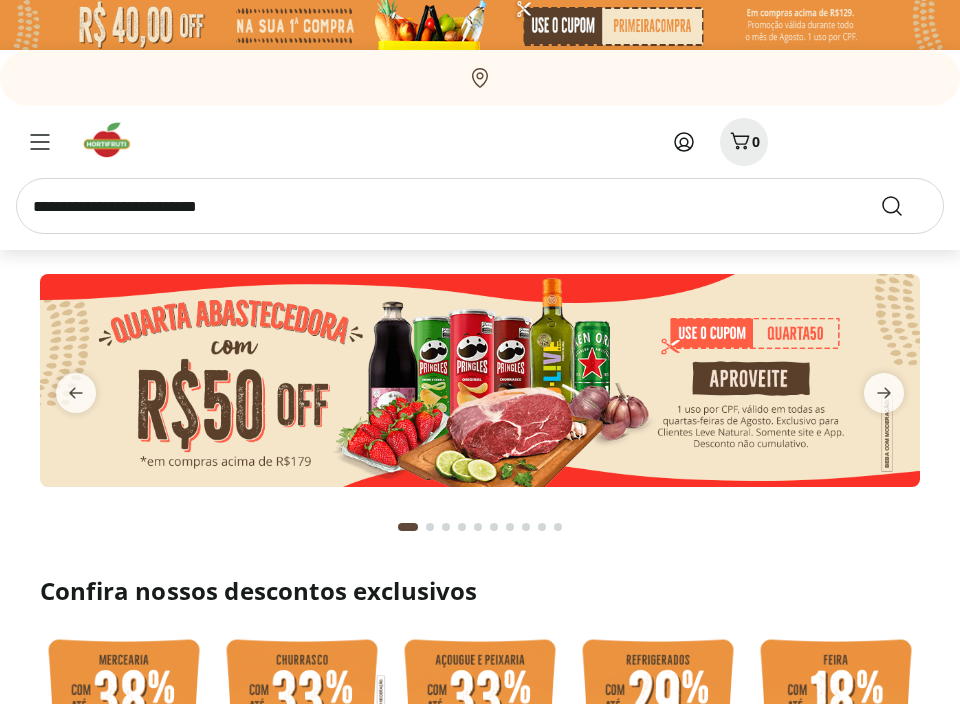 scroll, scrollTop: 0, scrollLeft: 0, axis: both 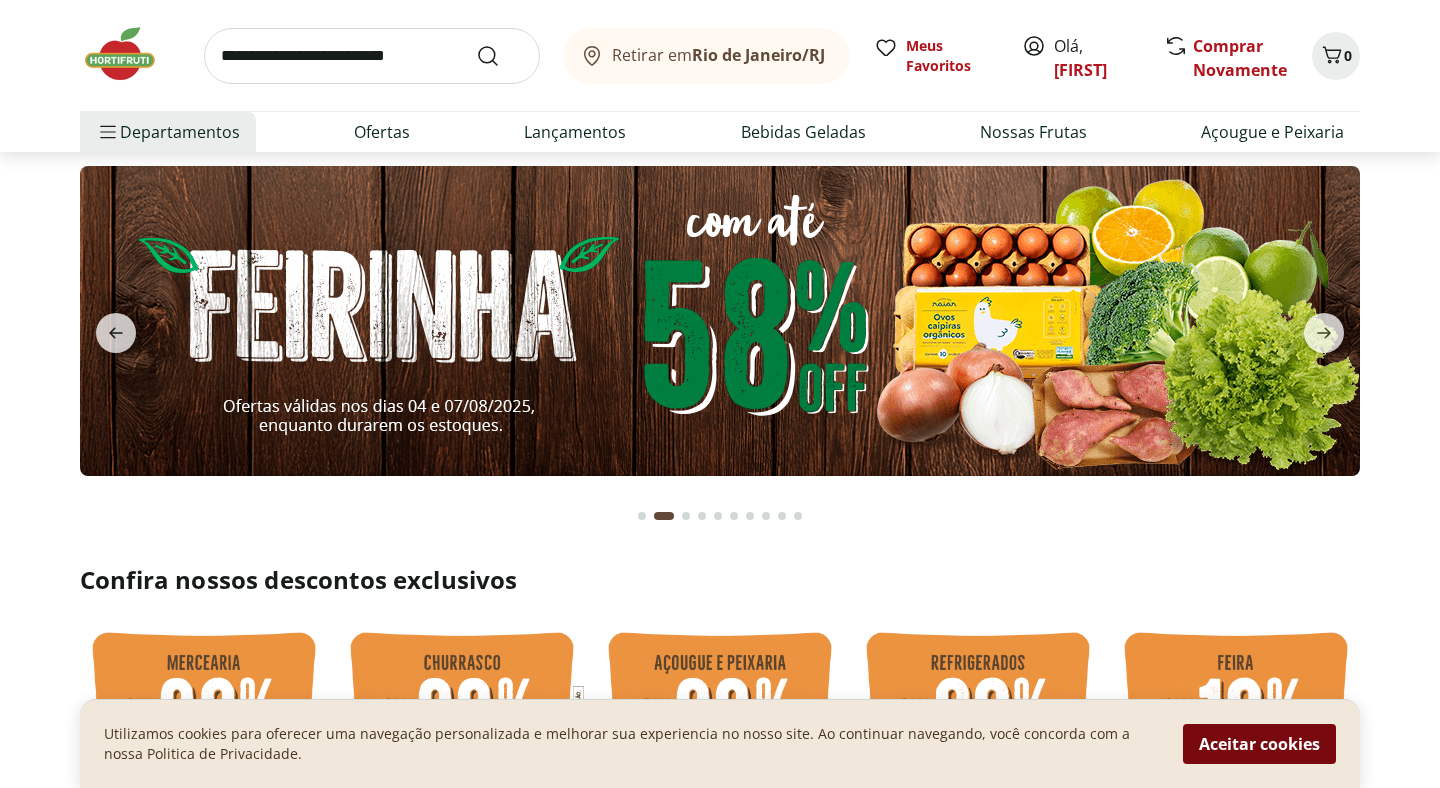 click on "Aceitar cookies" at bounding box center [1259, 744] 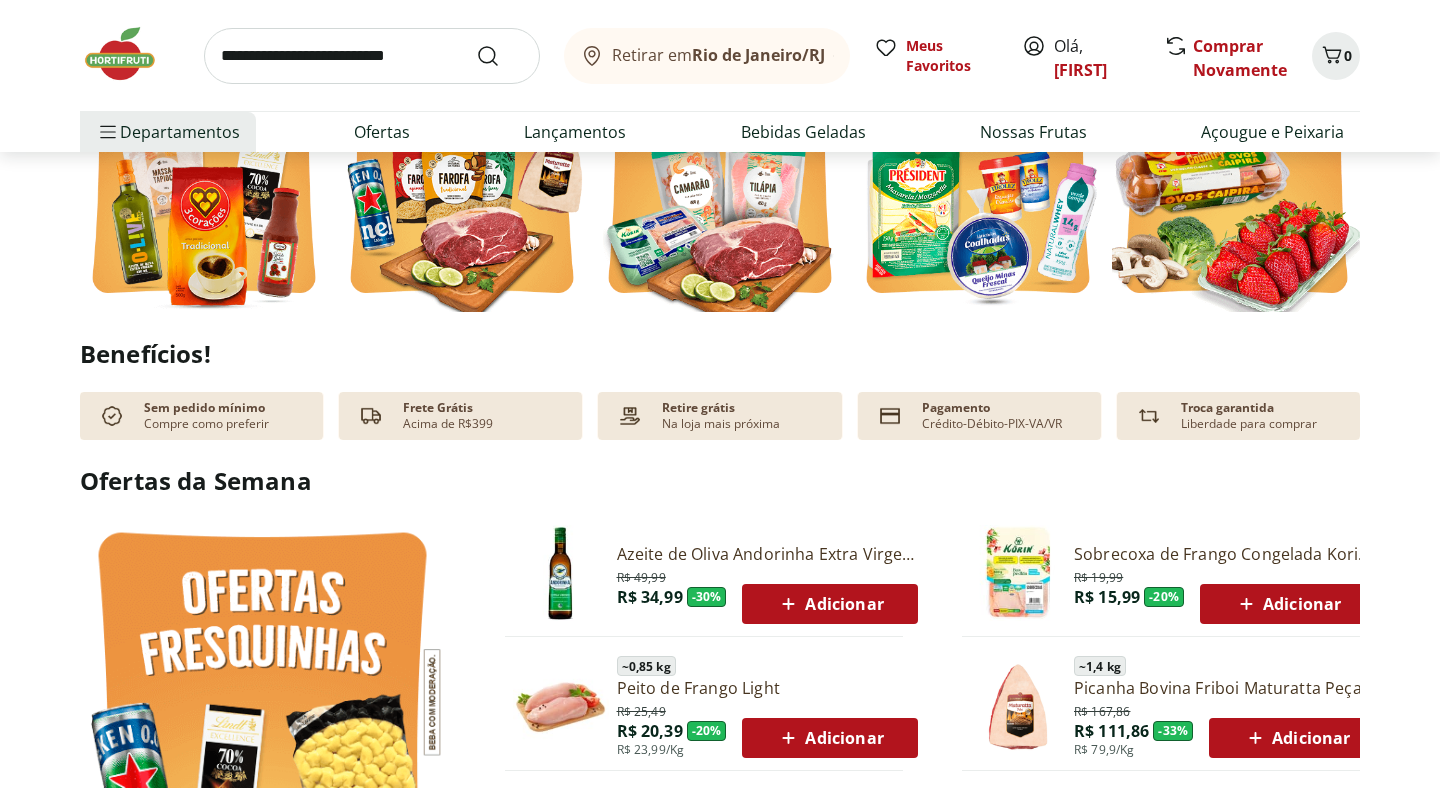 scroll, scrollTop: 713, scrollLeft: 0, axis: vertical 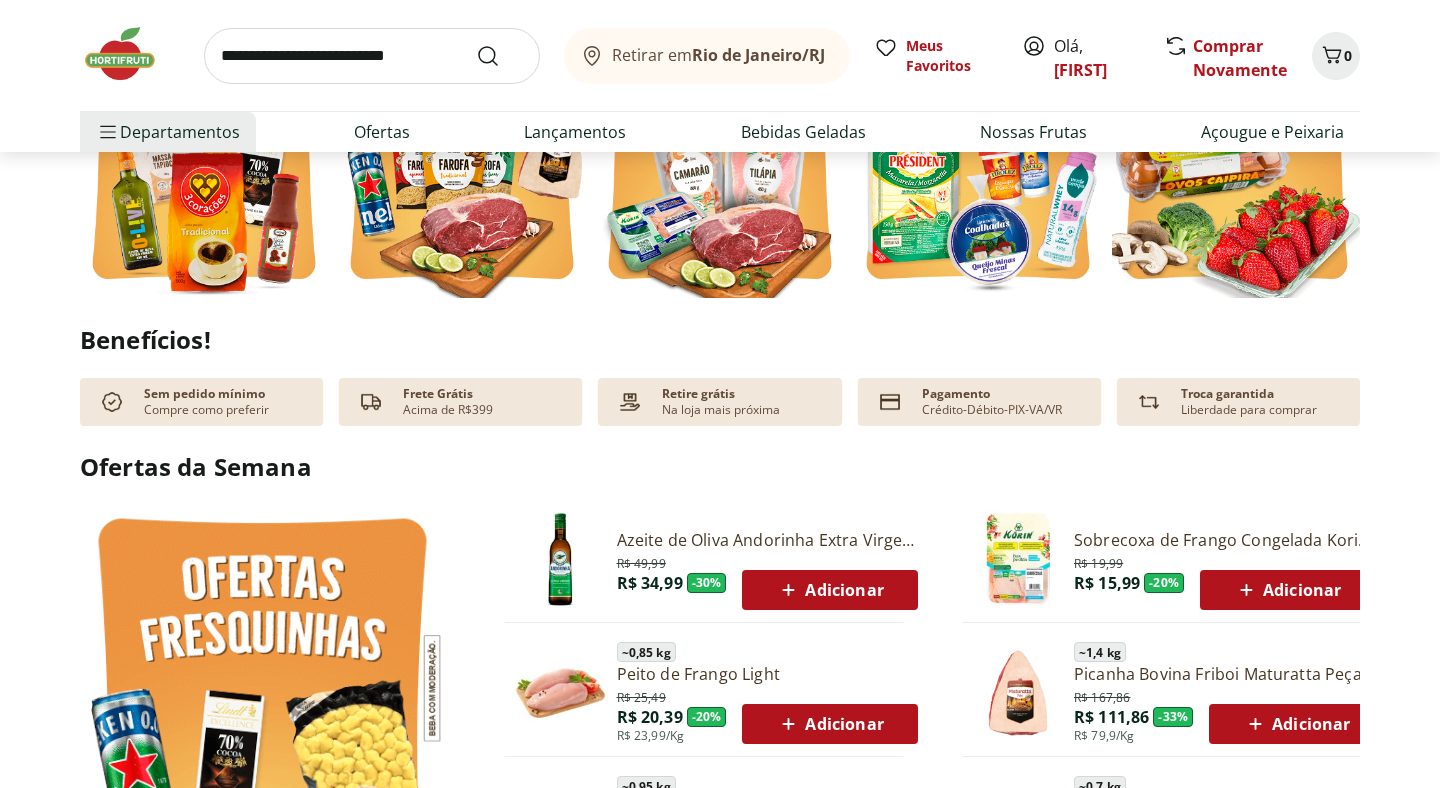 click at bounding box center [372, 56] 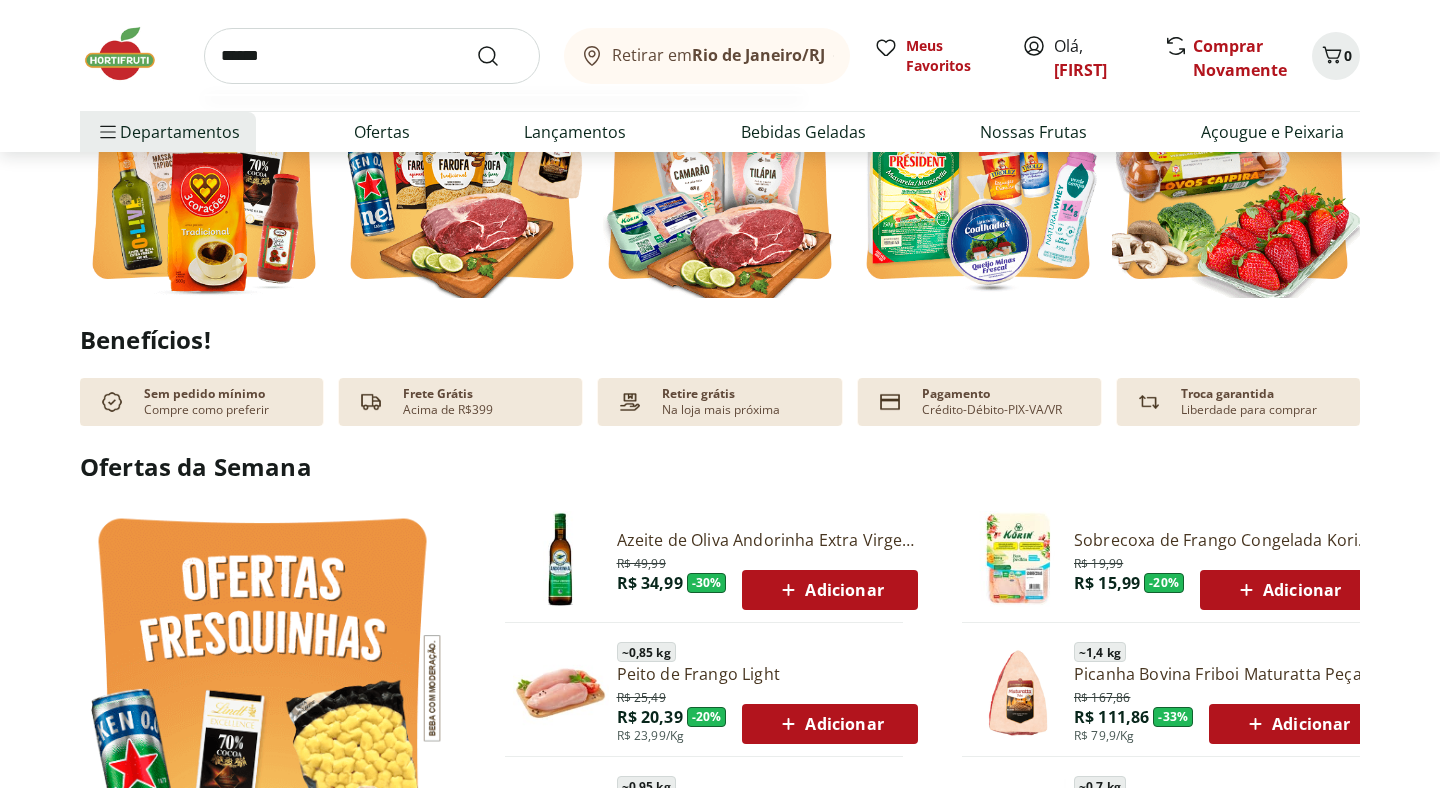 type on "******" 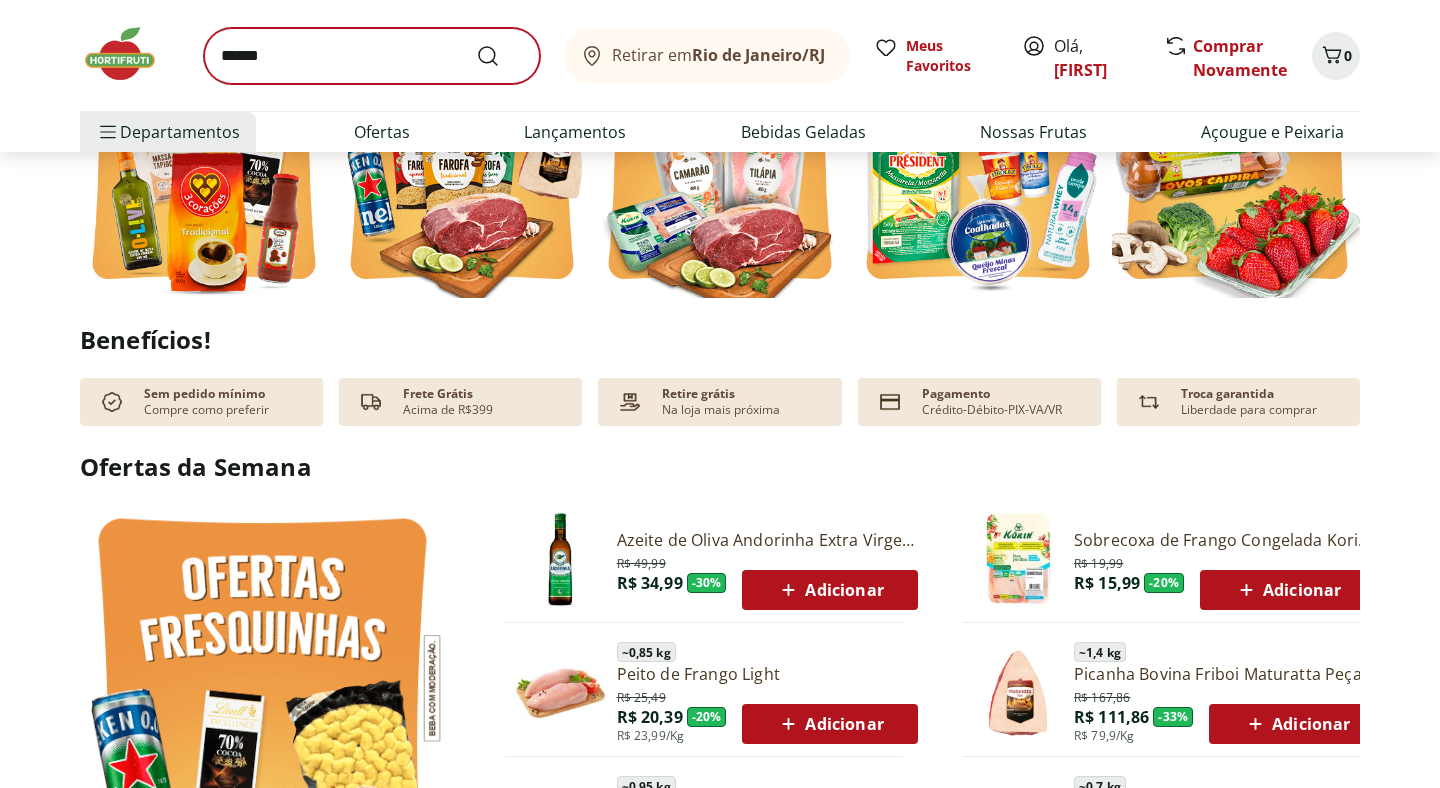 scroll, scrollTop: 0, scrollLeft: 0, axis: both 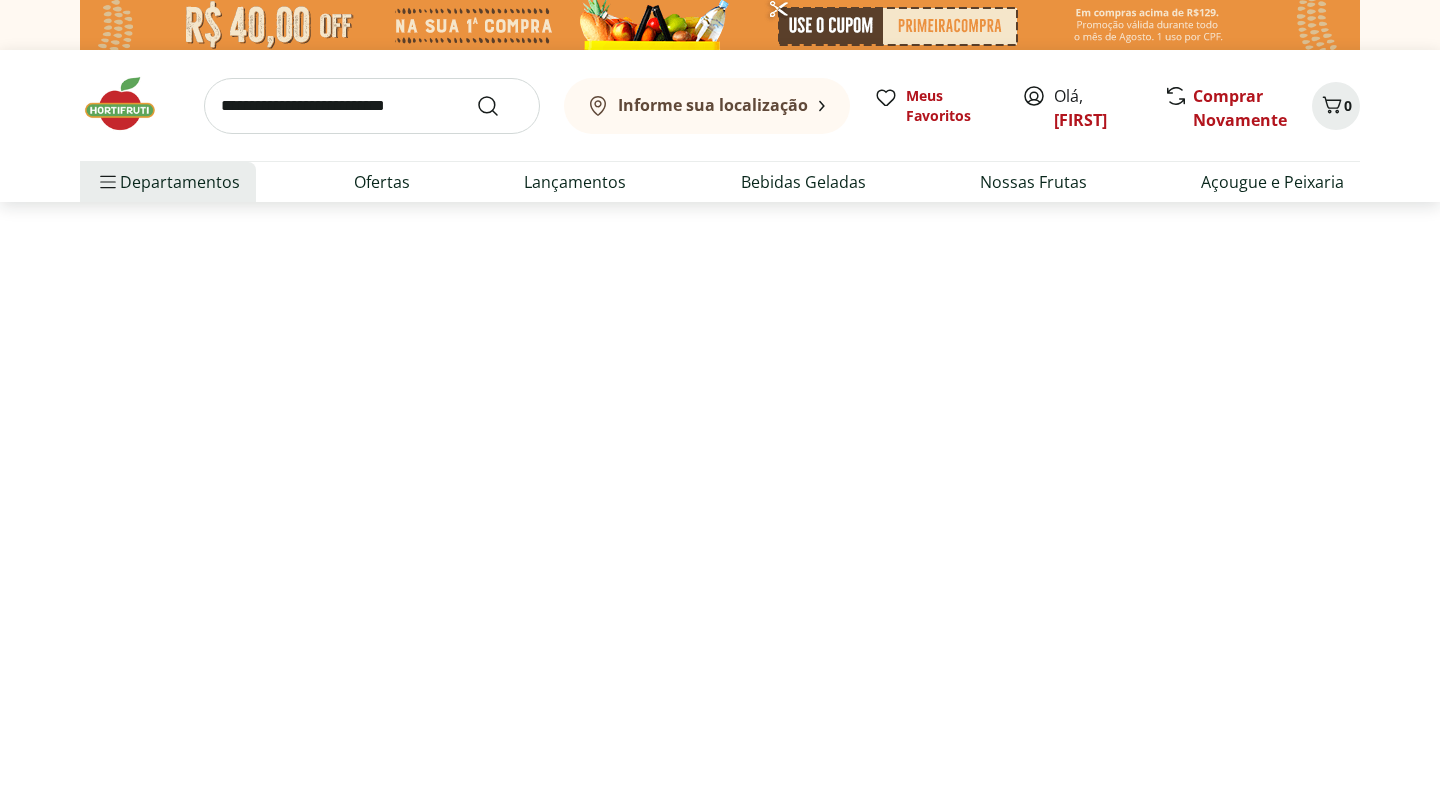 select on "**********" 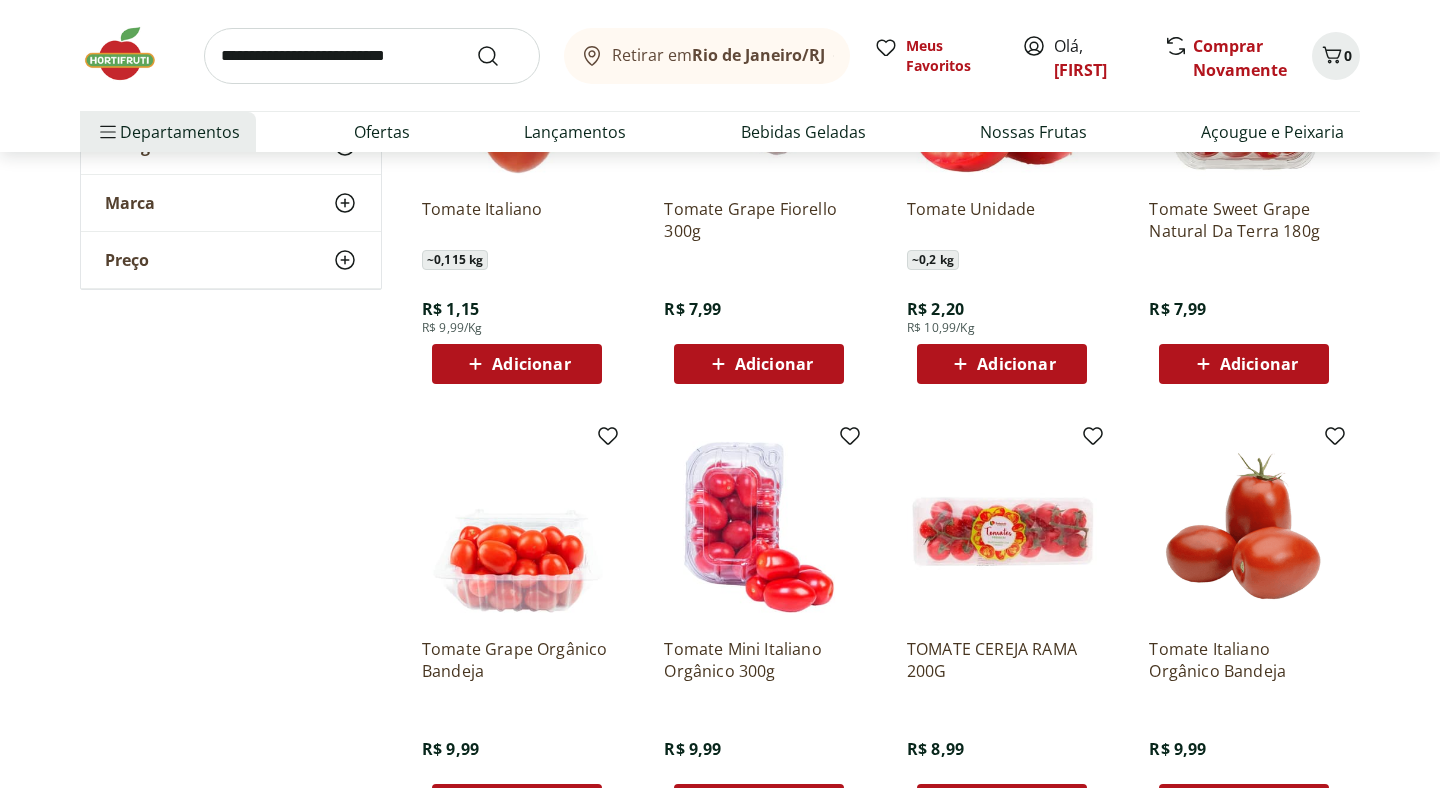 scroll, scrollTop: 666, scrollLeft: 0, axis: vertical 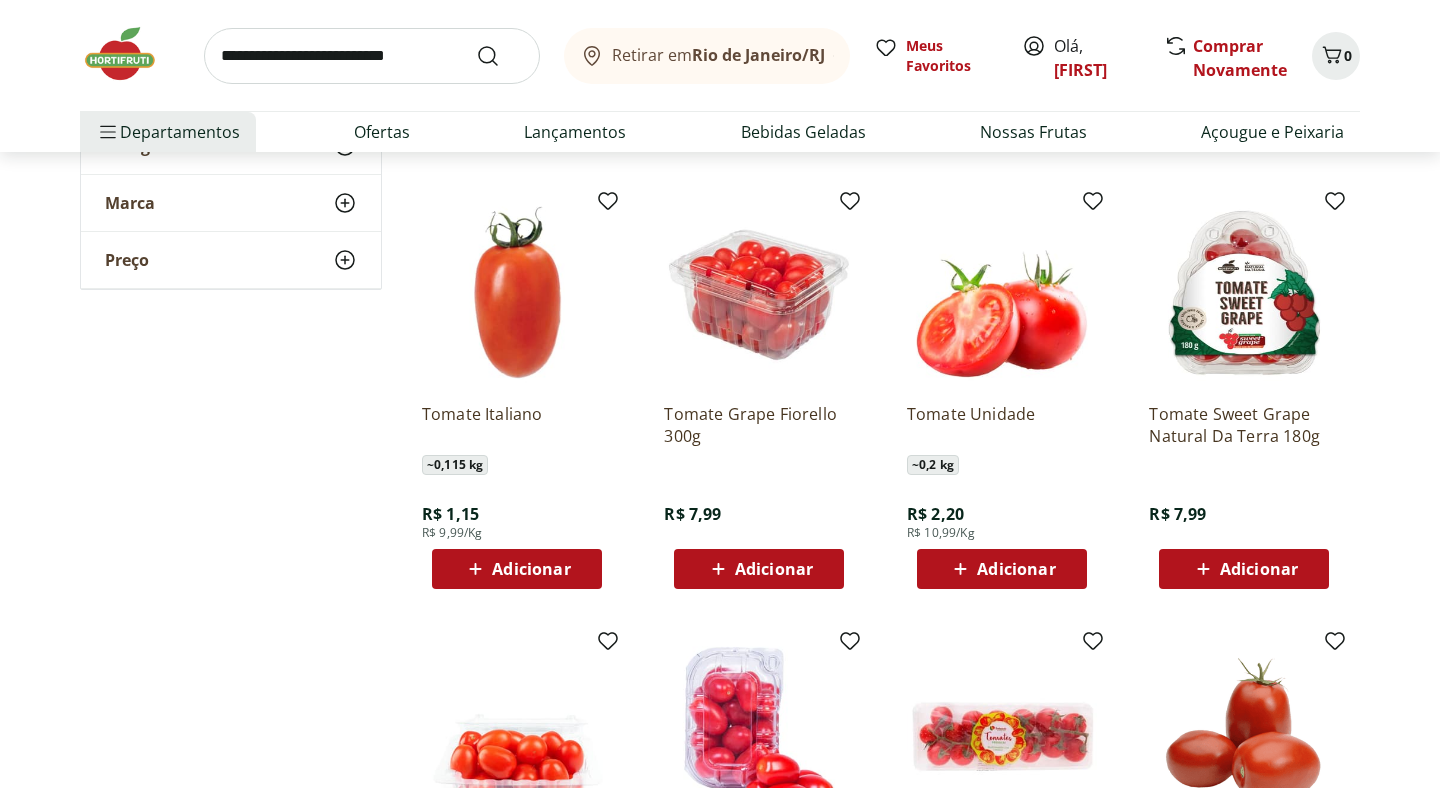 click on "Adicionar" at bounding box center [531, 569] 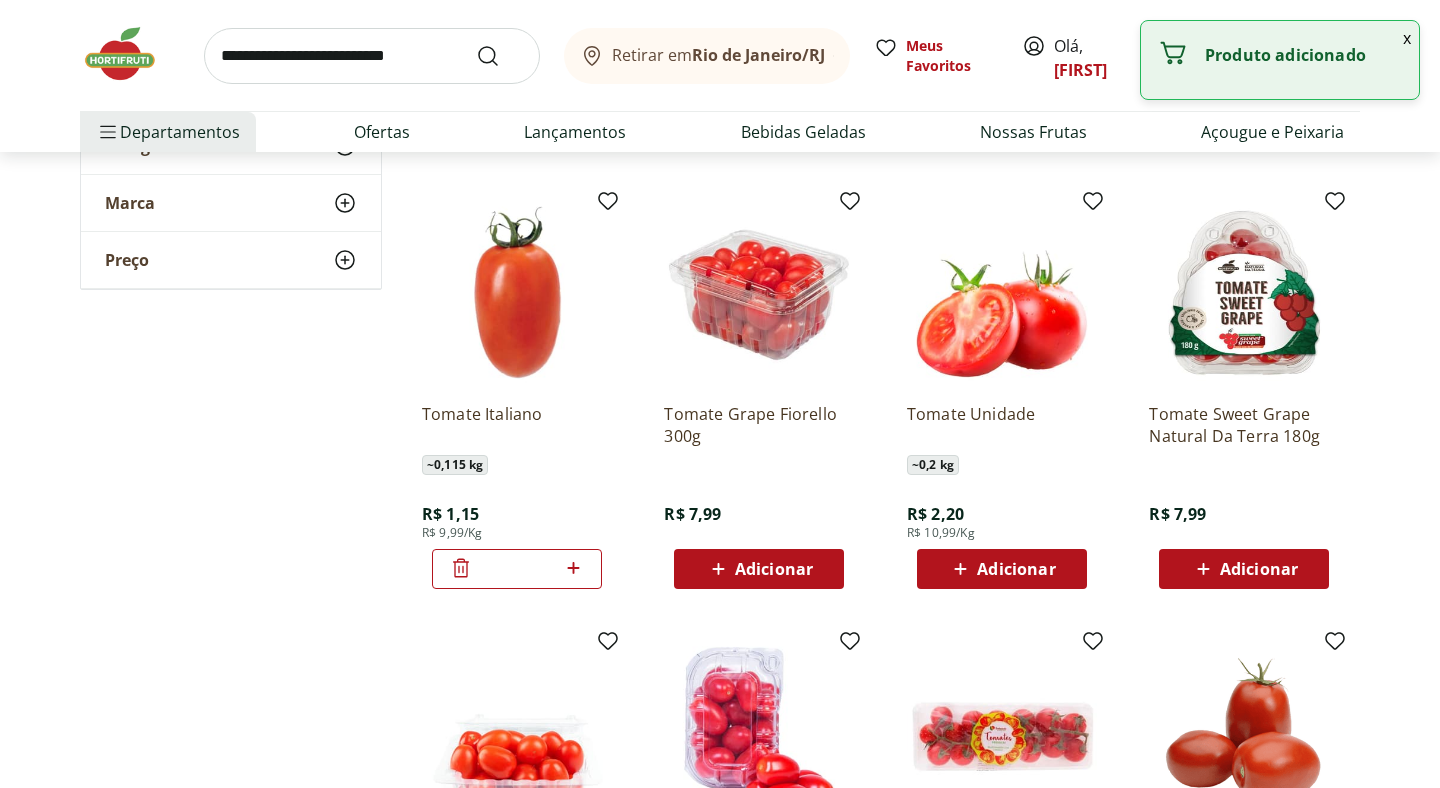 click 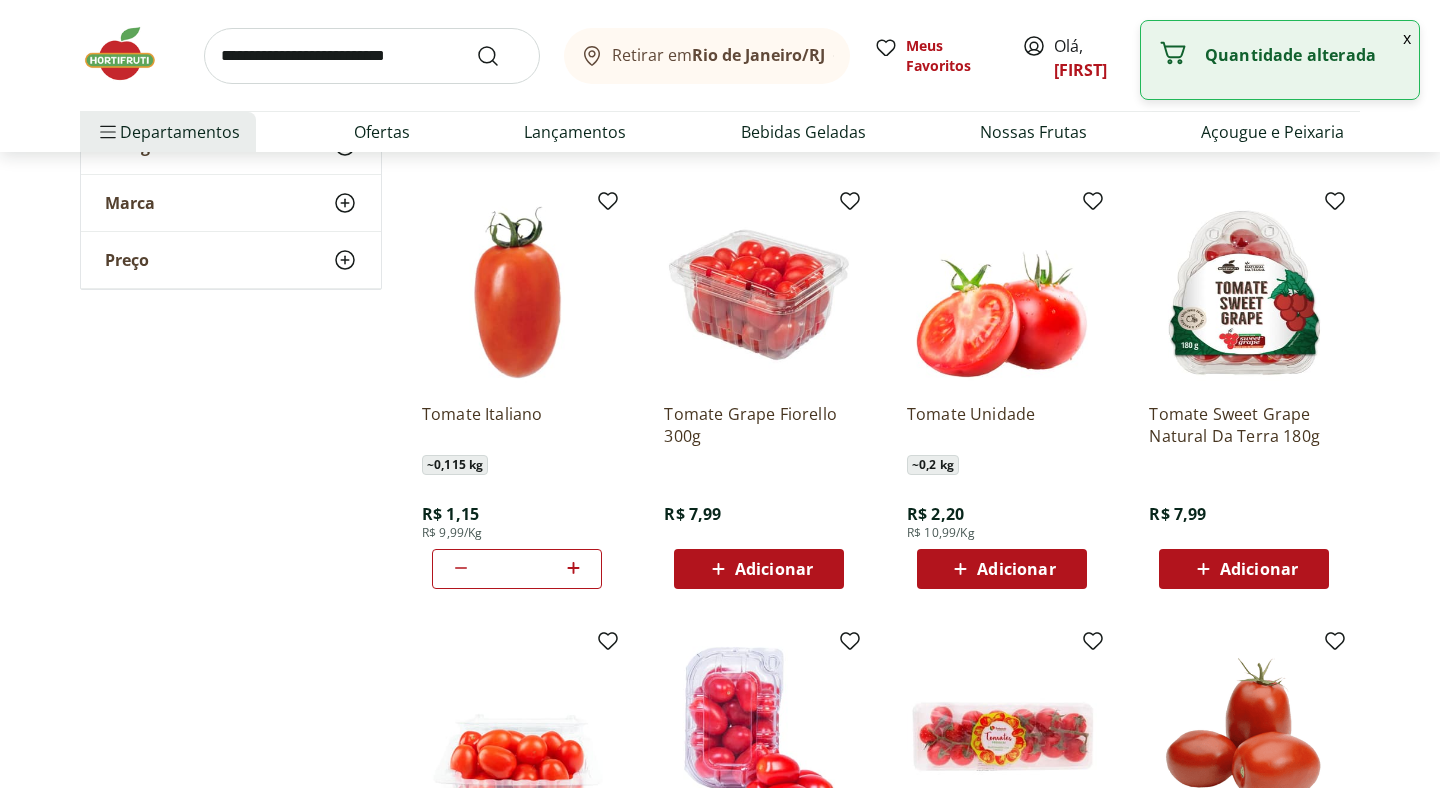 click 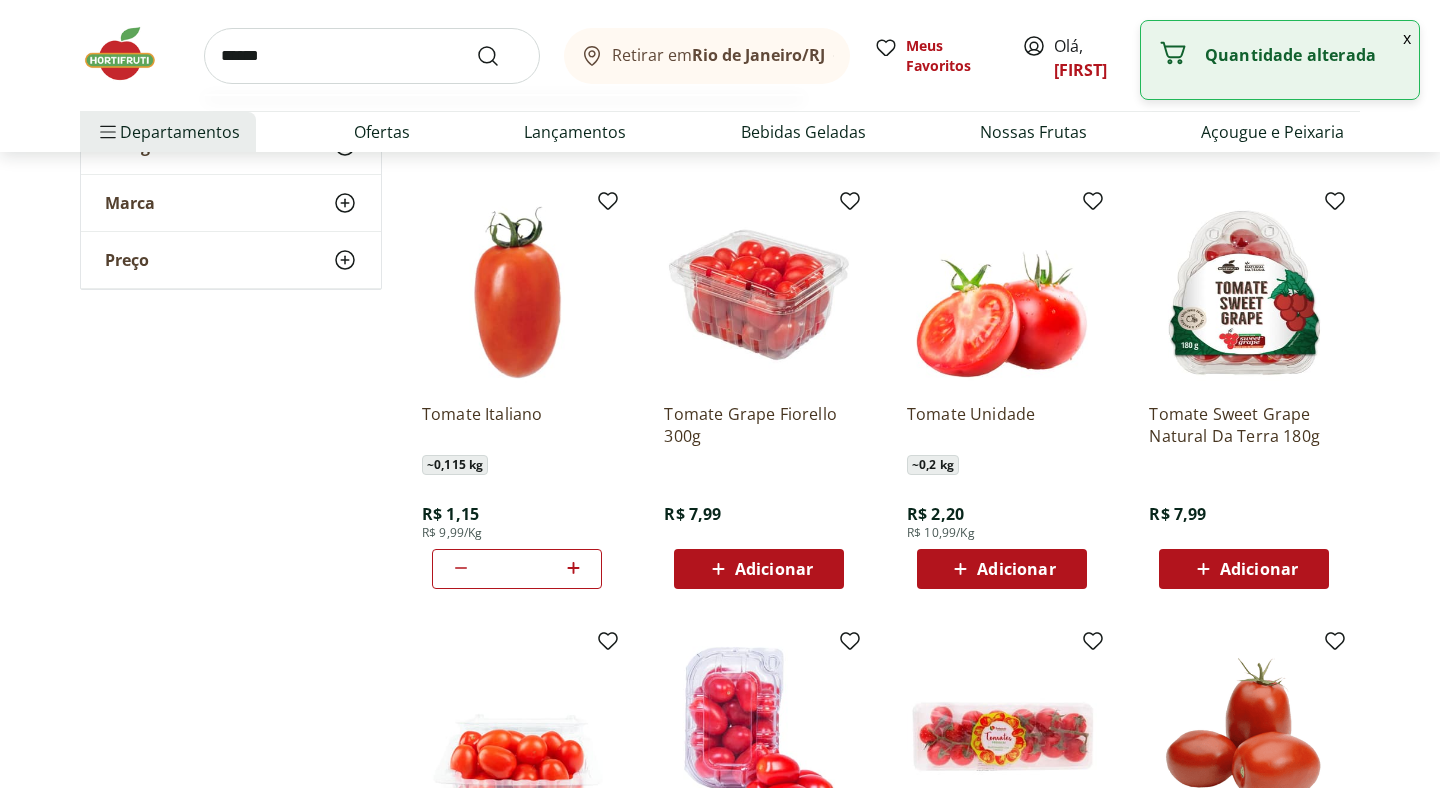 type on "******" 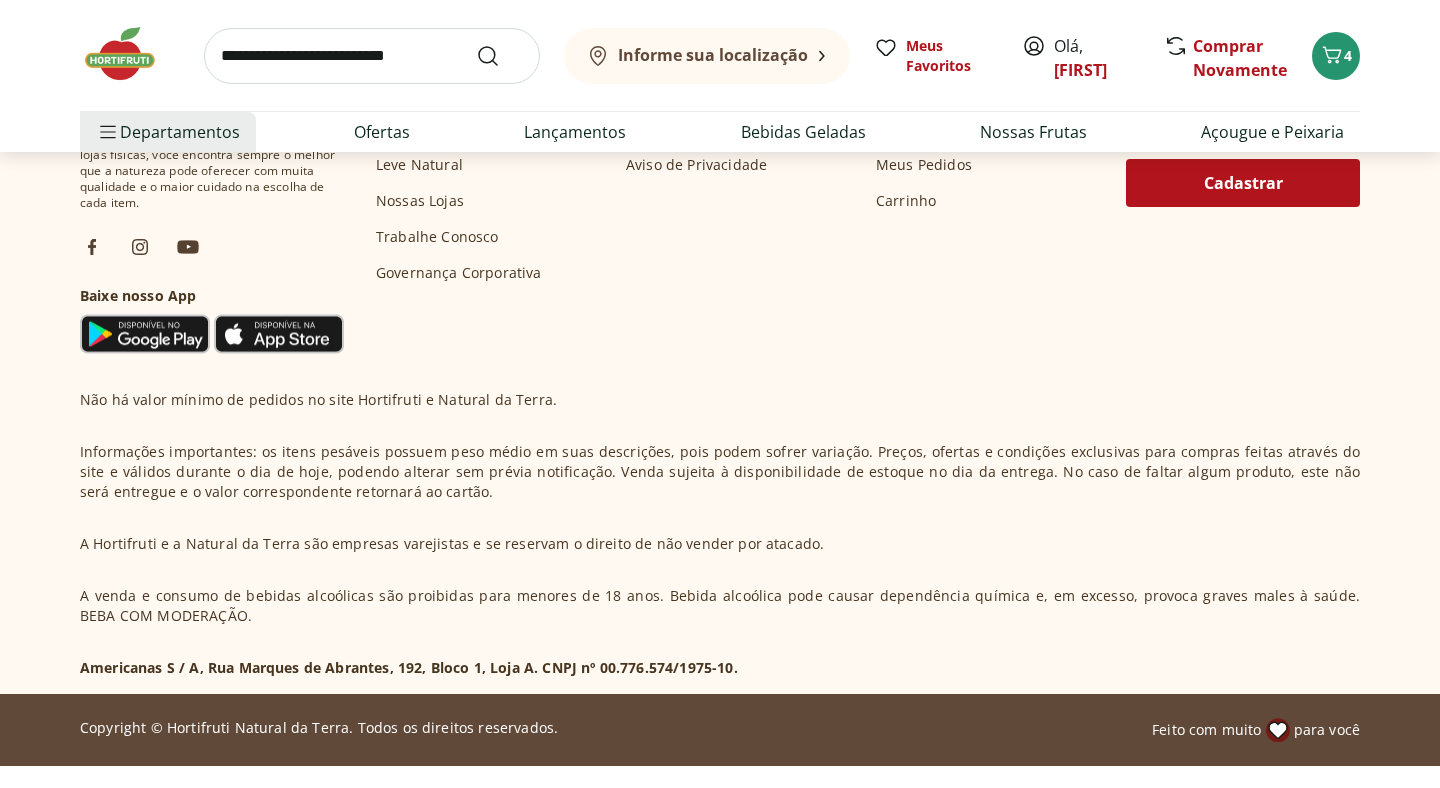 scroll, scrollTop: 0, scrollLeft: 0, axis: both 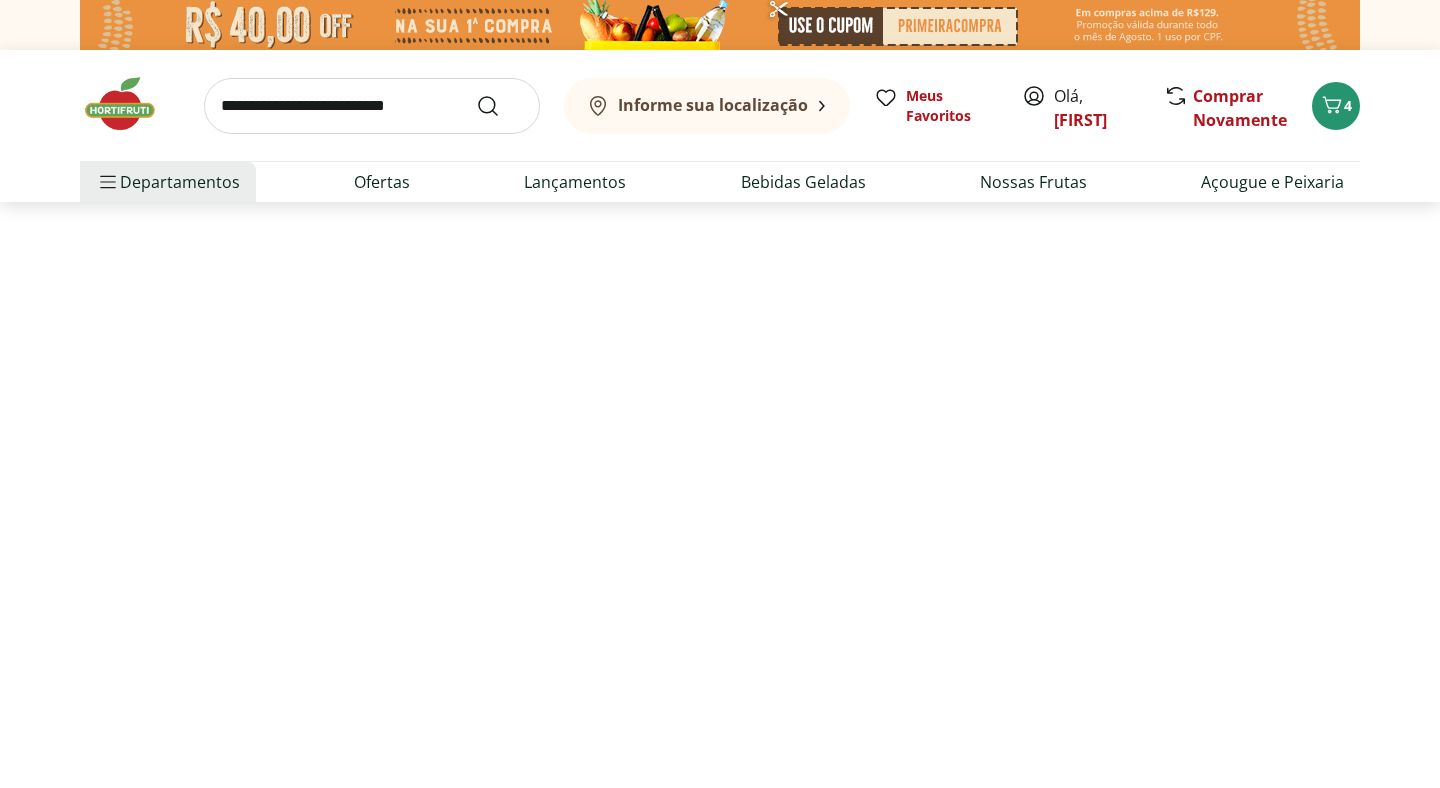 select on "**********" 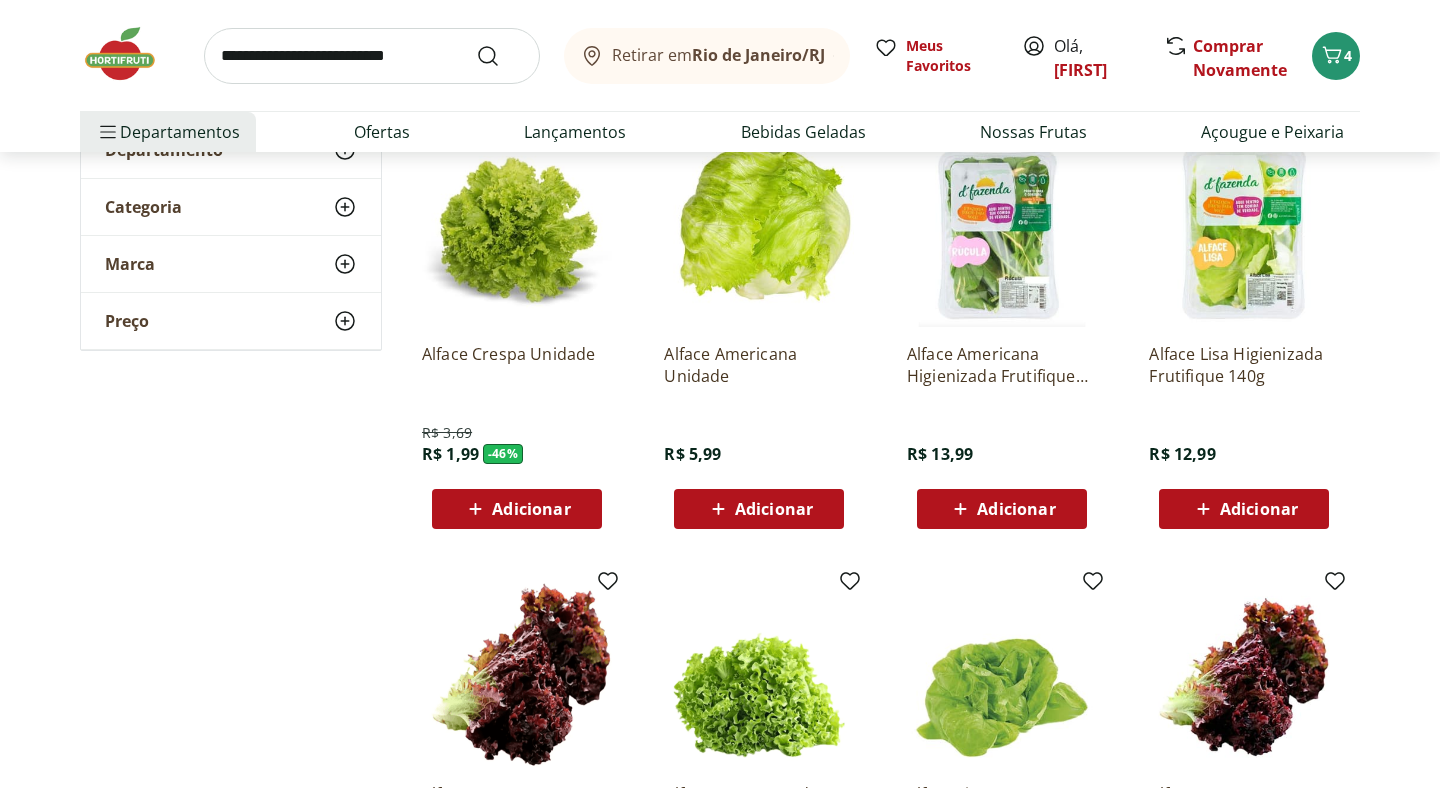 scroll, scrollTop: 323, scrollLeft: 0, axis: vertical 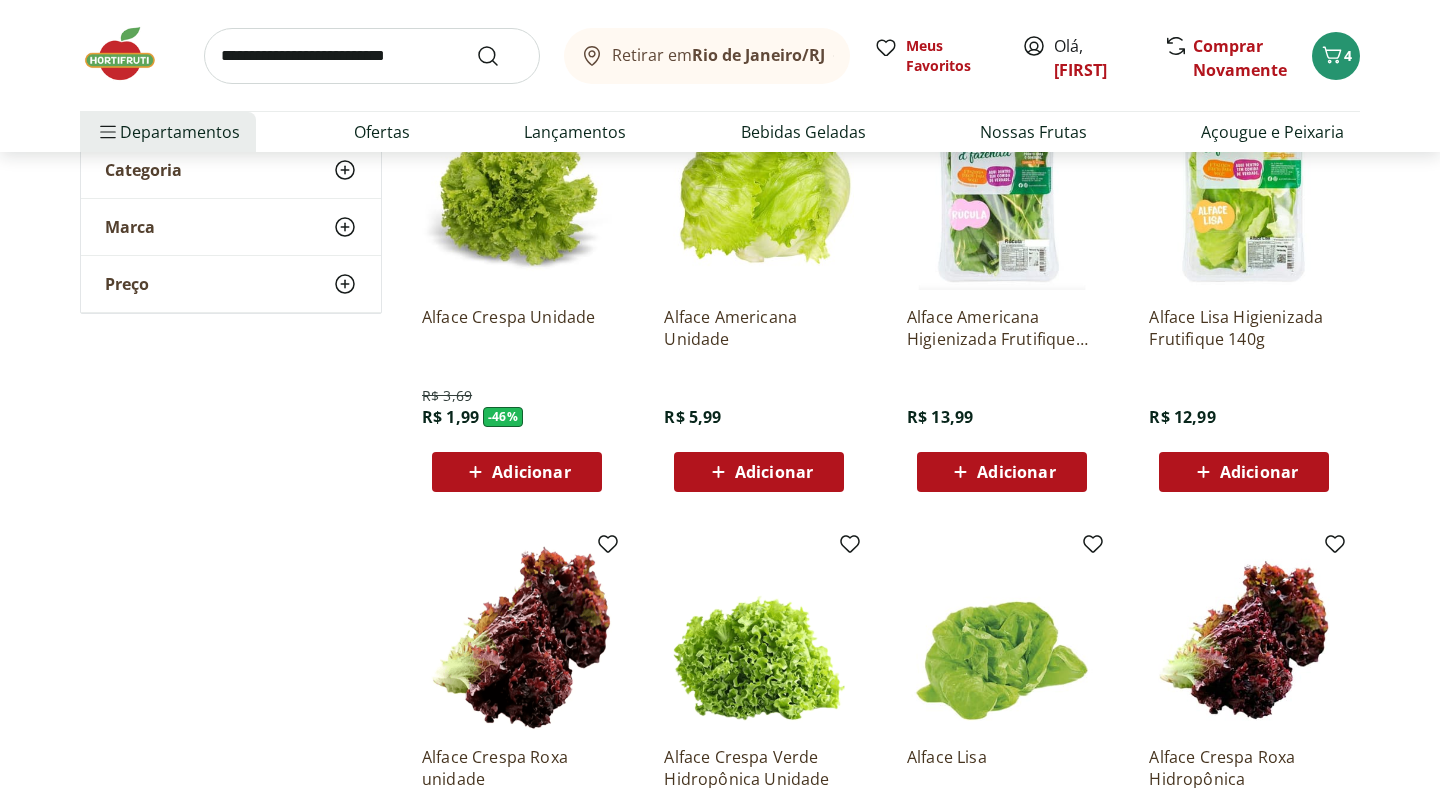 click on "Adicionar" at bounding box center (517, 472) 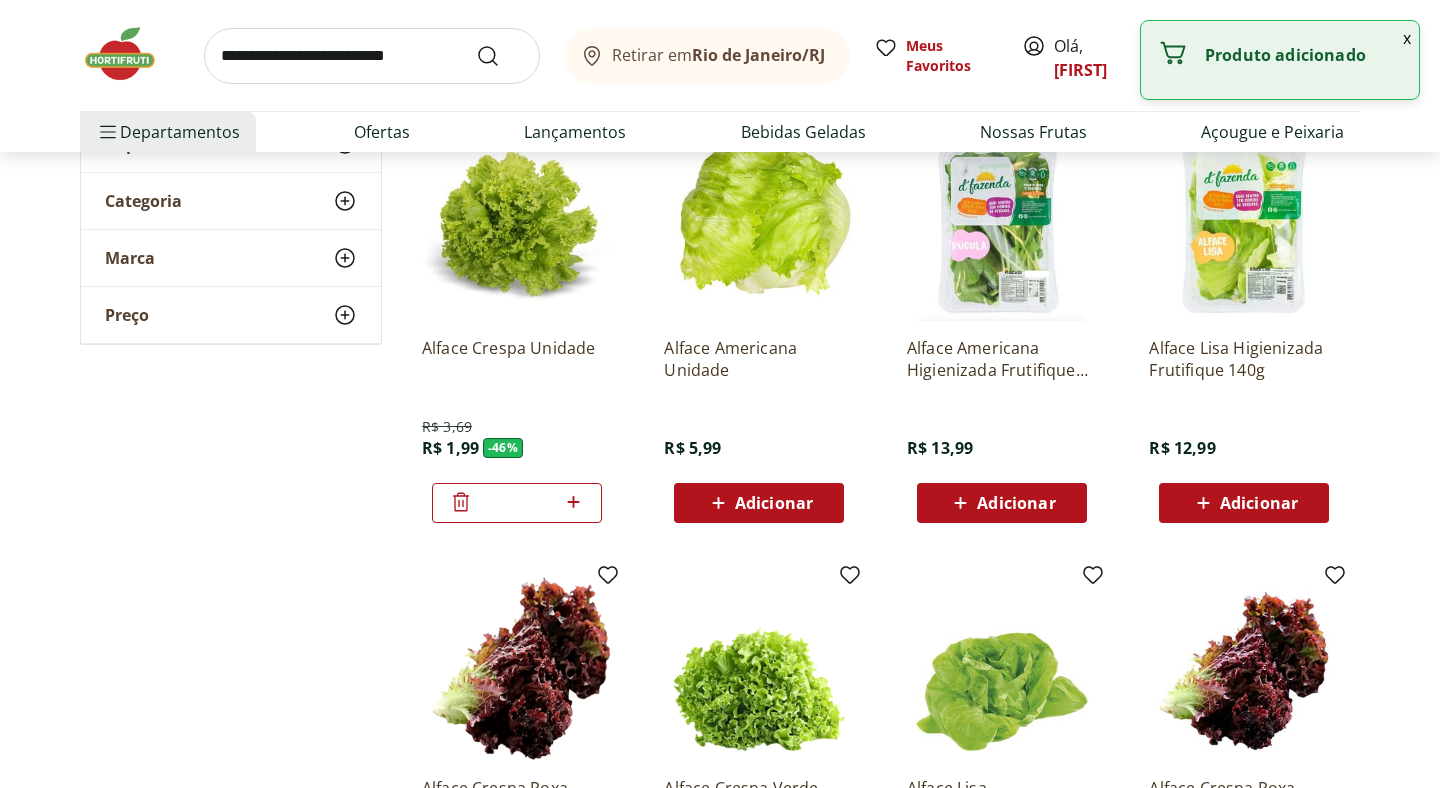 scroll, scrollTop: 0, scrollLeft: 0, axis: both 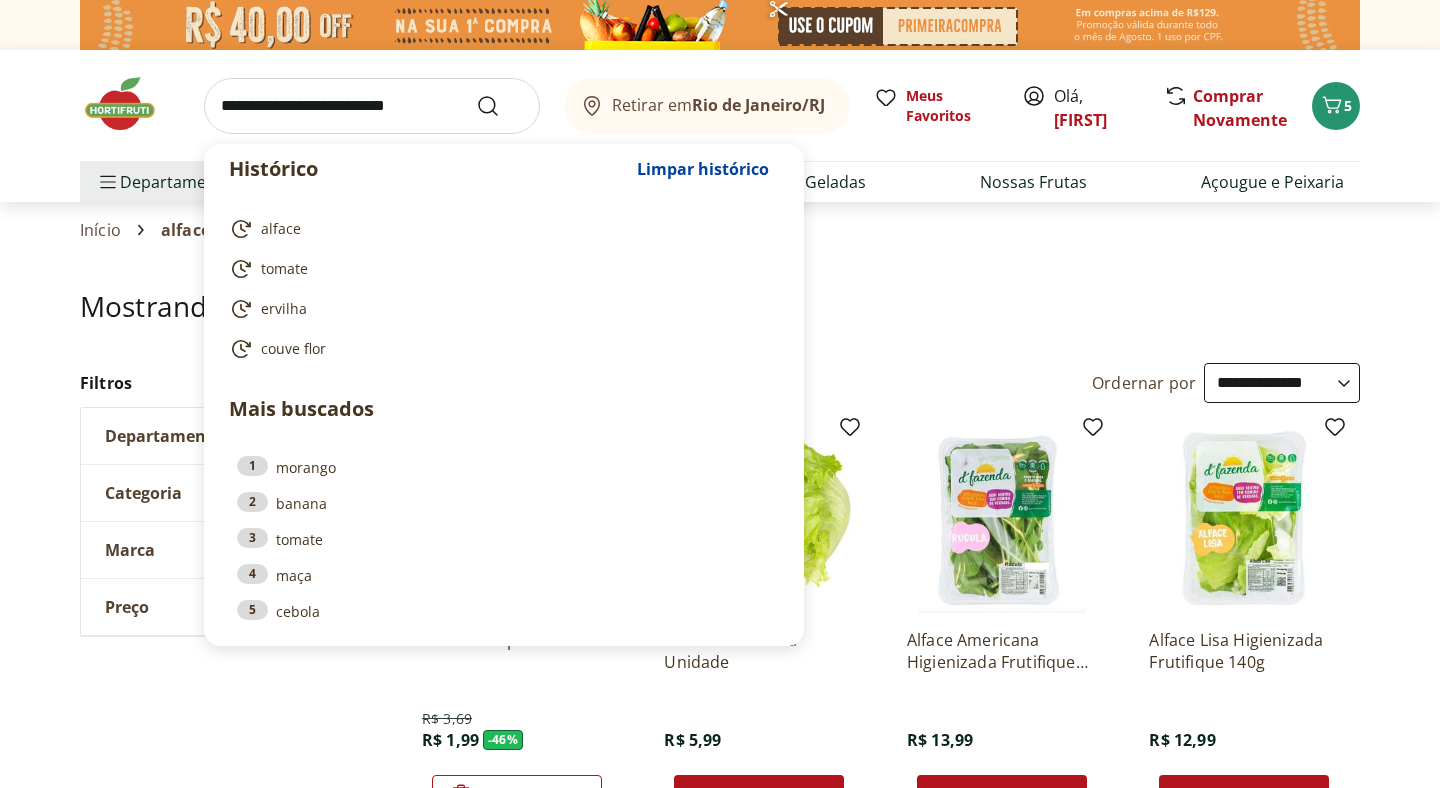 click at bounding box center [372, 106] 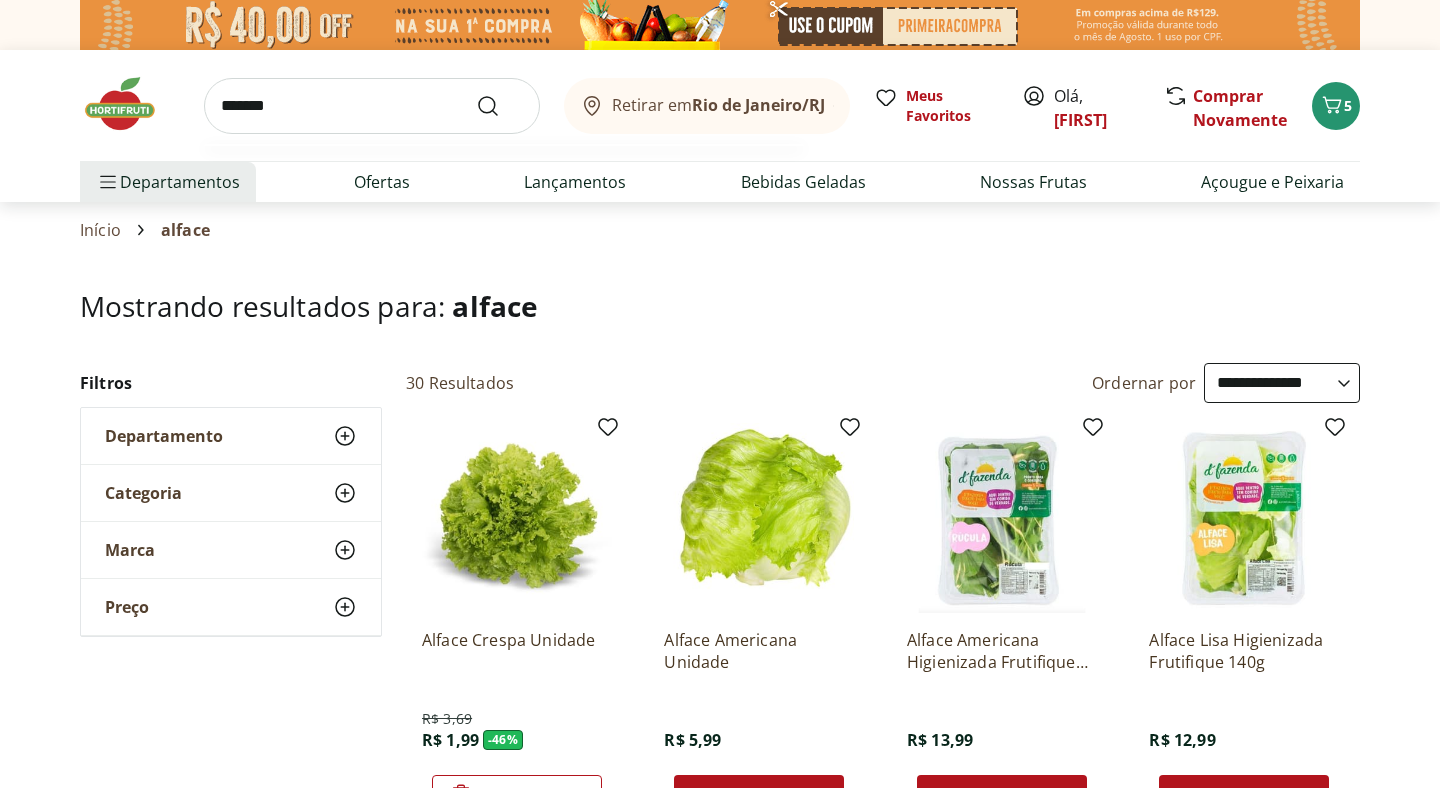 type on "*******" 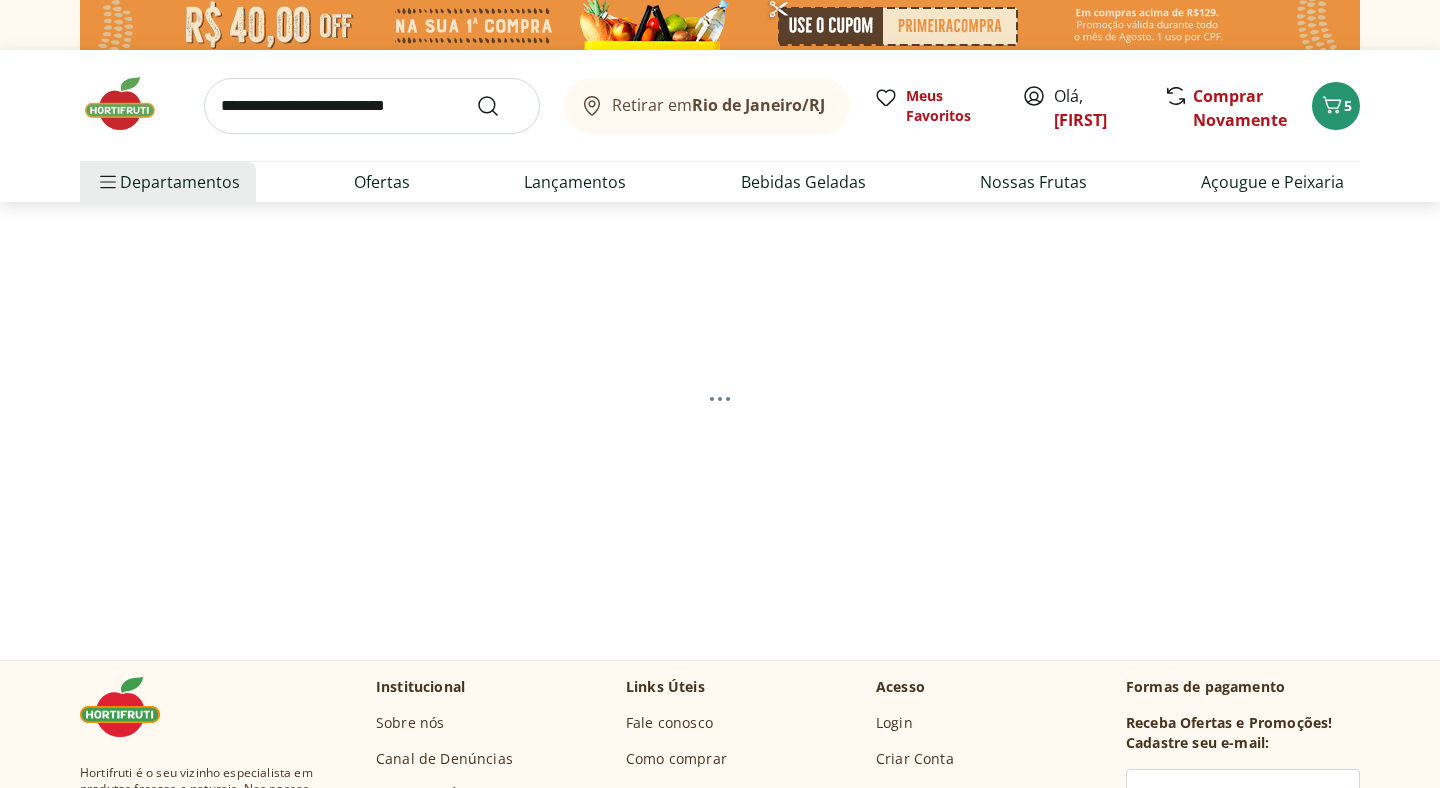 select on "**********" 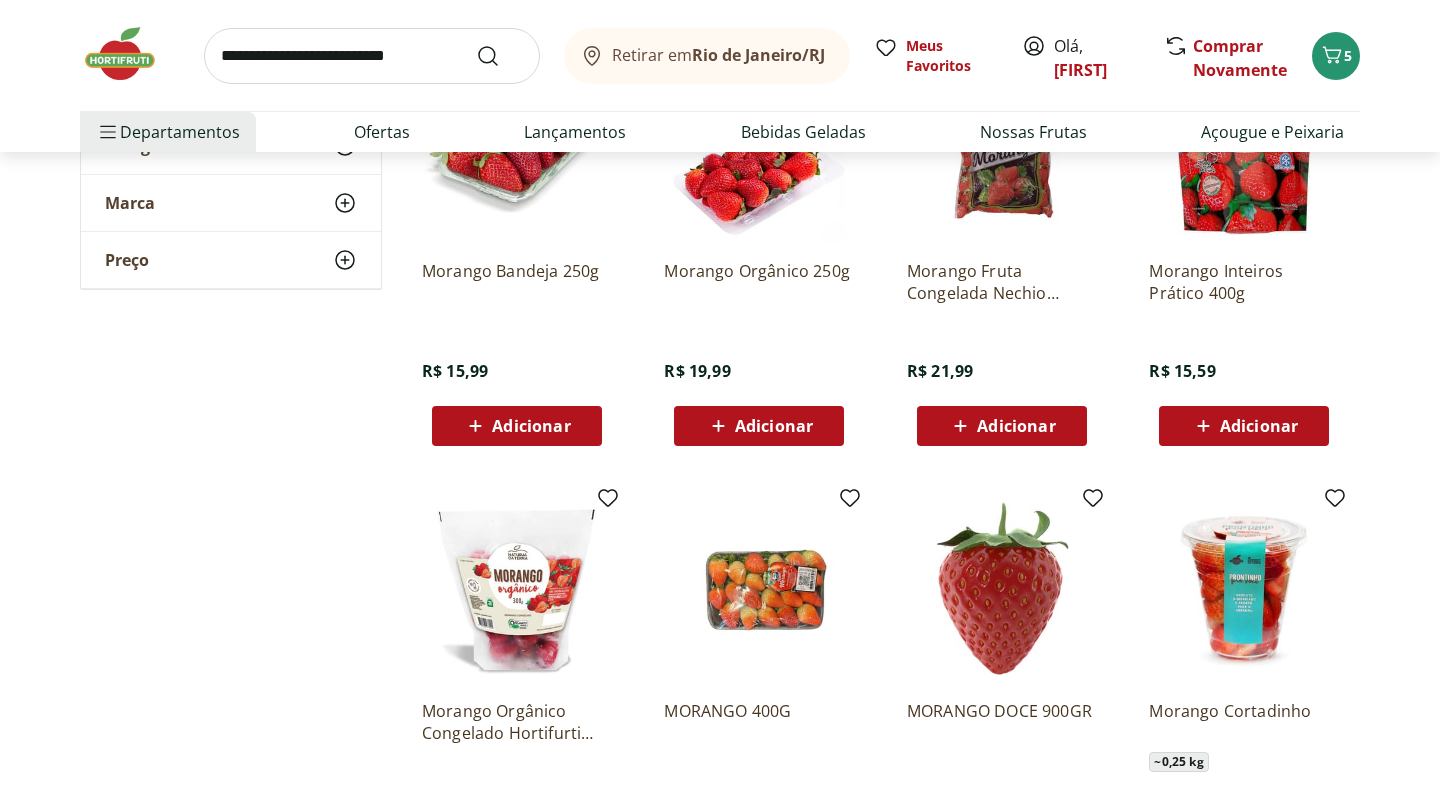 scroll, scrollTop: 365, scrollLeft: 0, axis: vertical 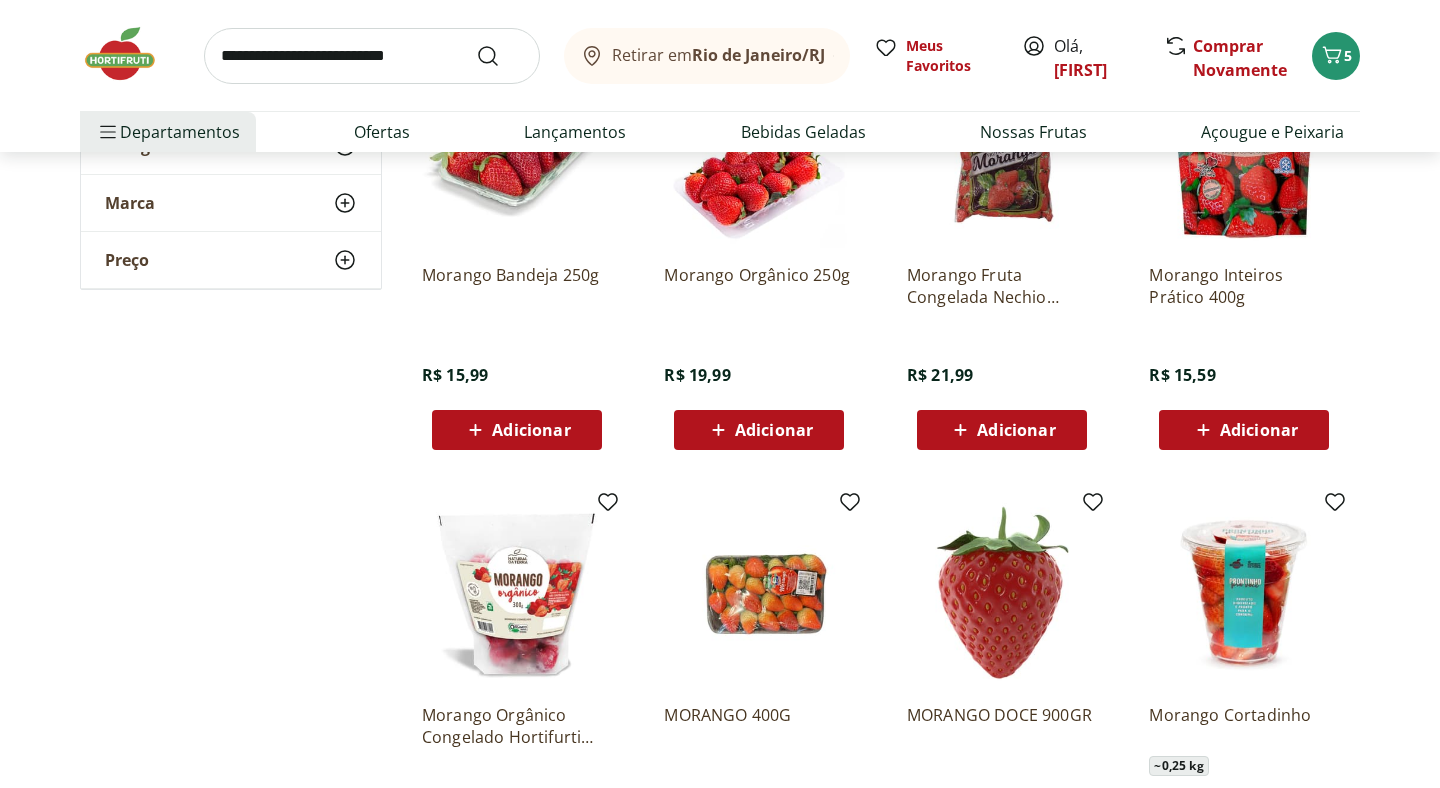 click on "Adicionar" at bounding box center [531, 430] 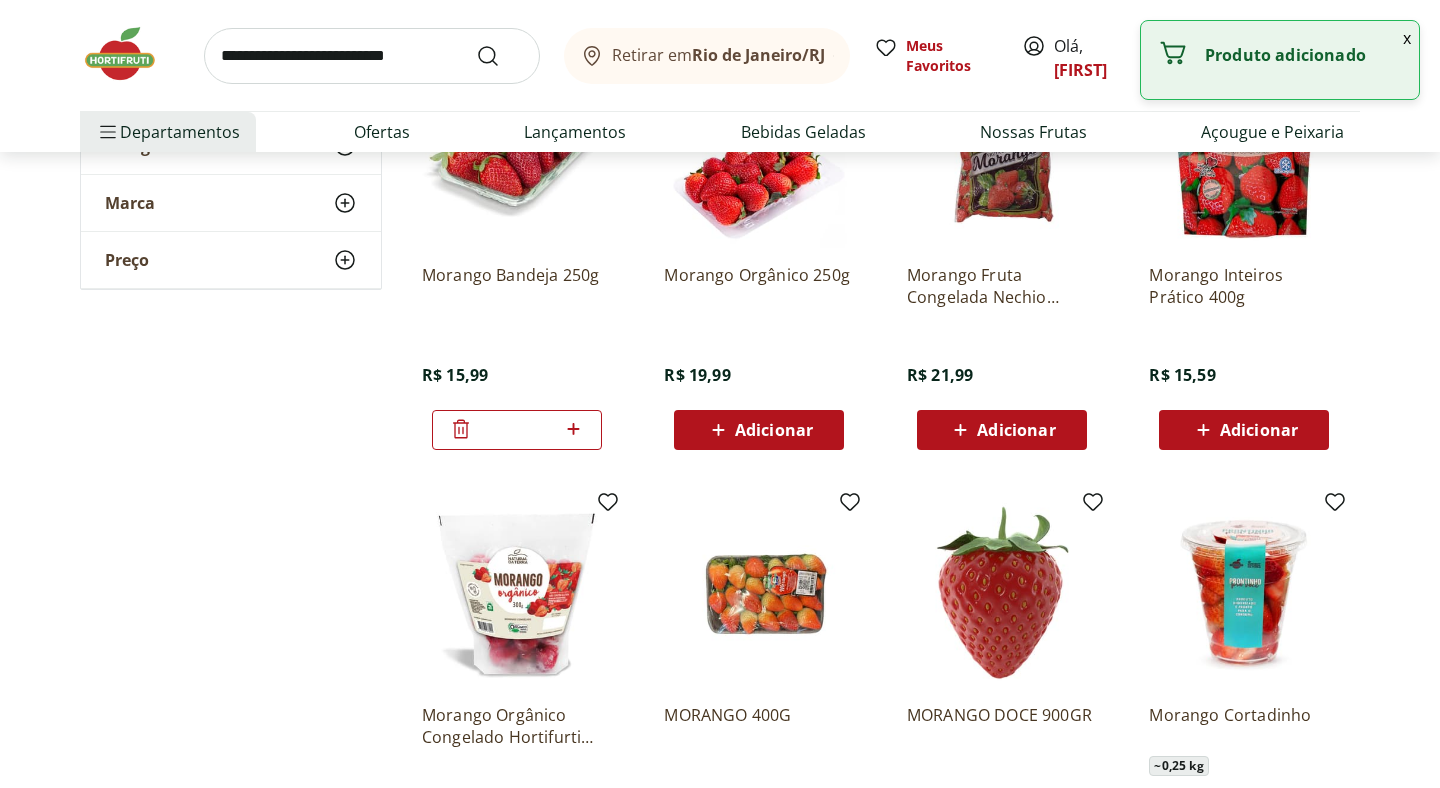 click at bounding box center [372, 56] 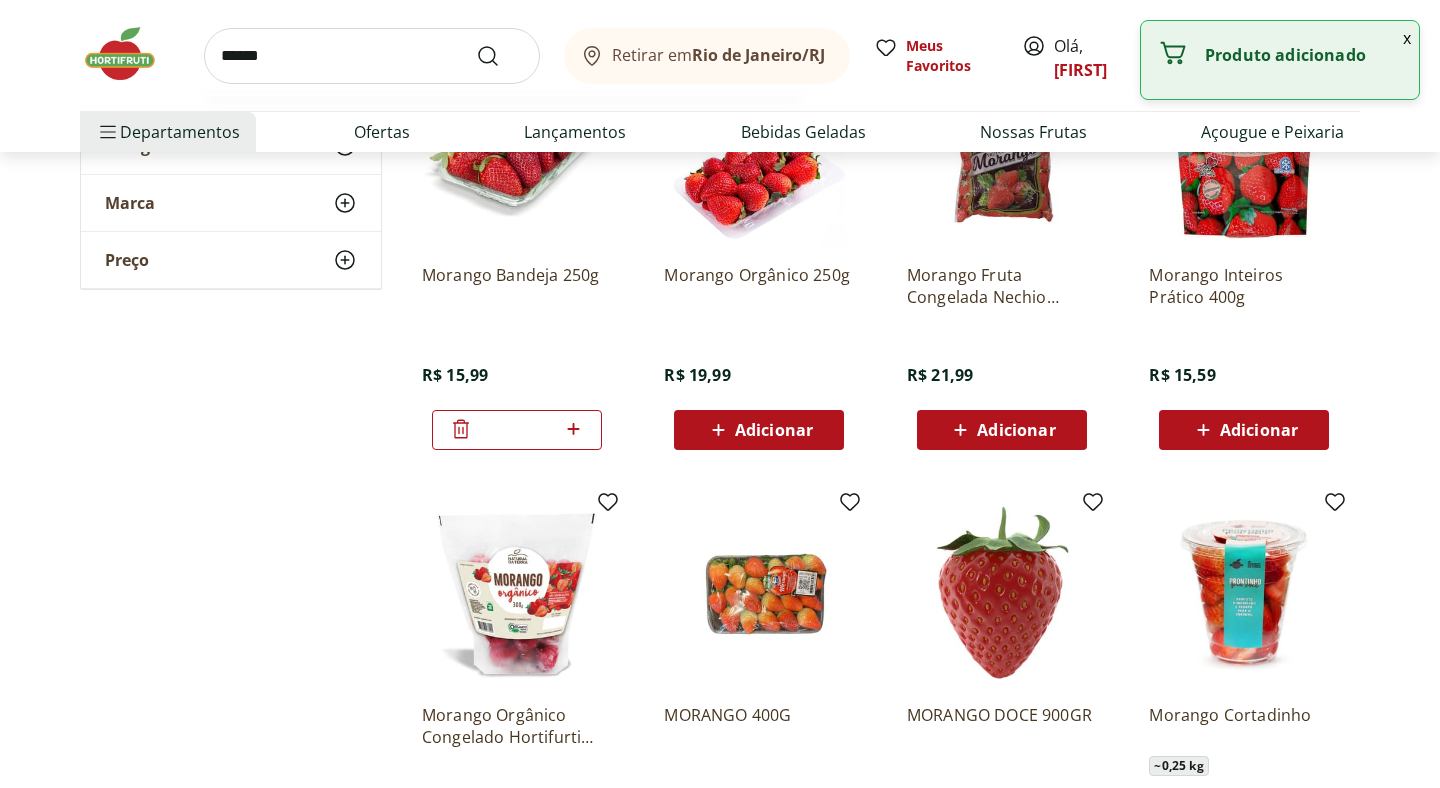type on "******" 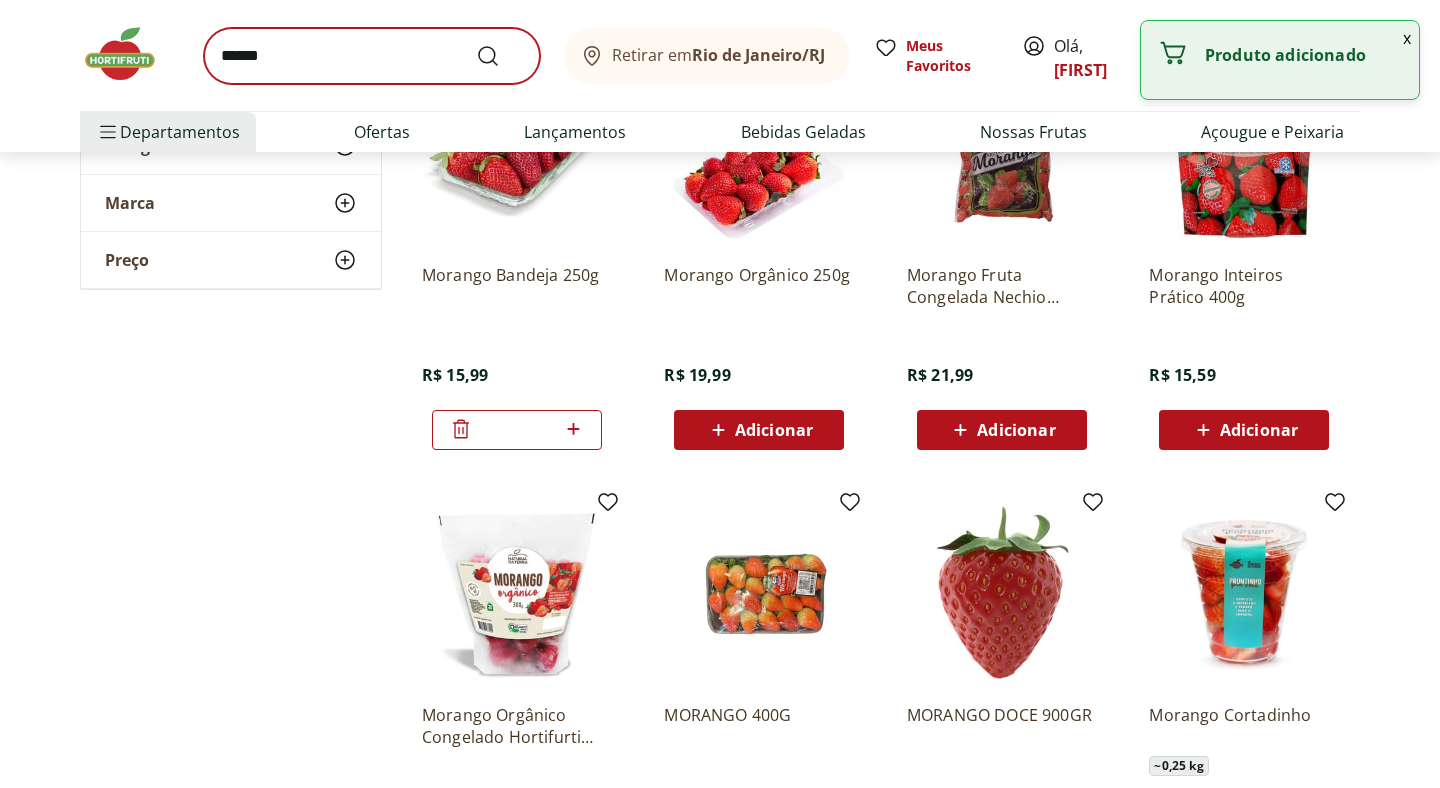 scroll, scrollTop: 0, scrollLeft: 0, axis: both 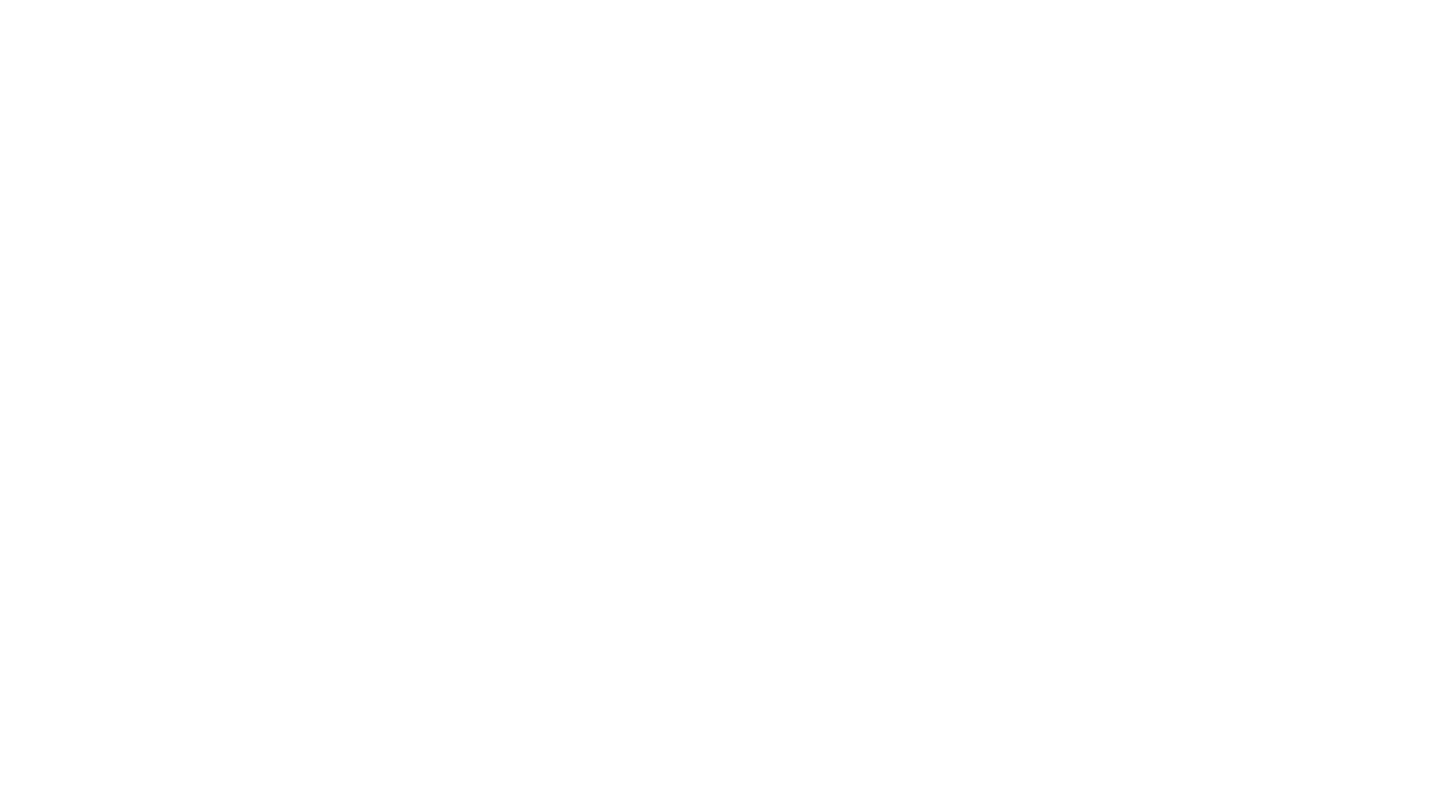 select on "**********" 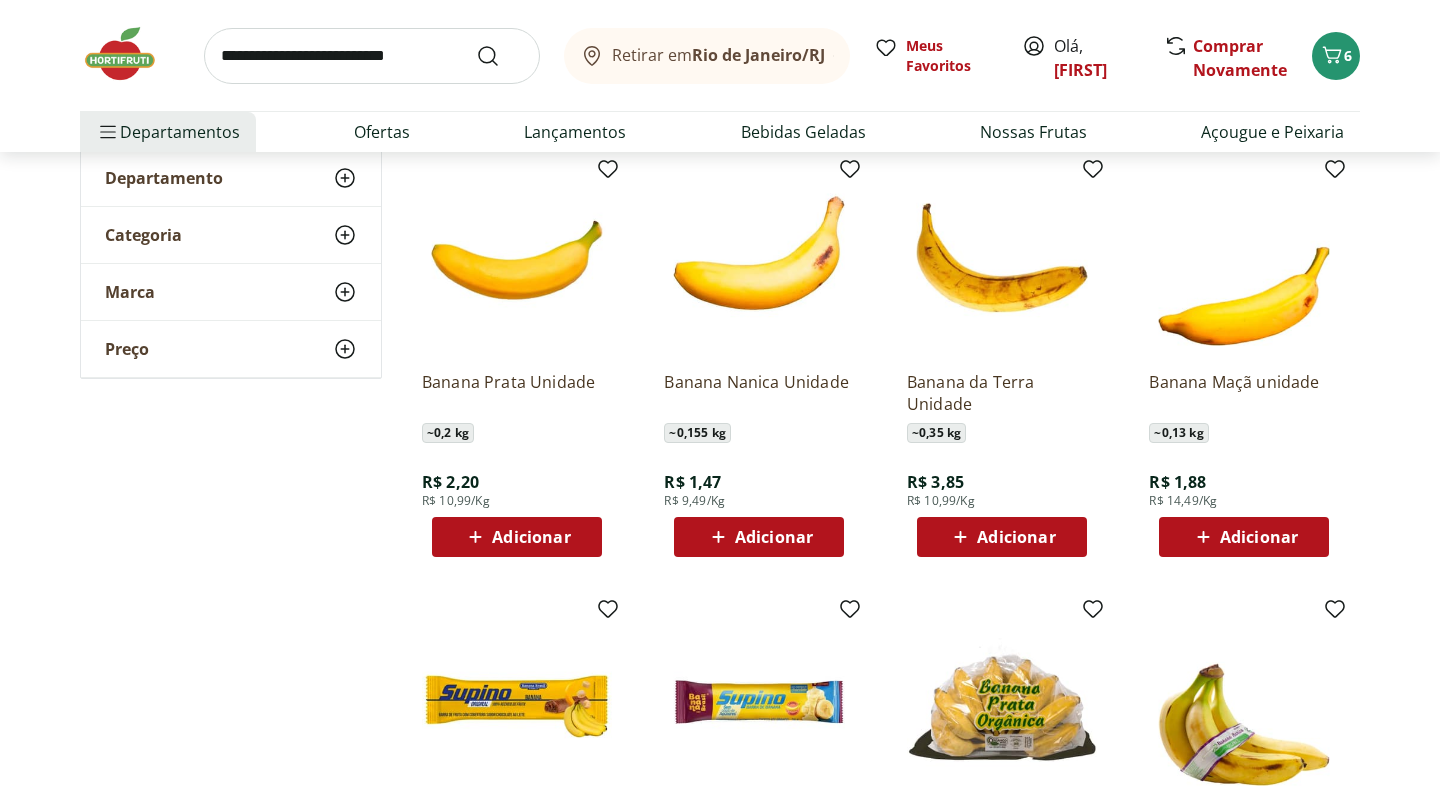 scroll, scrollTop: 246, scrollLeft: 0, axis: vertical 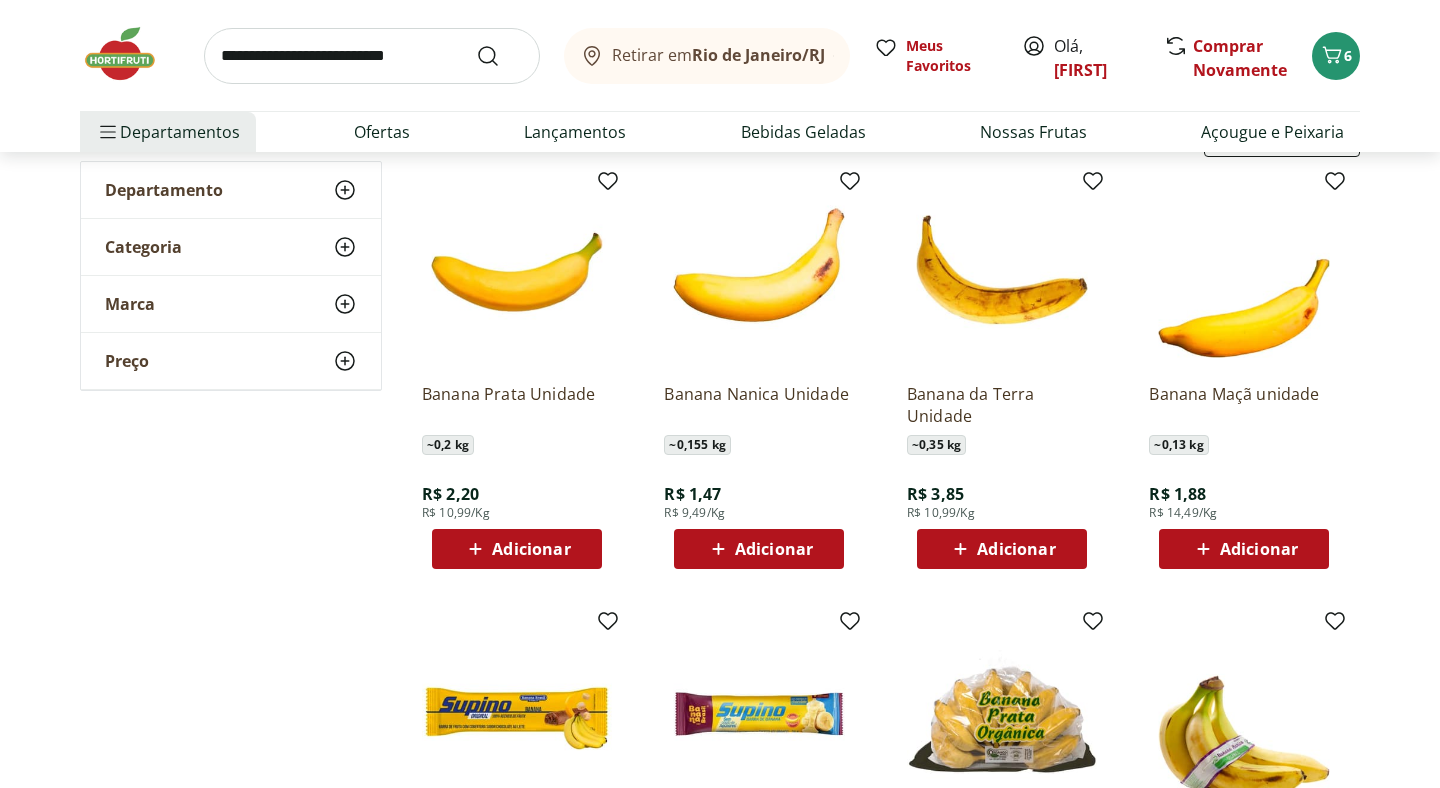 click on "Adicionar" at bounding box center [531, 549] 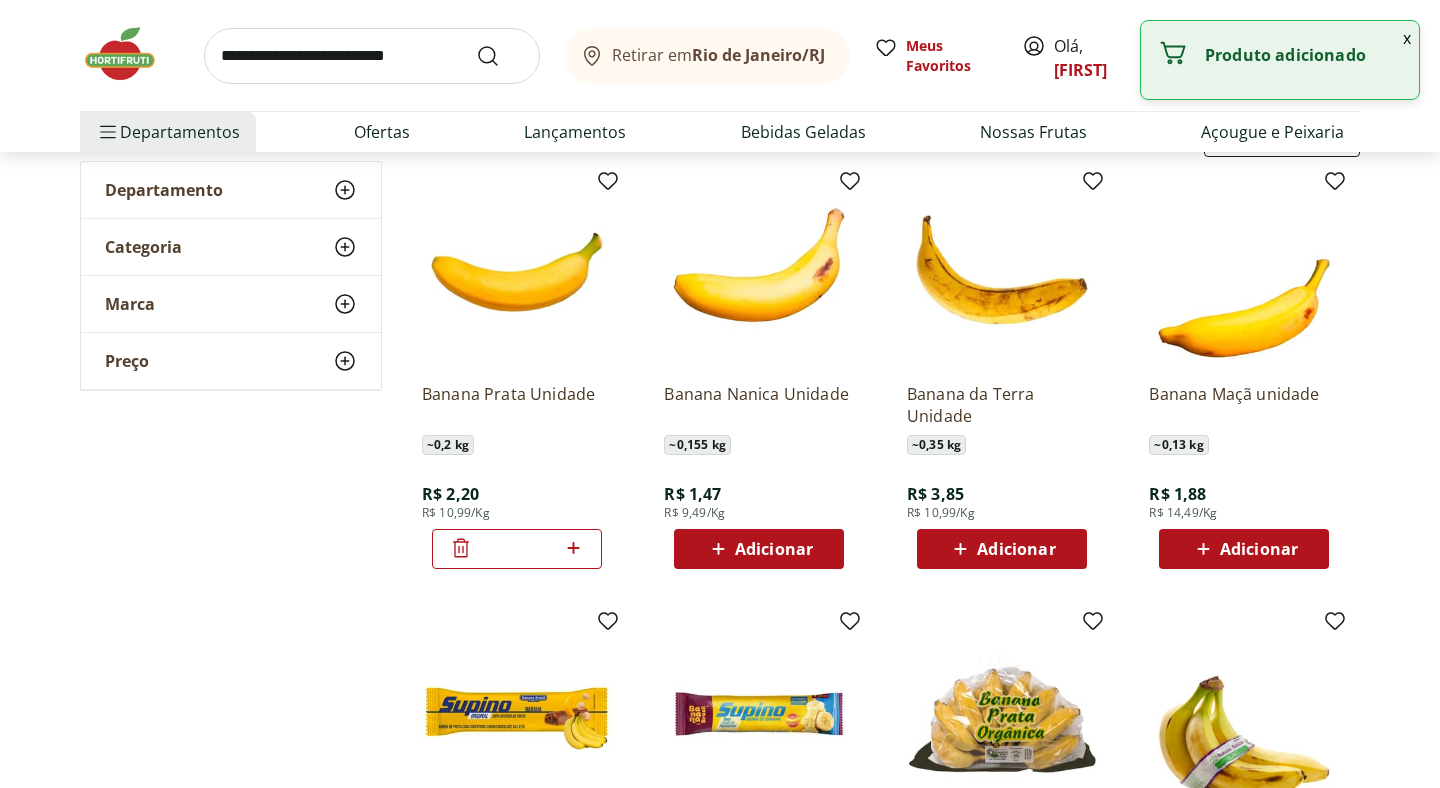 click 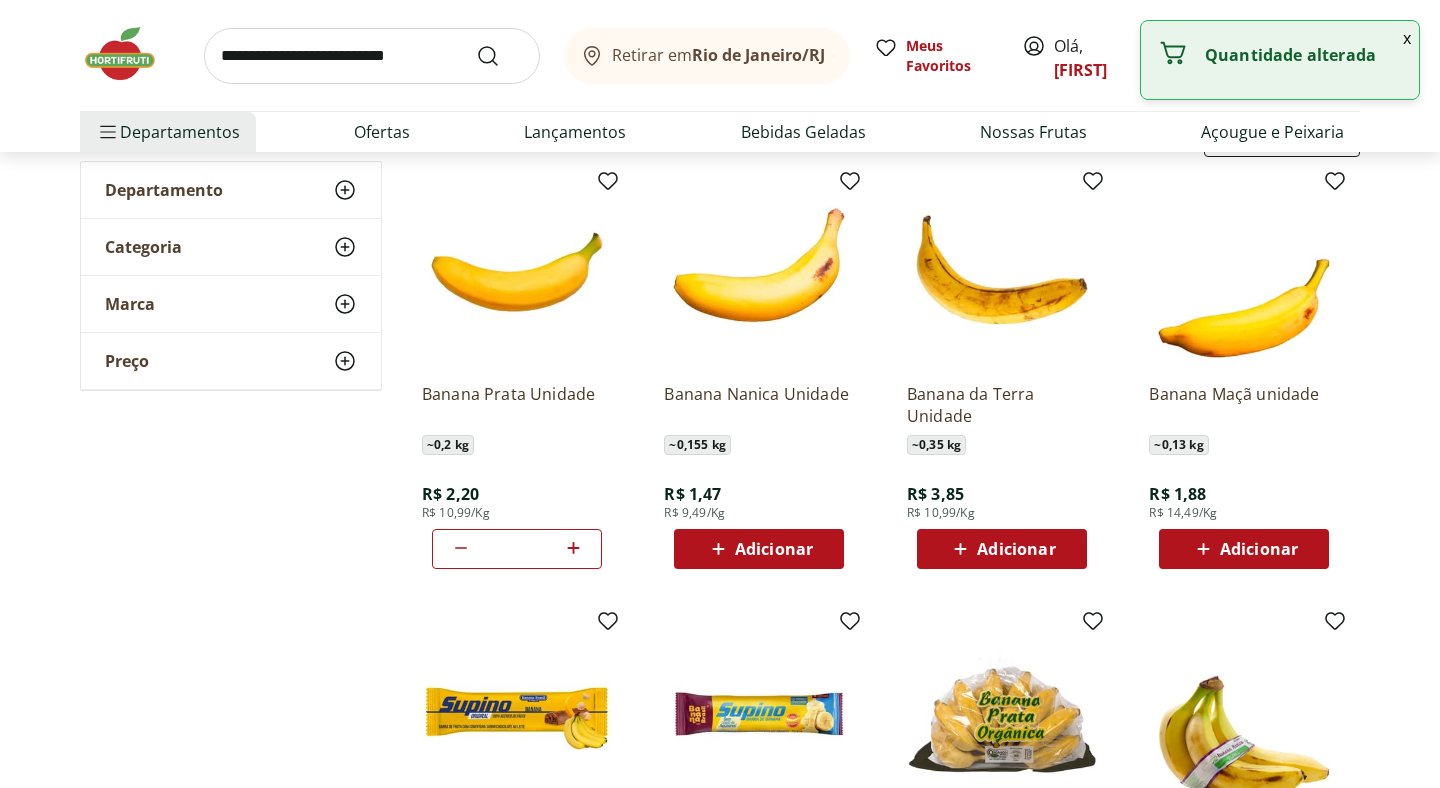 click 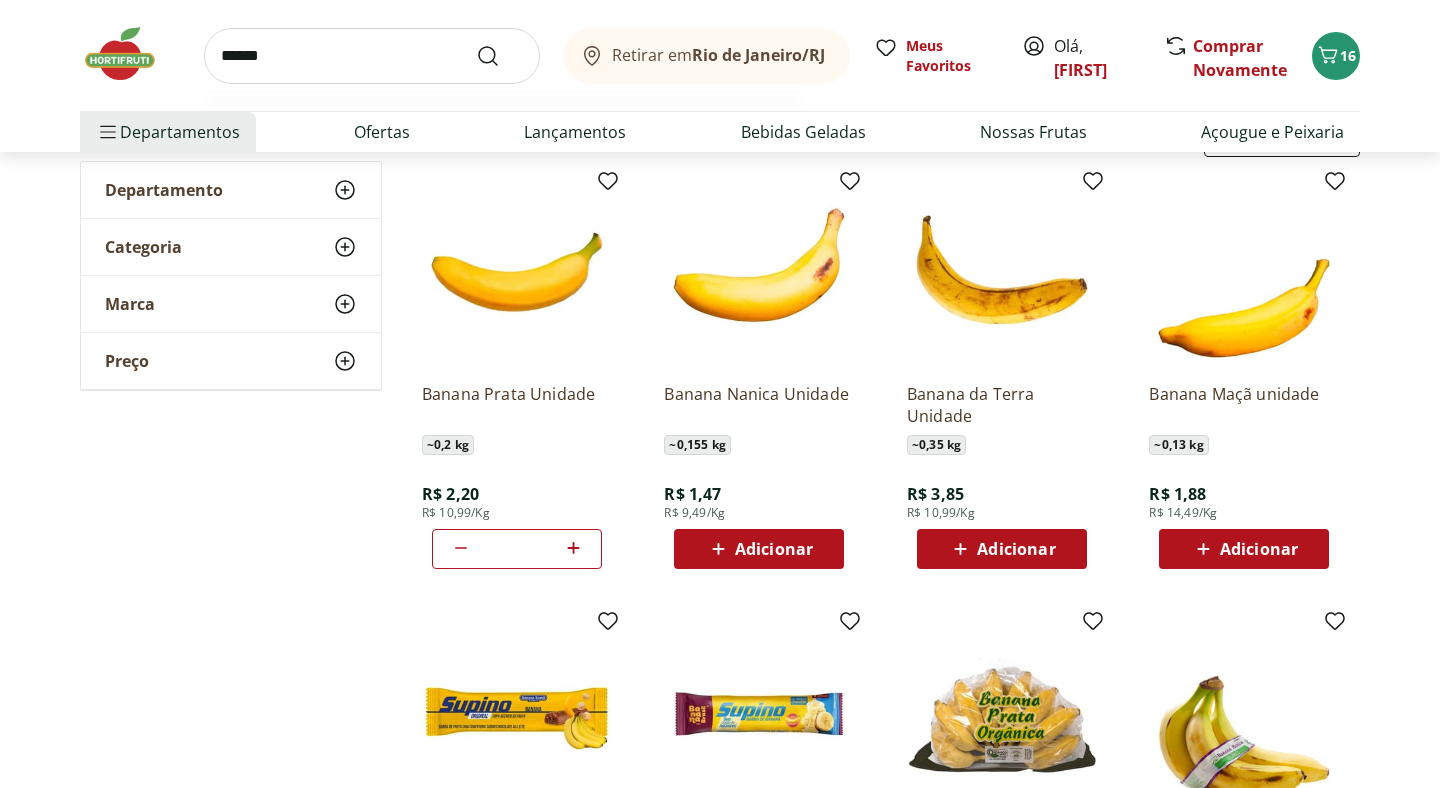 type on "******" 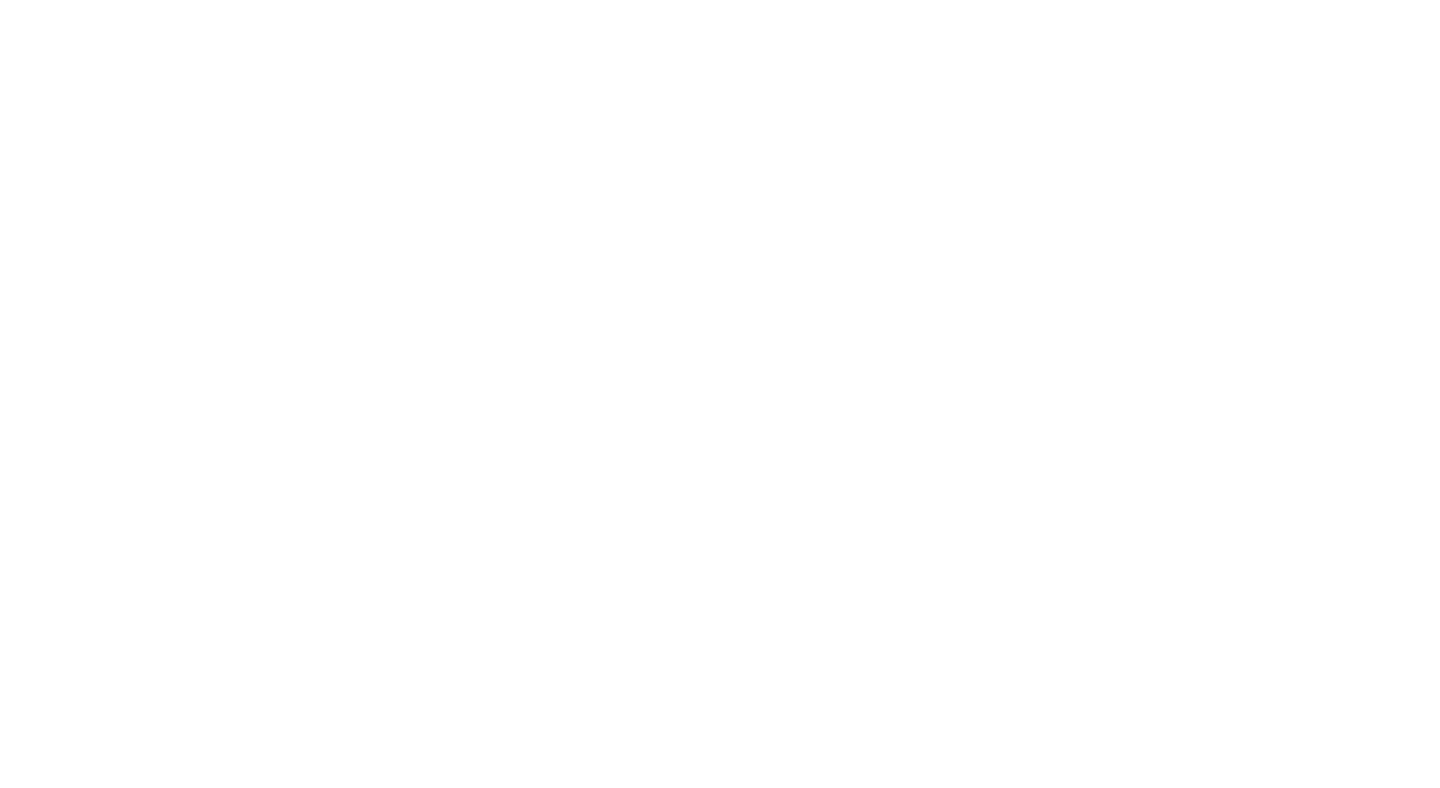 scroll, scrollTop: 0, scrollLeft: 0, axis: both 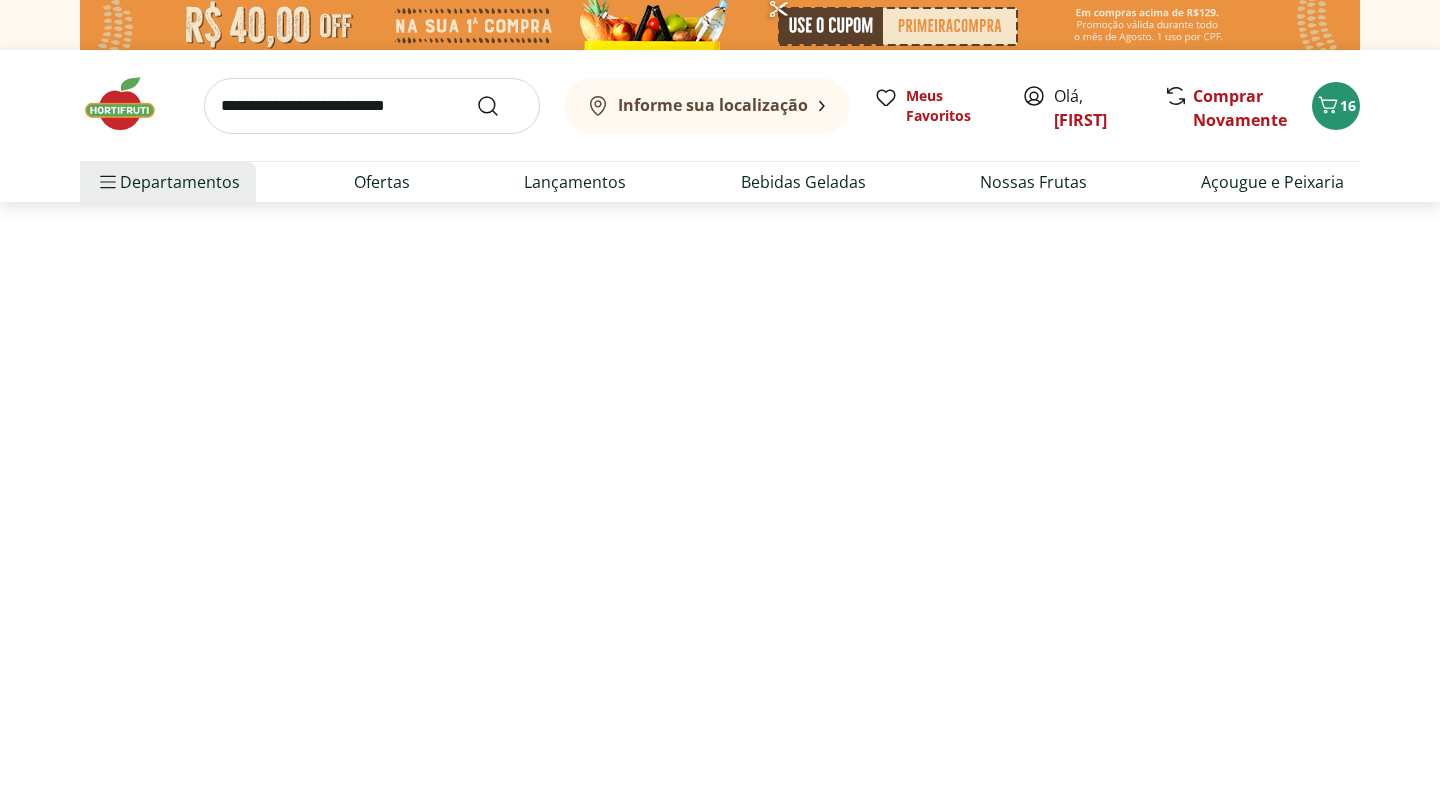 select on "**********" 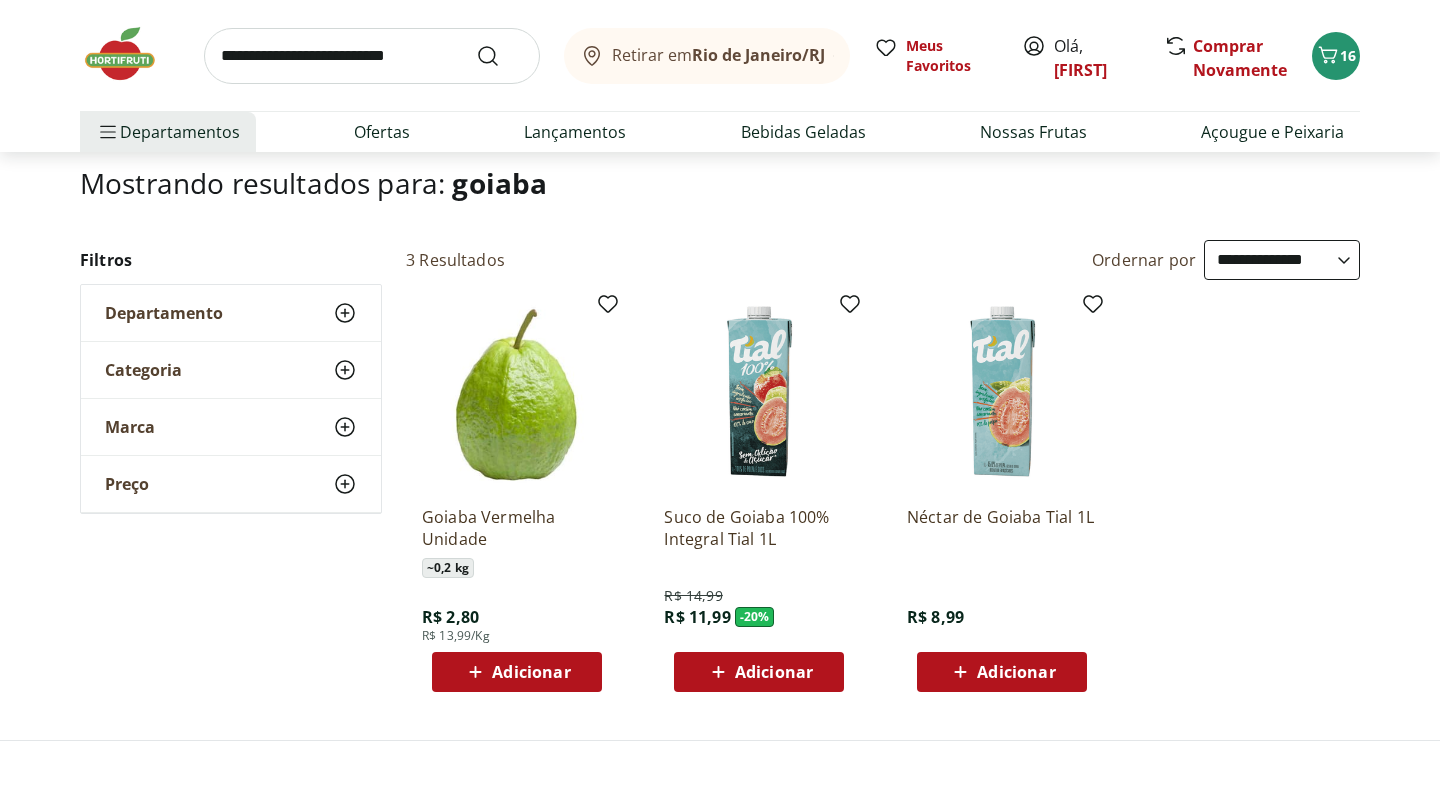 scroll, scrollTop: 126, scrollLeft: 0, axis: vertical 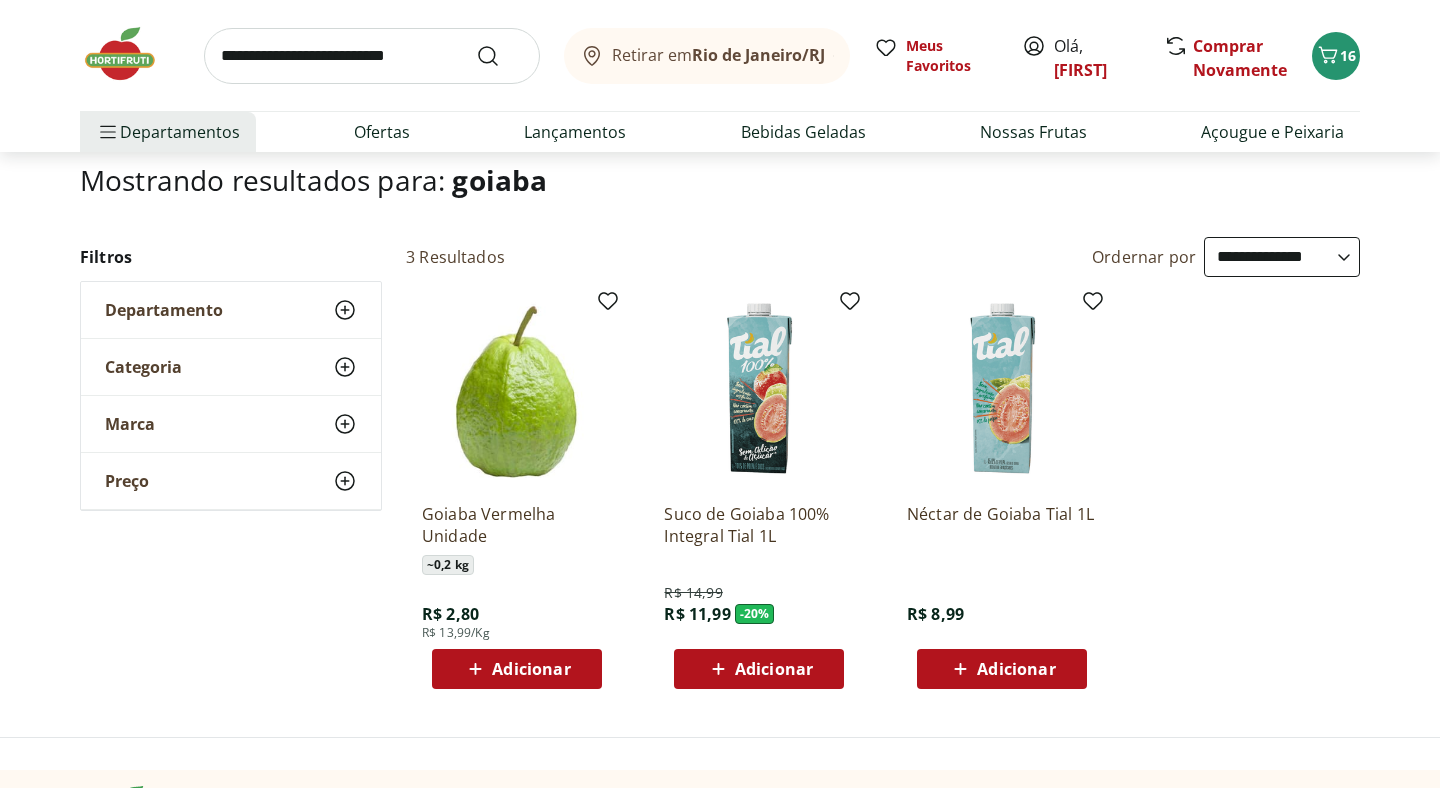 click on "Adicionar" at bounding box center (531, 669) 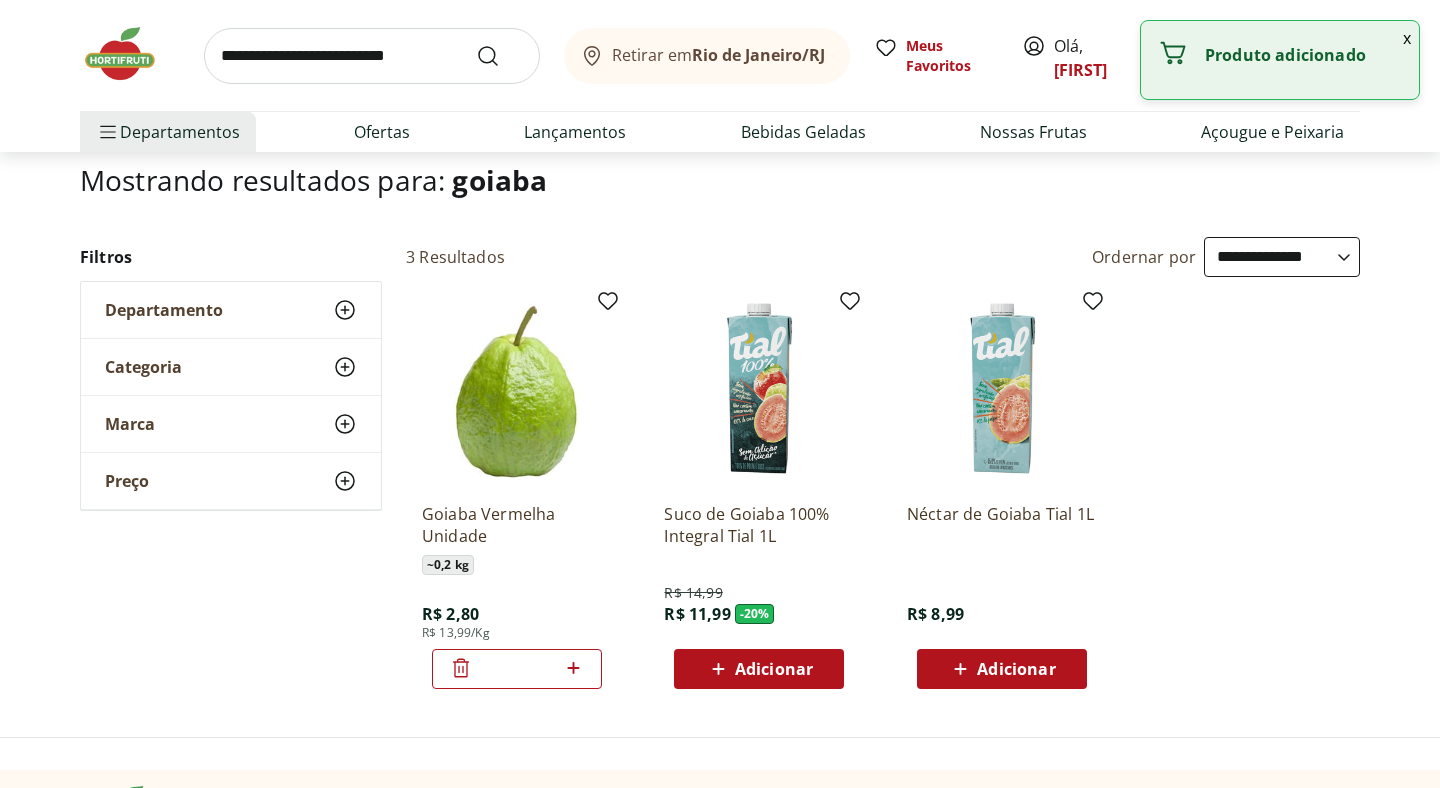 click on "*" at bounding box center [517, 669] 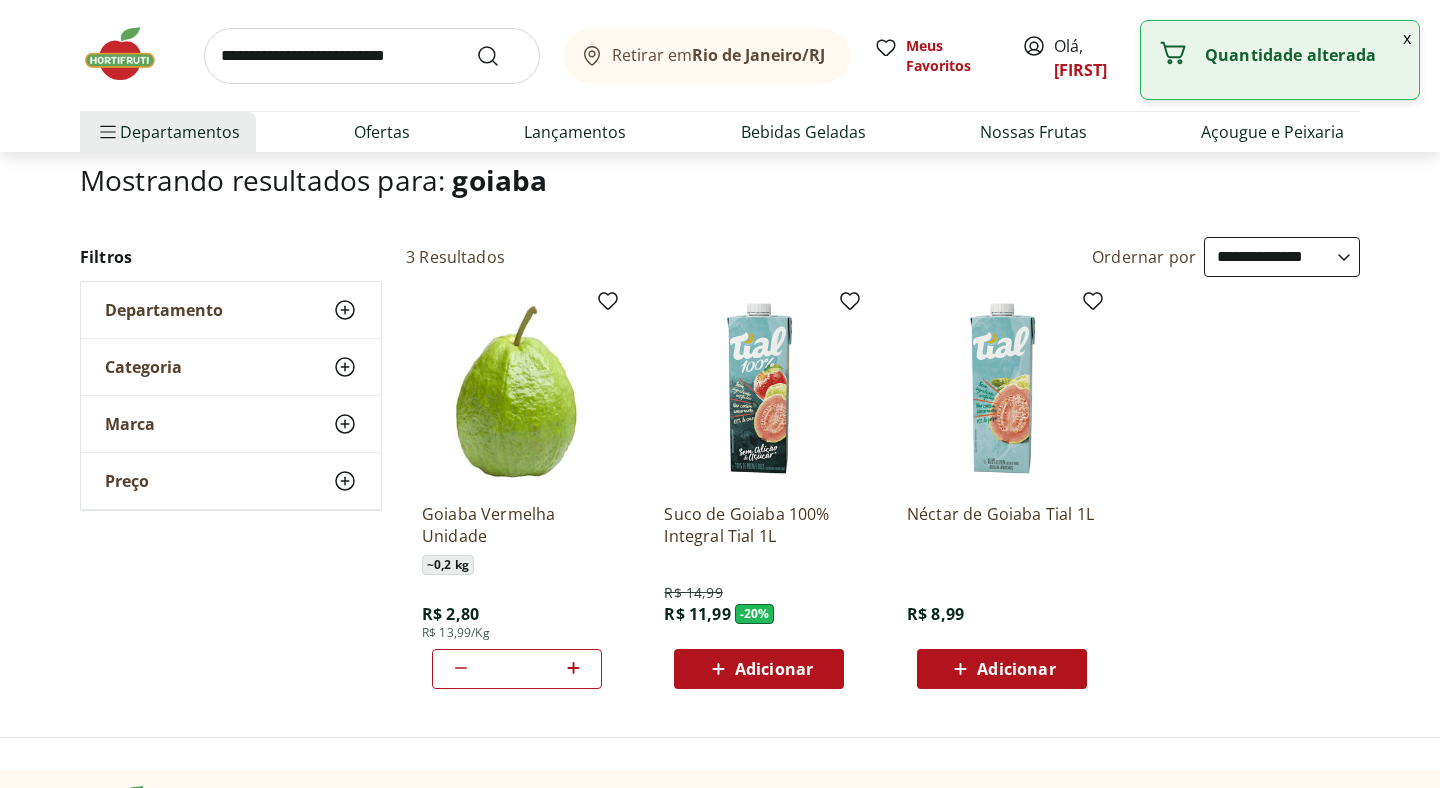 click 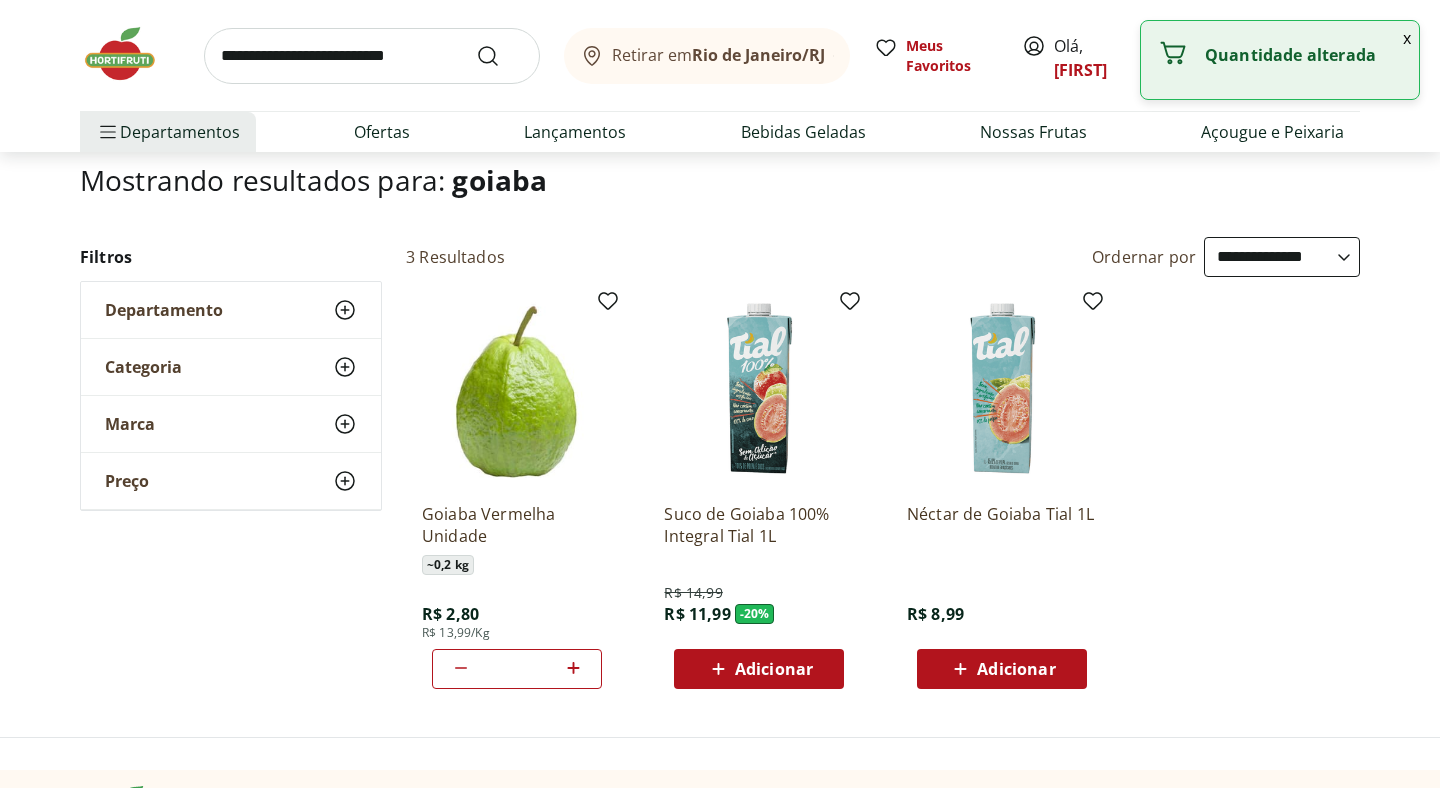click 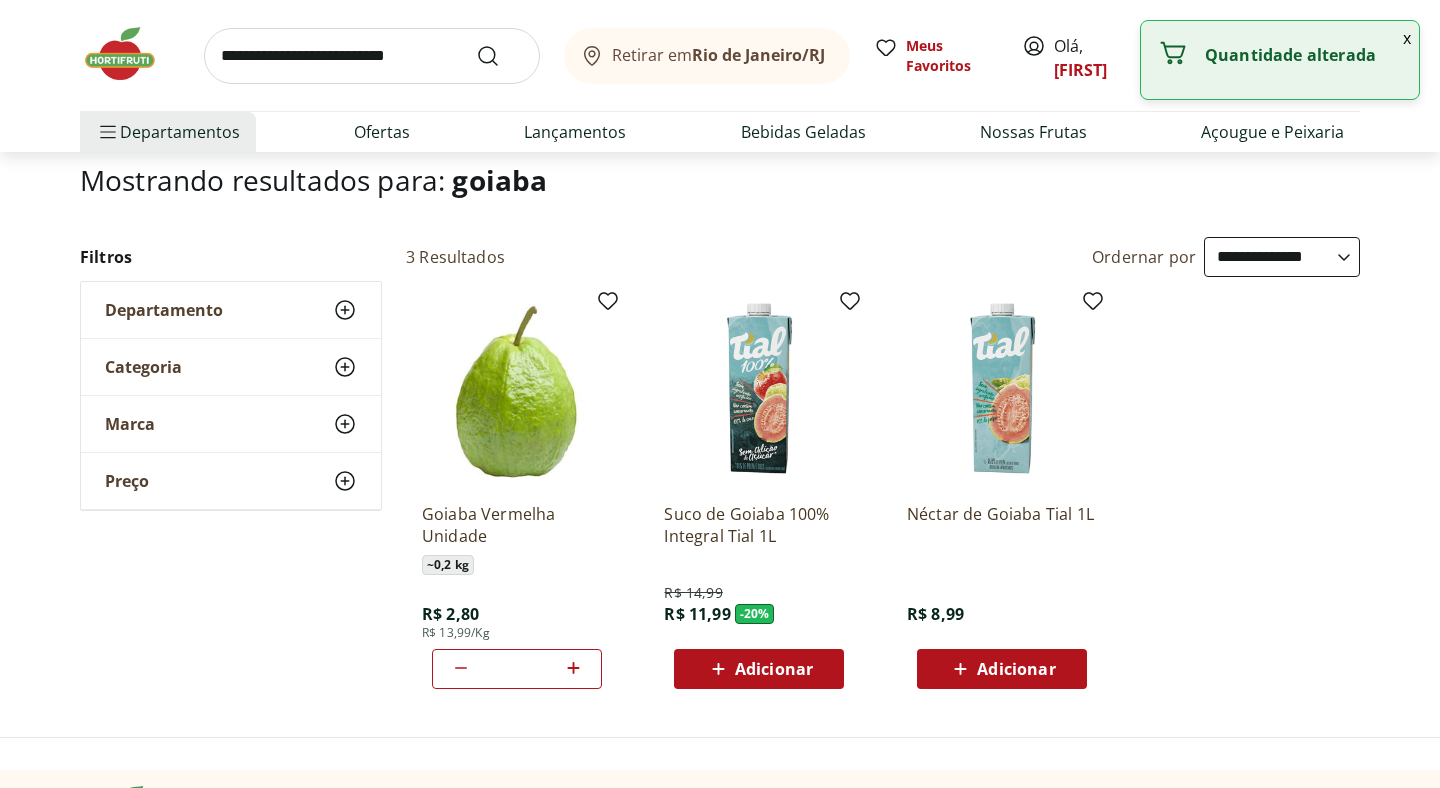 click at bounding box center (372, 56) 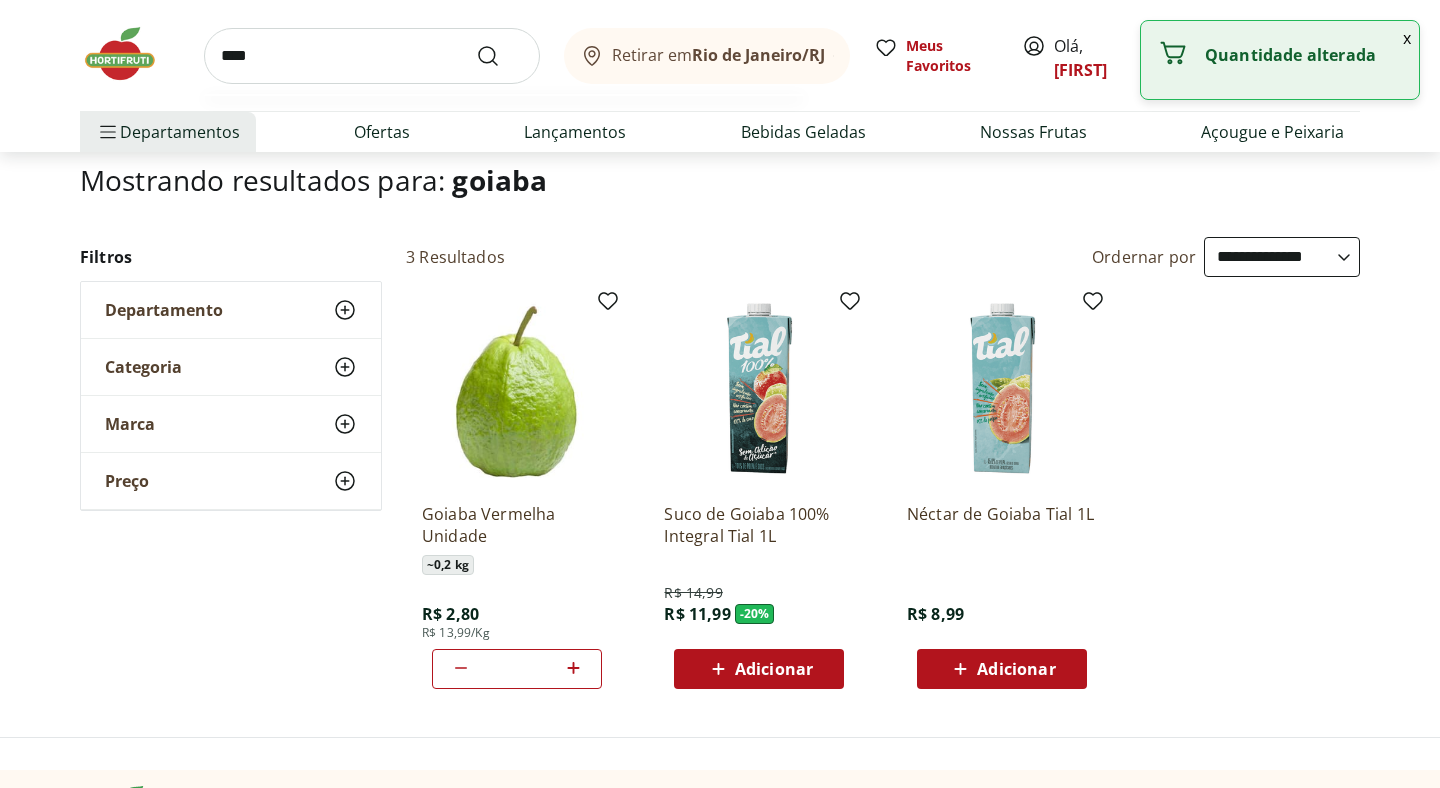 type on "****" 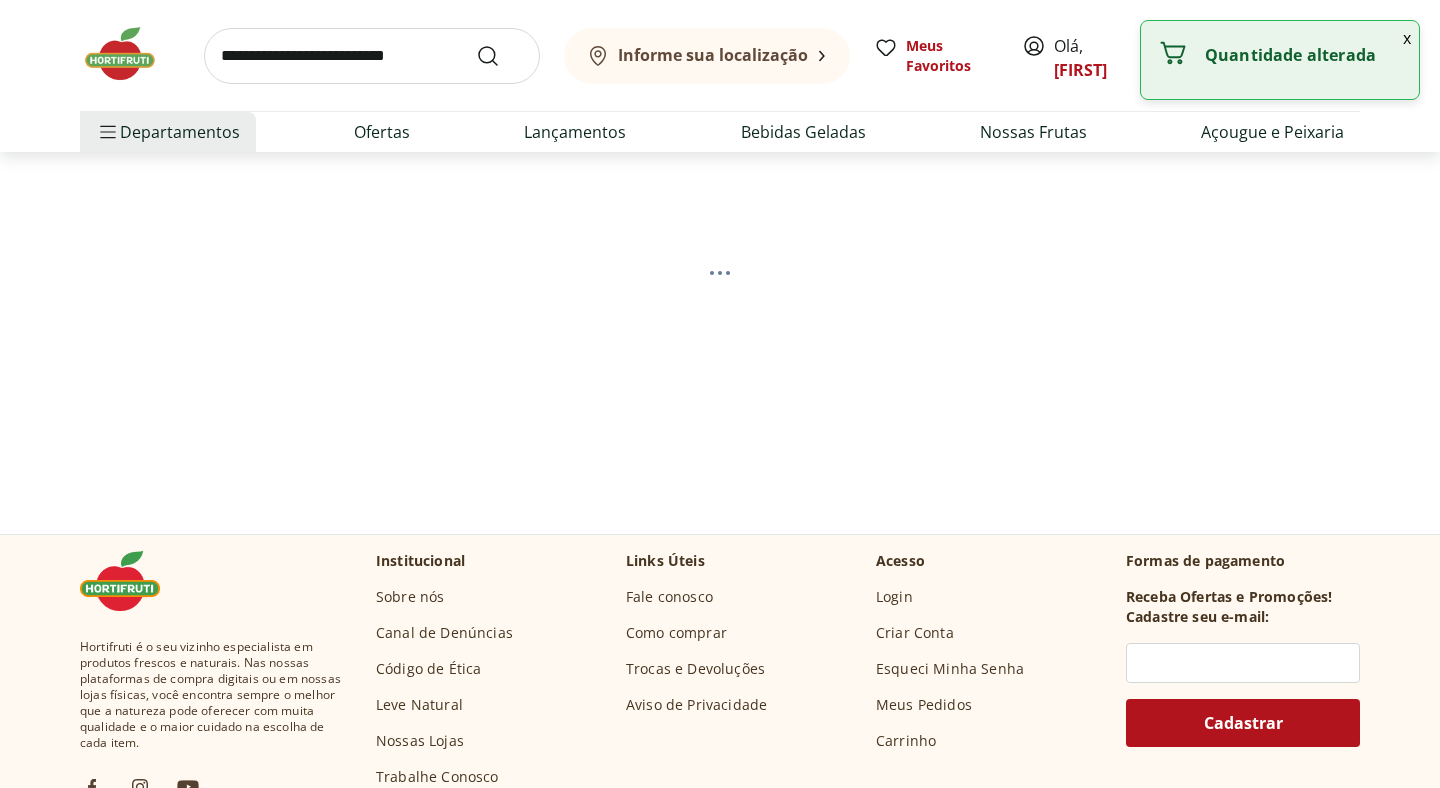 scroll, scrollTop: 0, scrollLeft: 0, axis: both 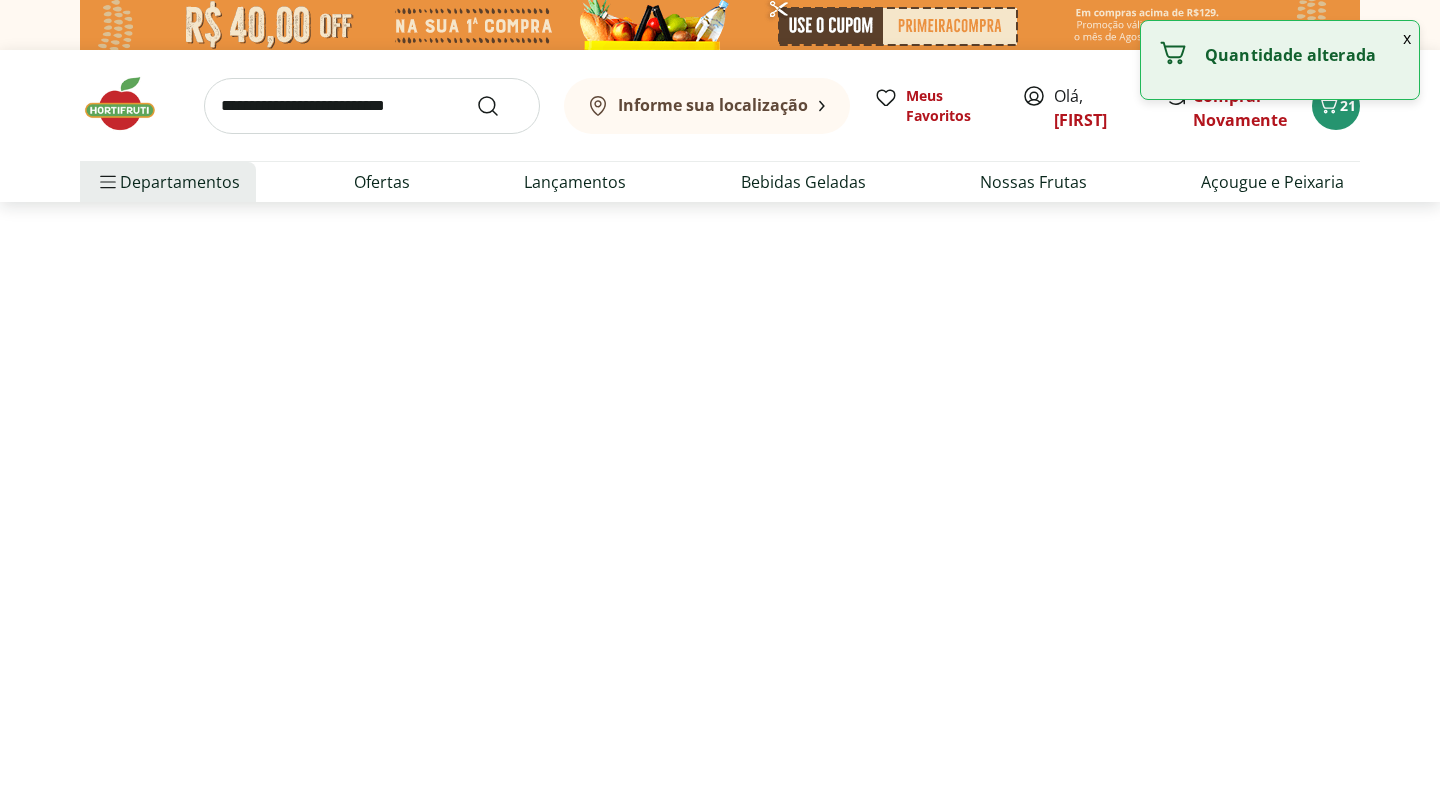 select on "**********" 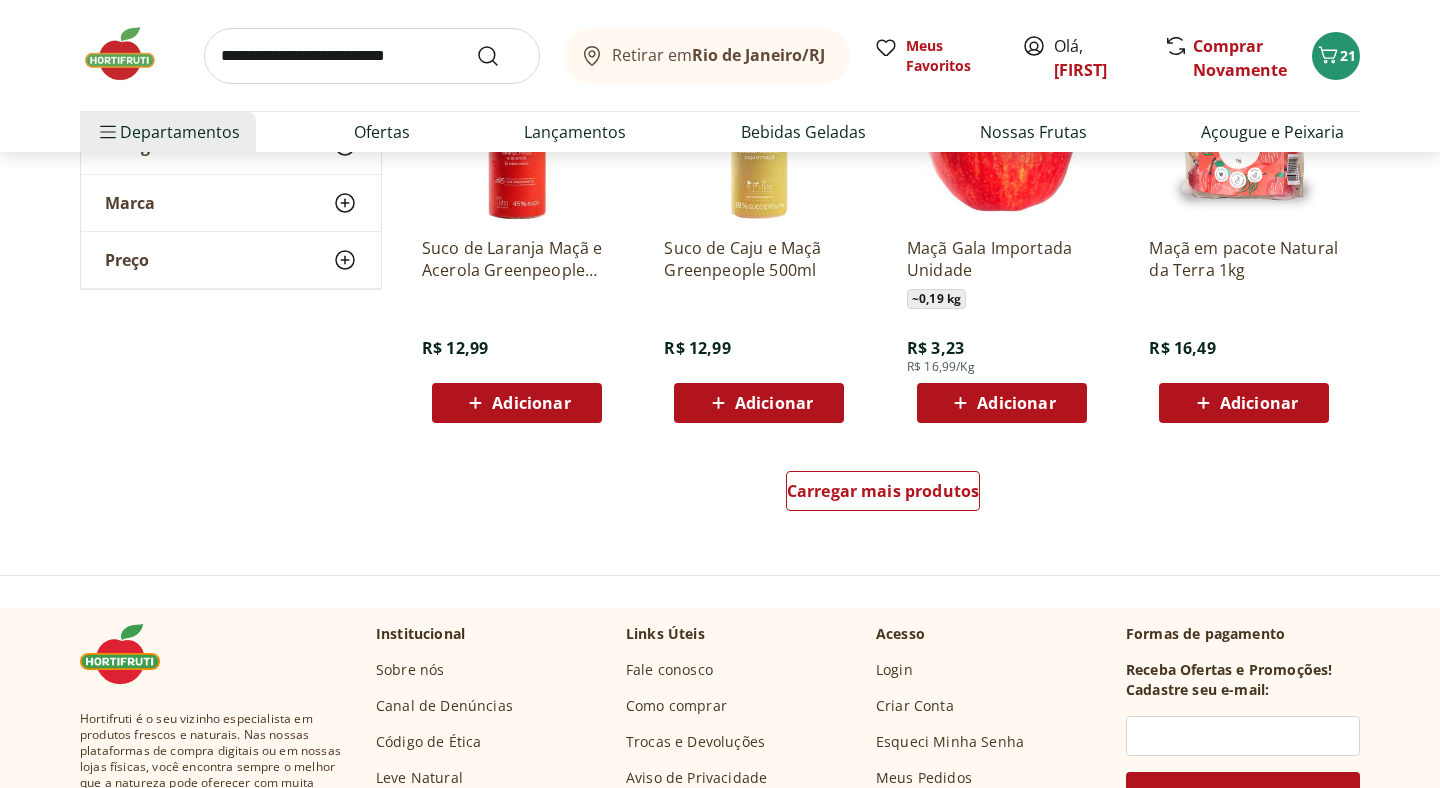 scroll, scrollTop: 1099, scrollLeft: 0, axis: vertical 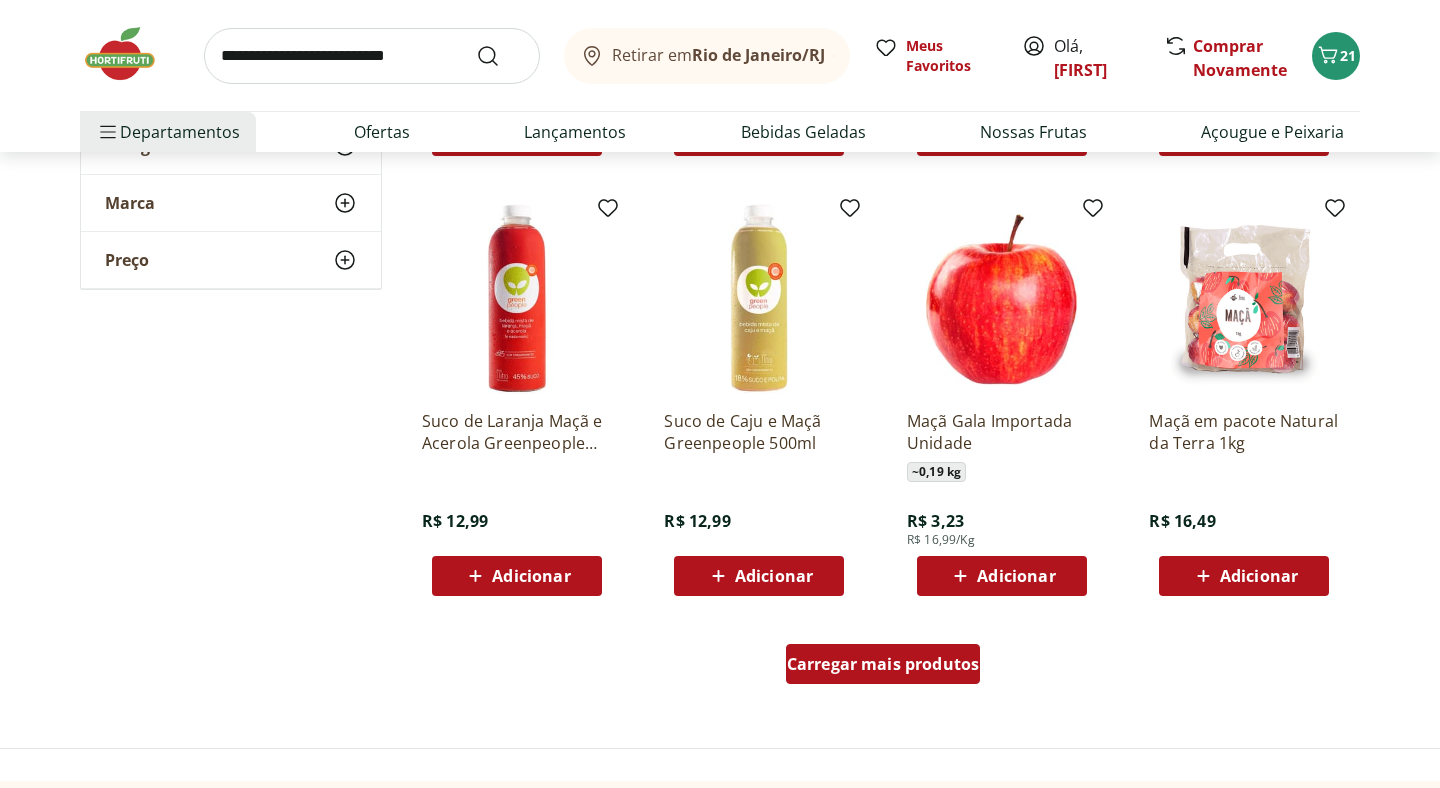click on "Carregar mais produtos" at bounding box center [883, 664] 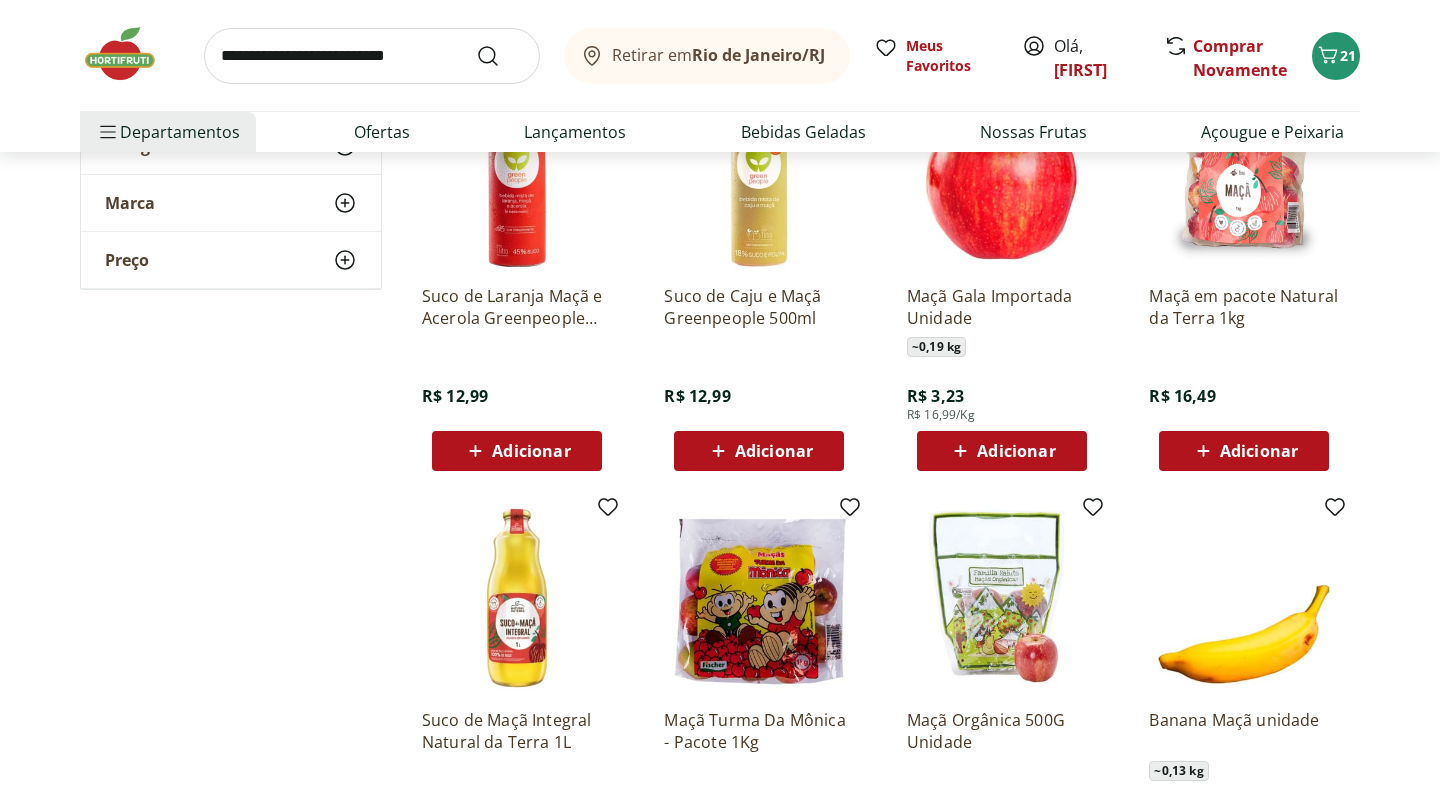 scroll, scrollTop: 1102, scrollLeft: 0, axis: vertical 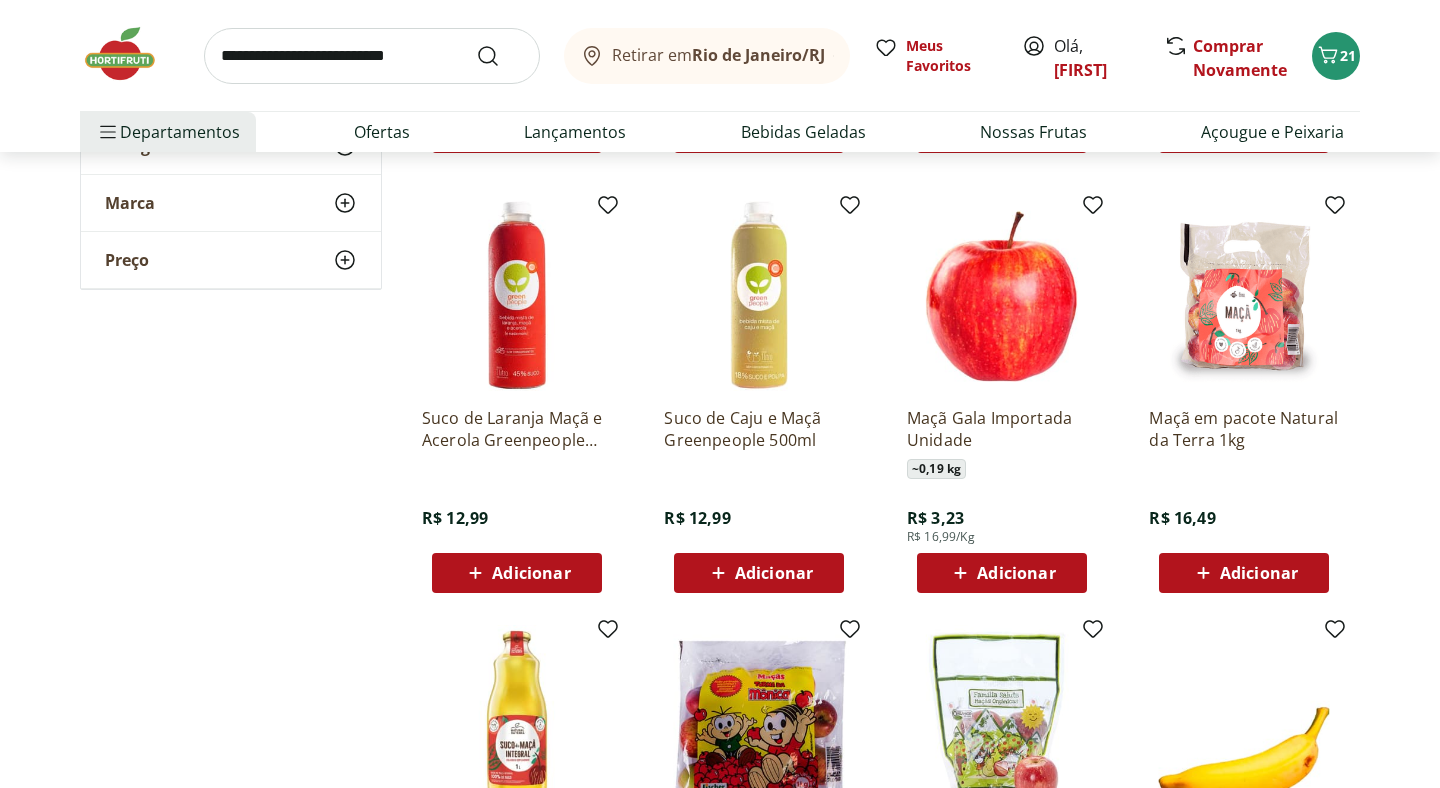 click on "Adicionar" at bounding box center [1016, 573] 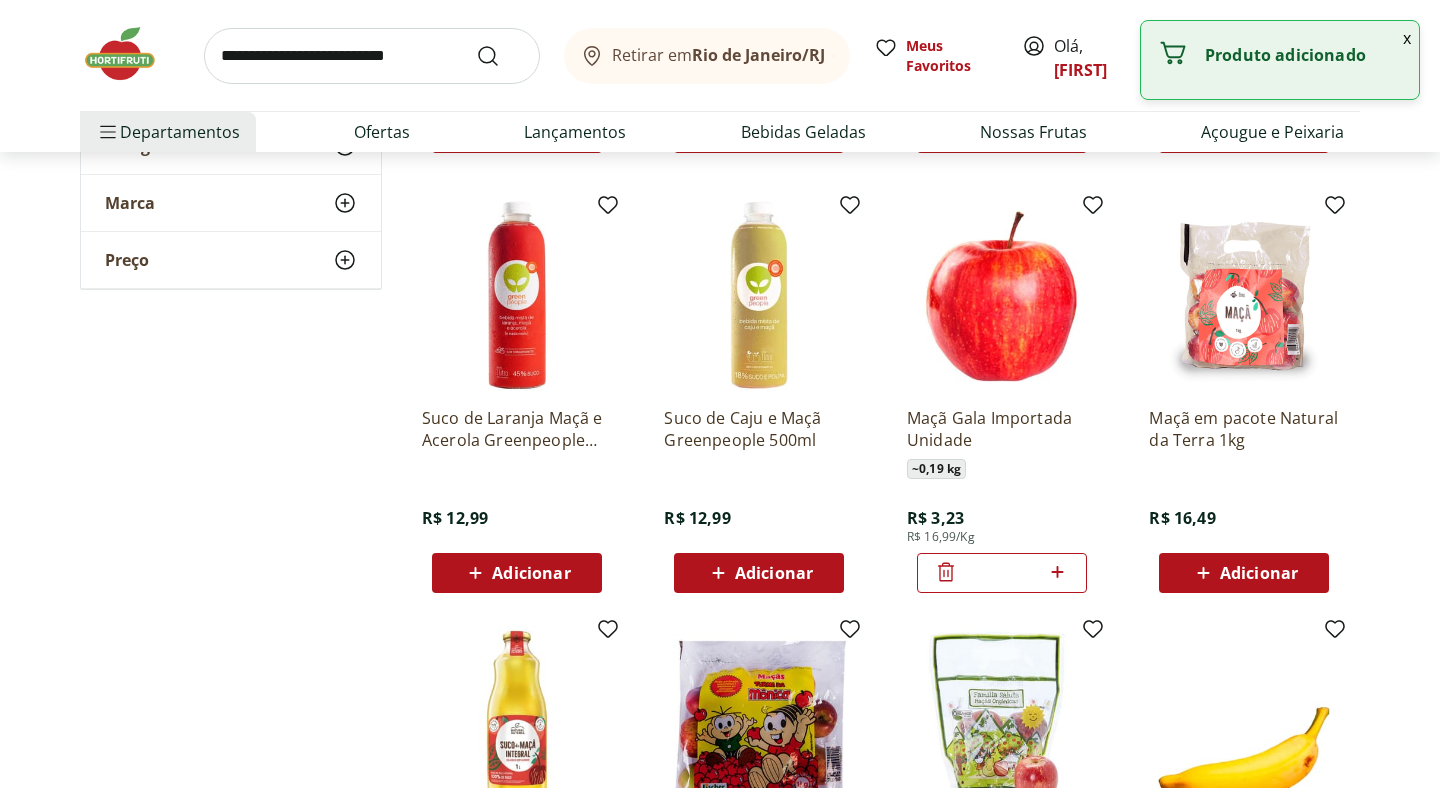 click 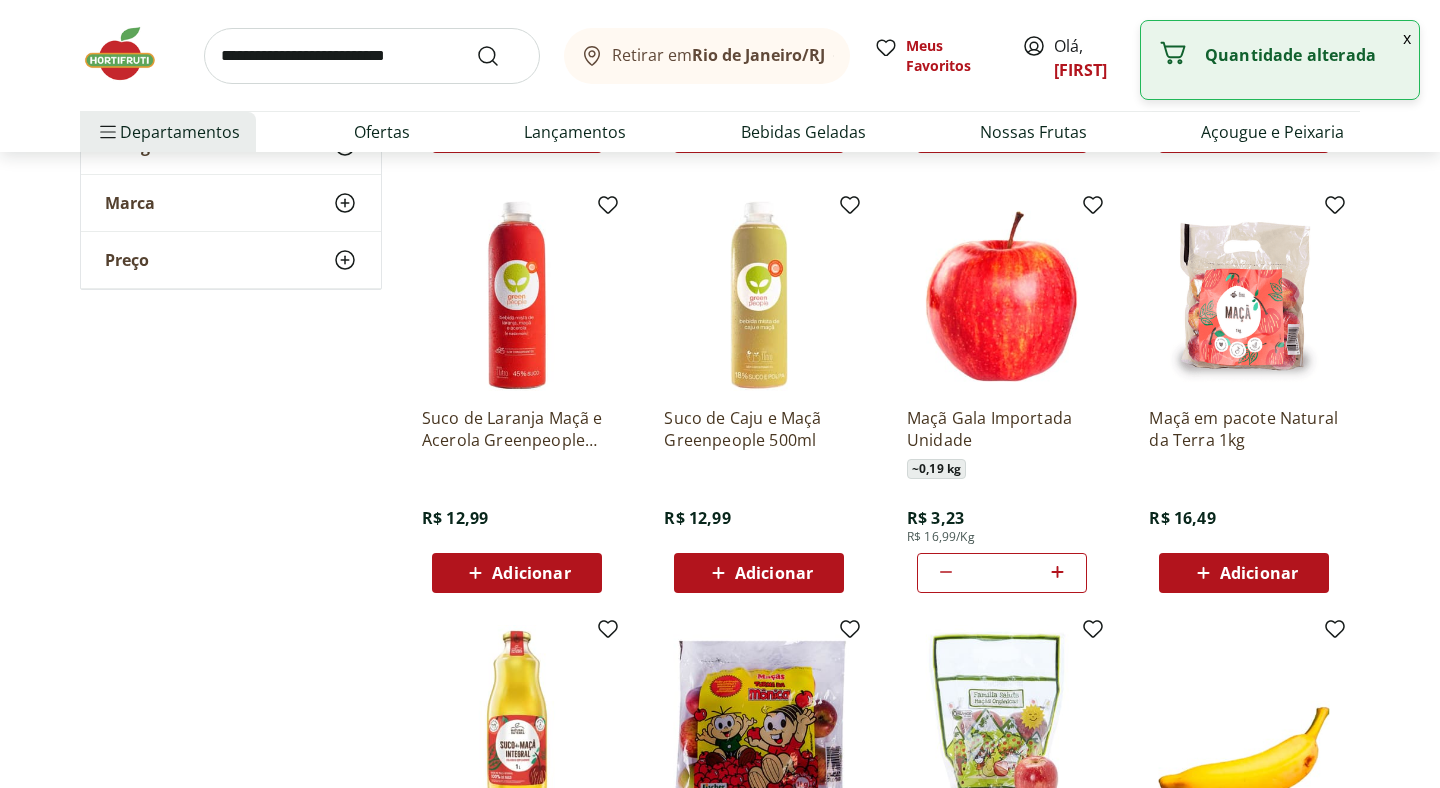click 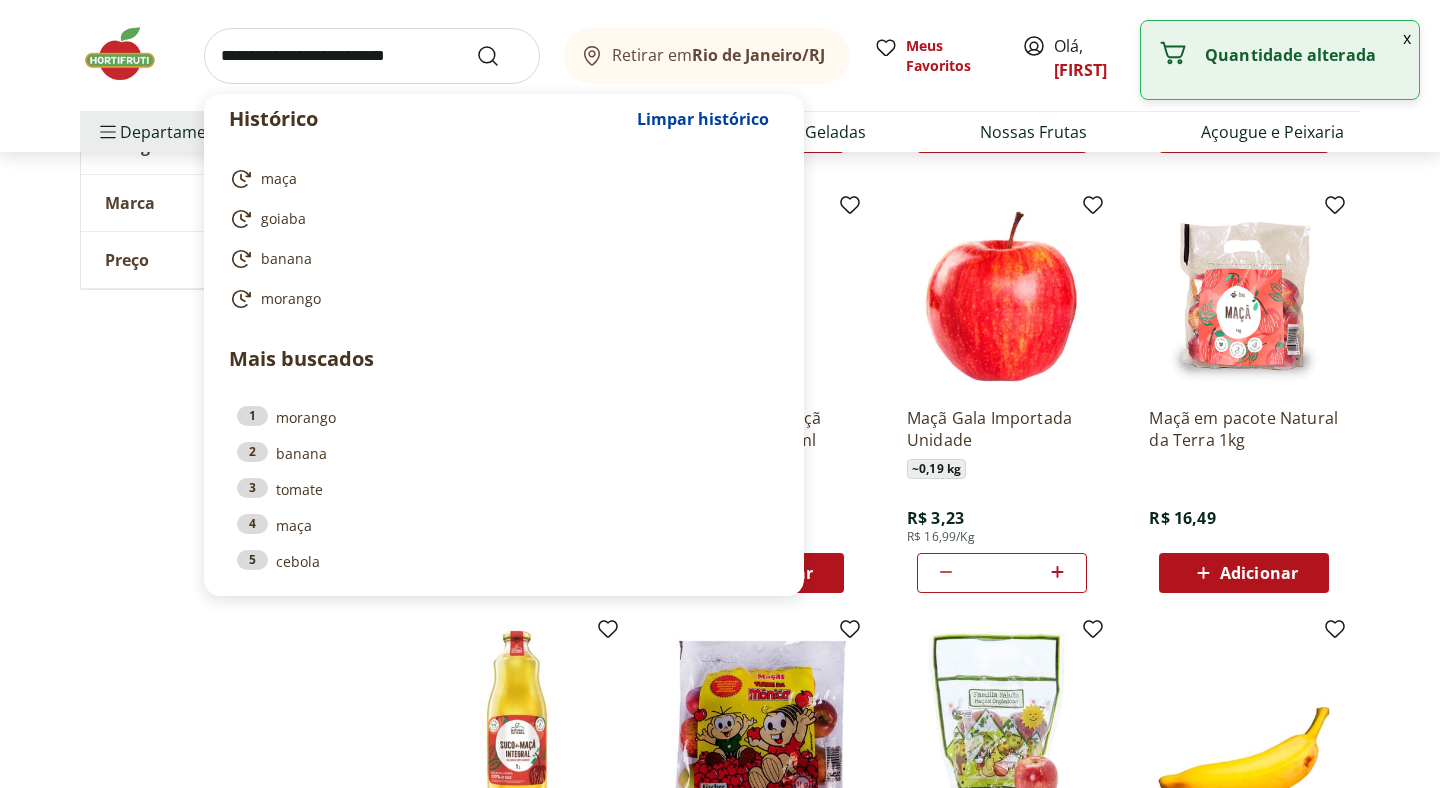 click at bounding box center (372, 56) 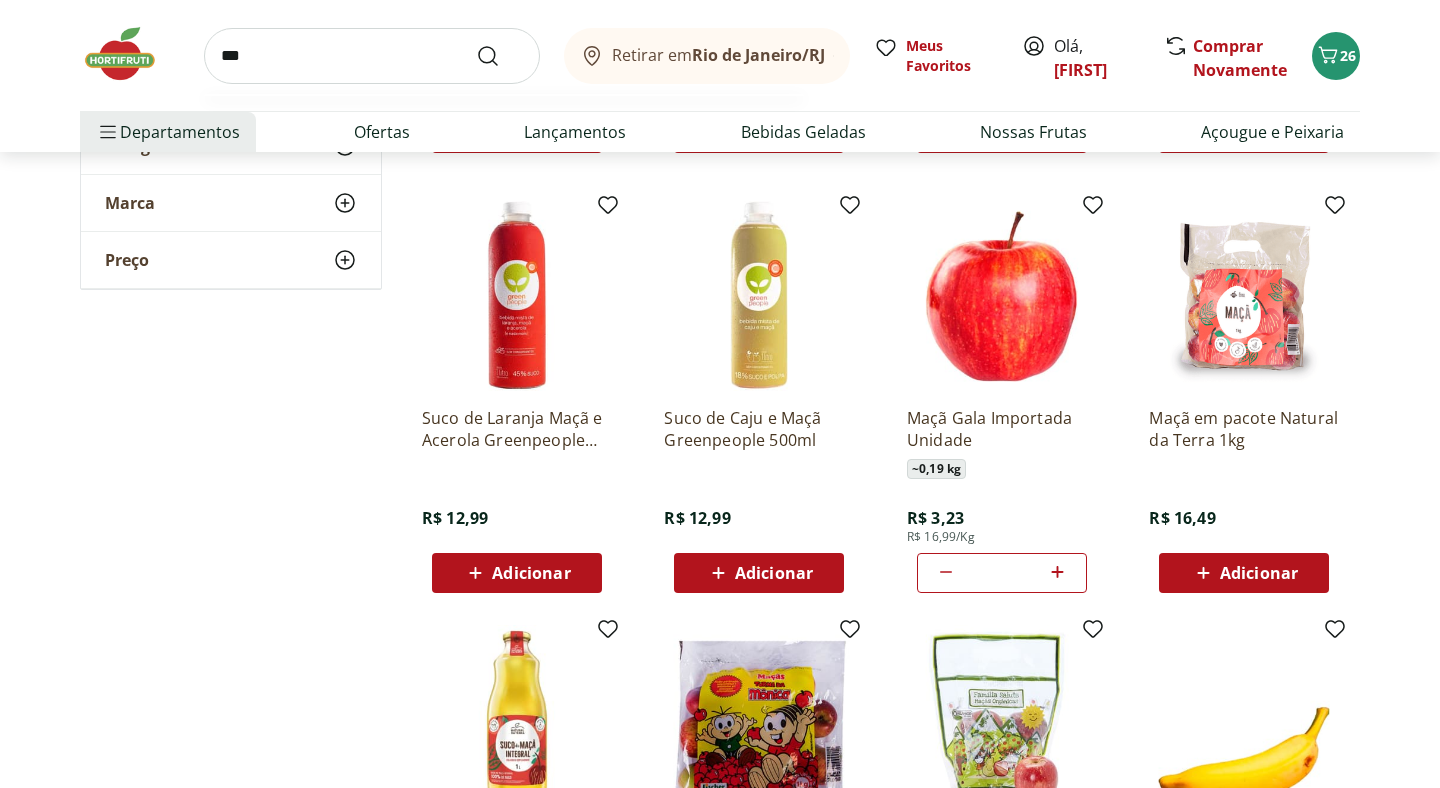 type on "***" 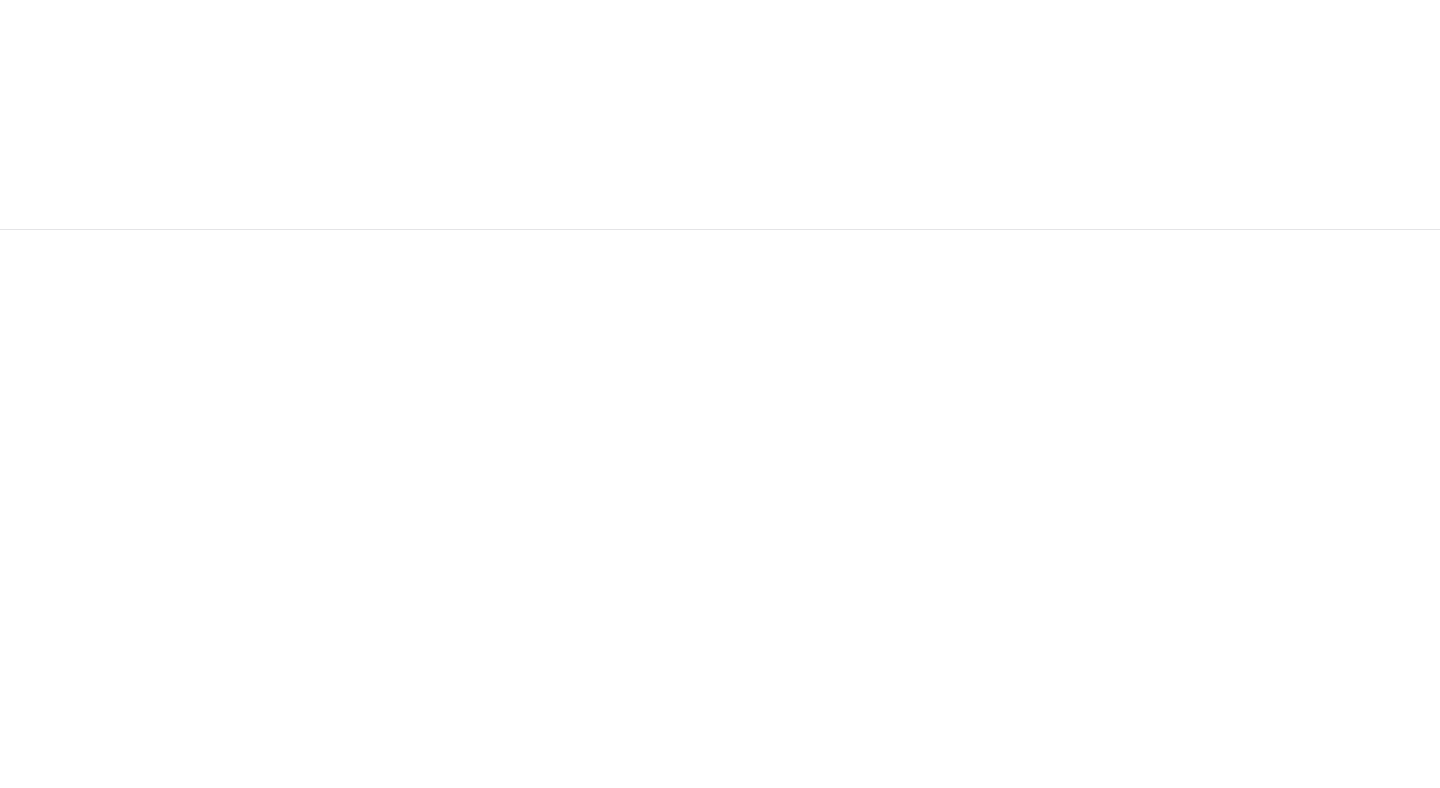 scroll, scrollTop: 0, scrollLeft: 0, axis: both 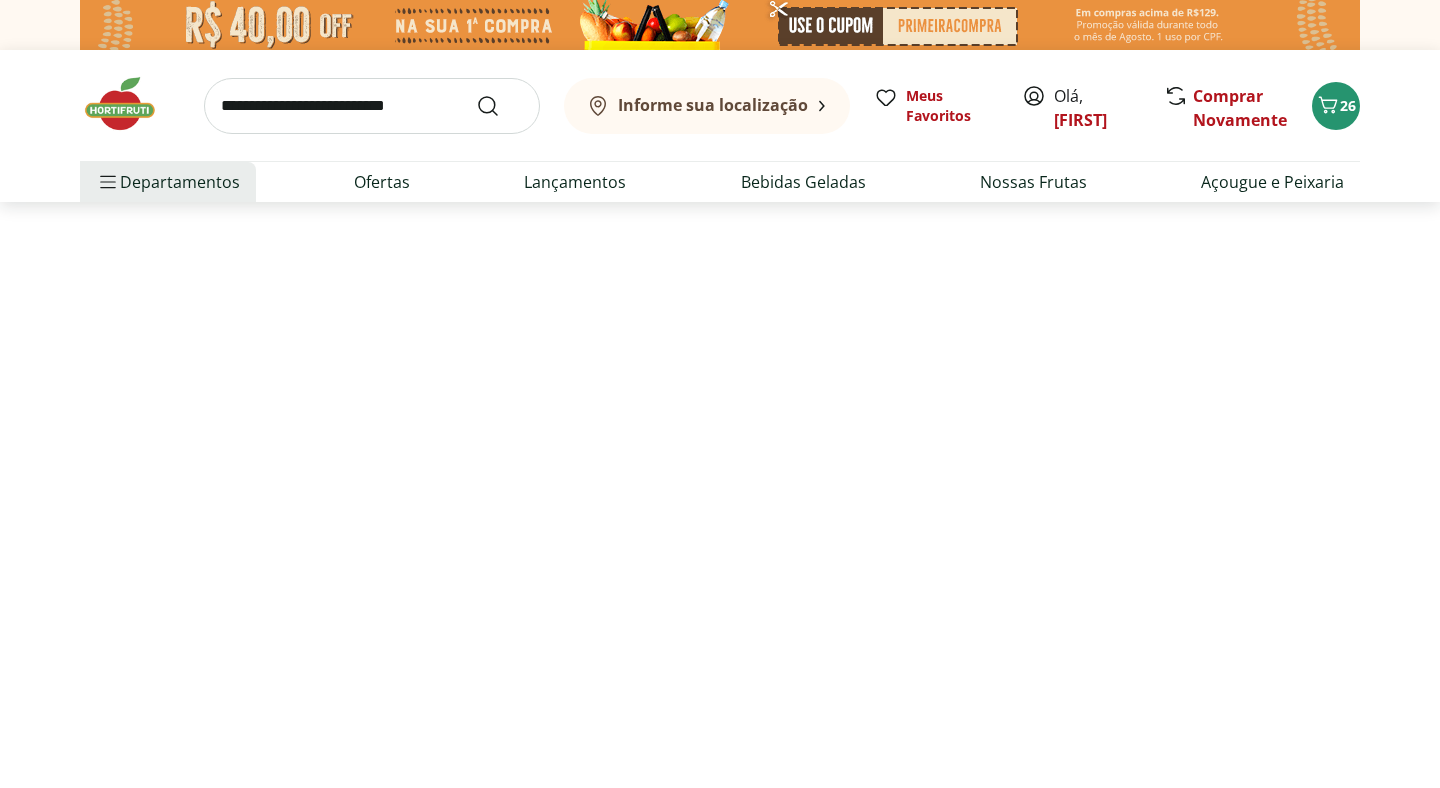 select on "**********" 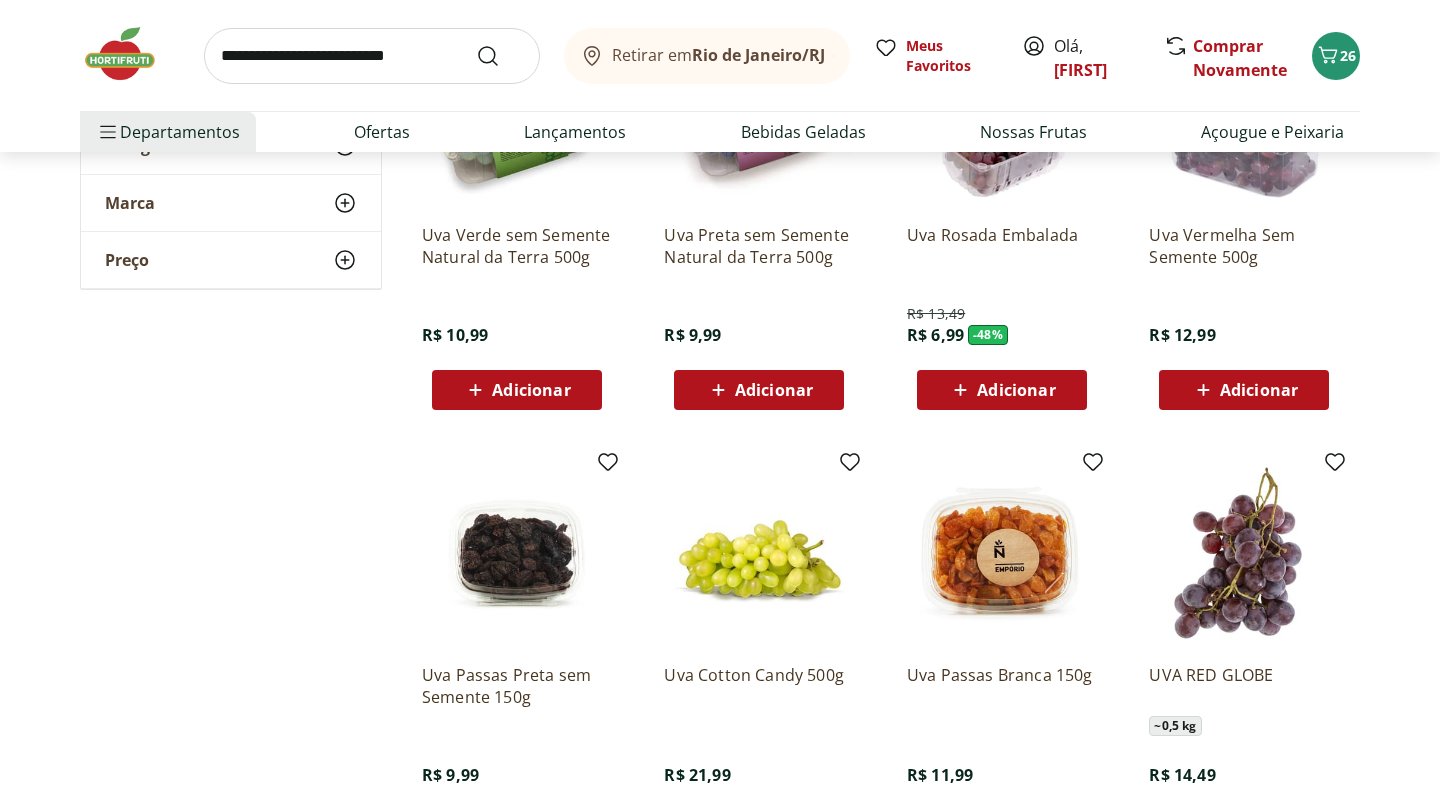 scroll, scrollTop: 403, scrollLeft: 0, axis: vertical 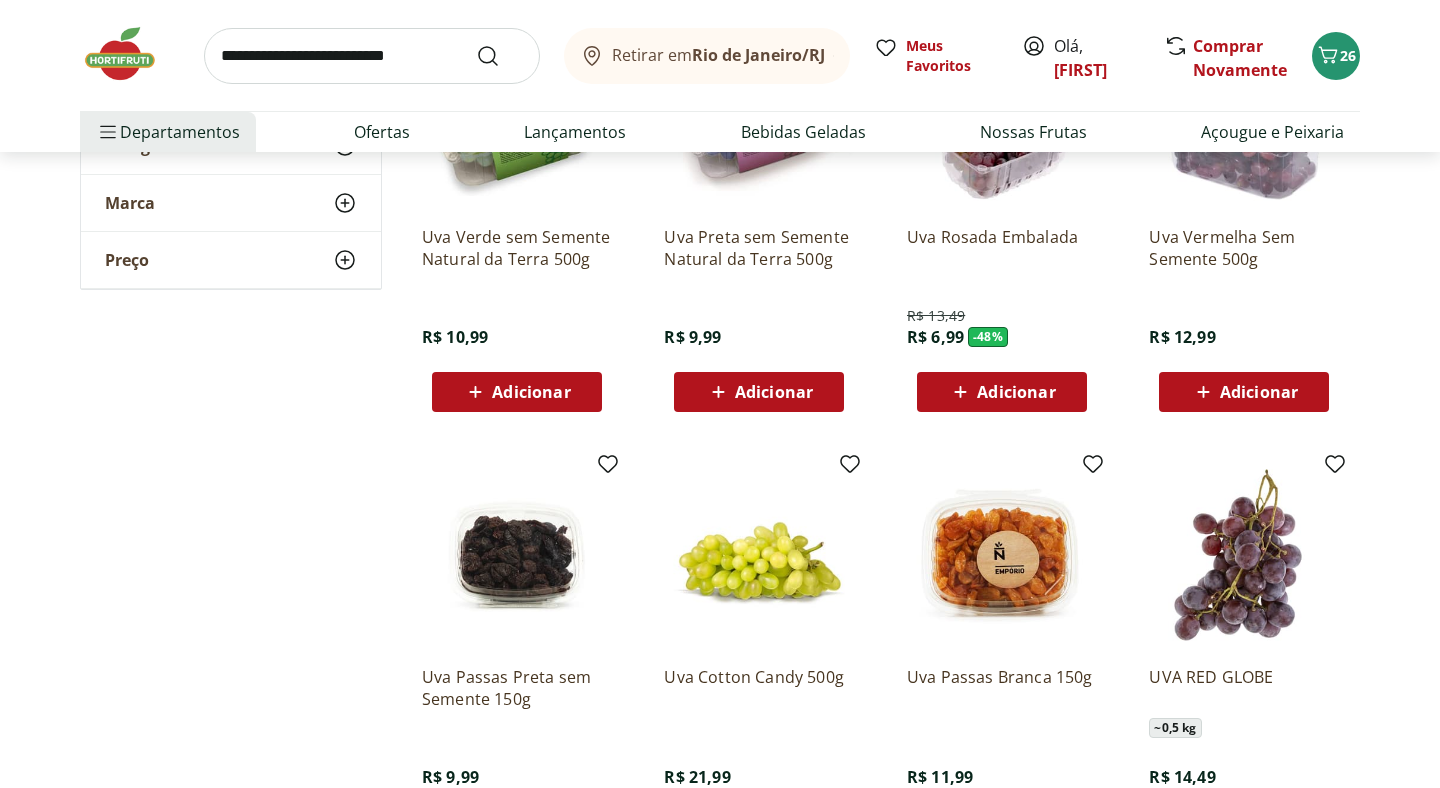 click on "Adicionar" at bounding box center (531, 392) 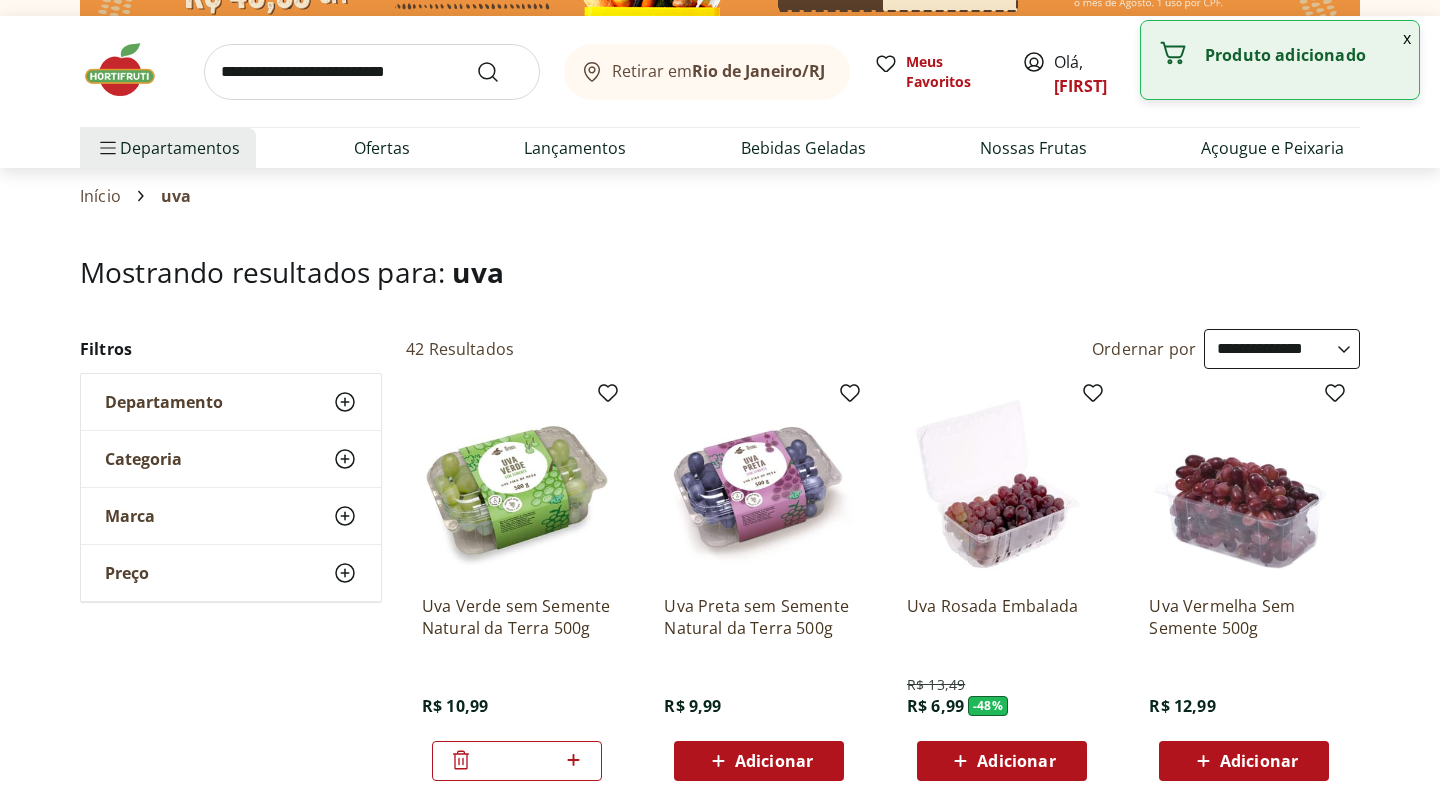 scroll, scrollTop: 0, scrollLeft: 0, axis: both 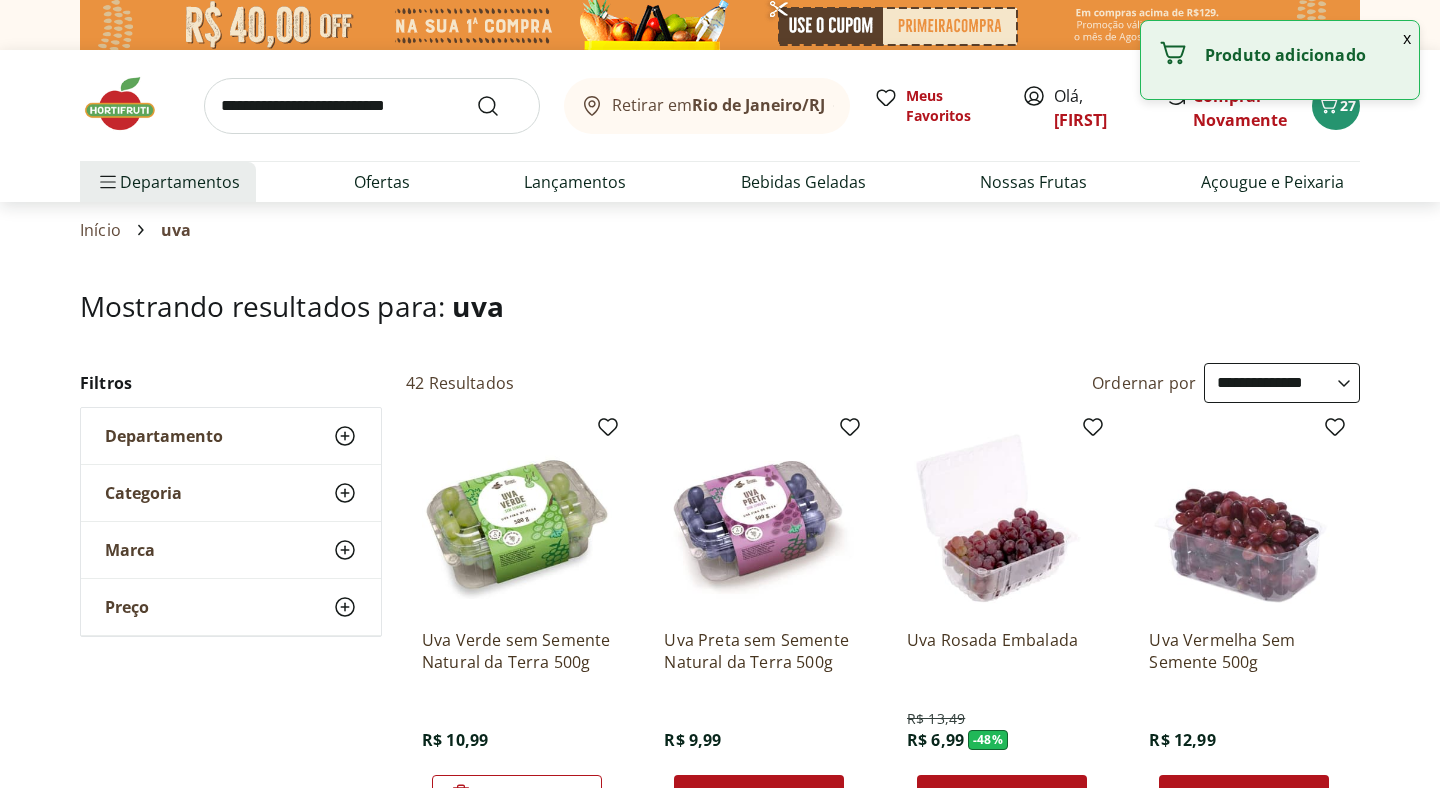 click at bounding box center (372, 106) 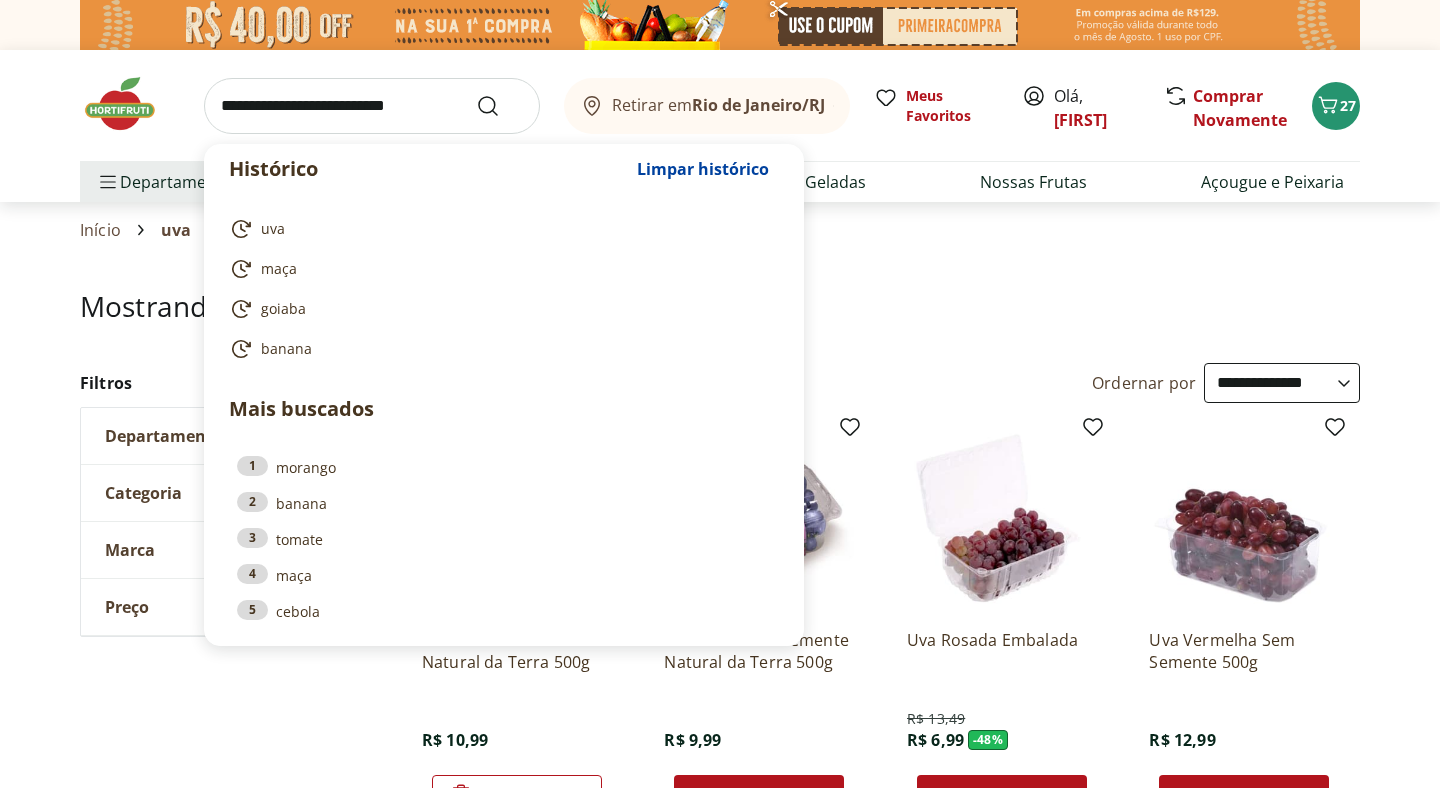 click on "Início uva" at bounding box center [720, 230] 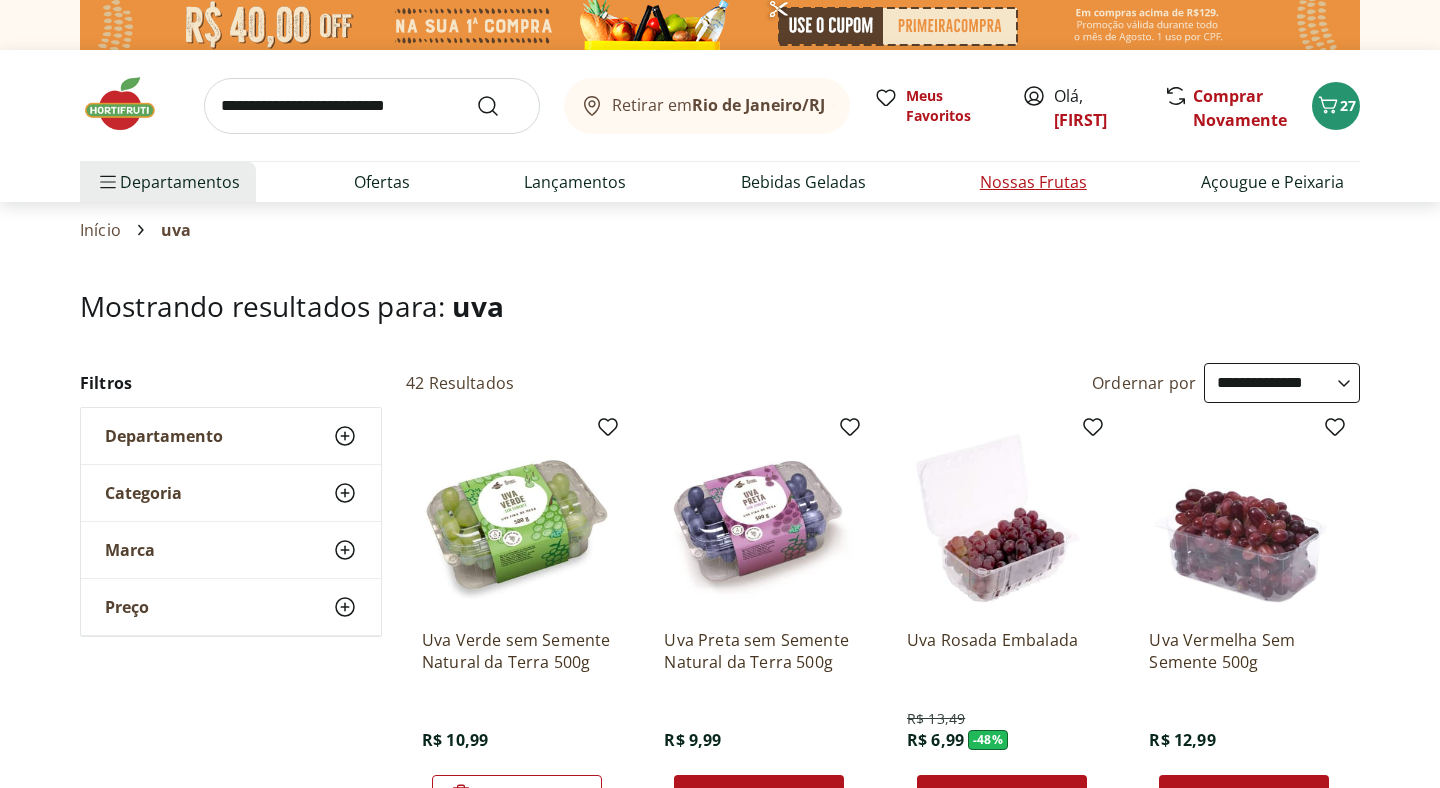 click on "Nossas Frutas" at bounding box center [1033, 182] 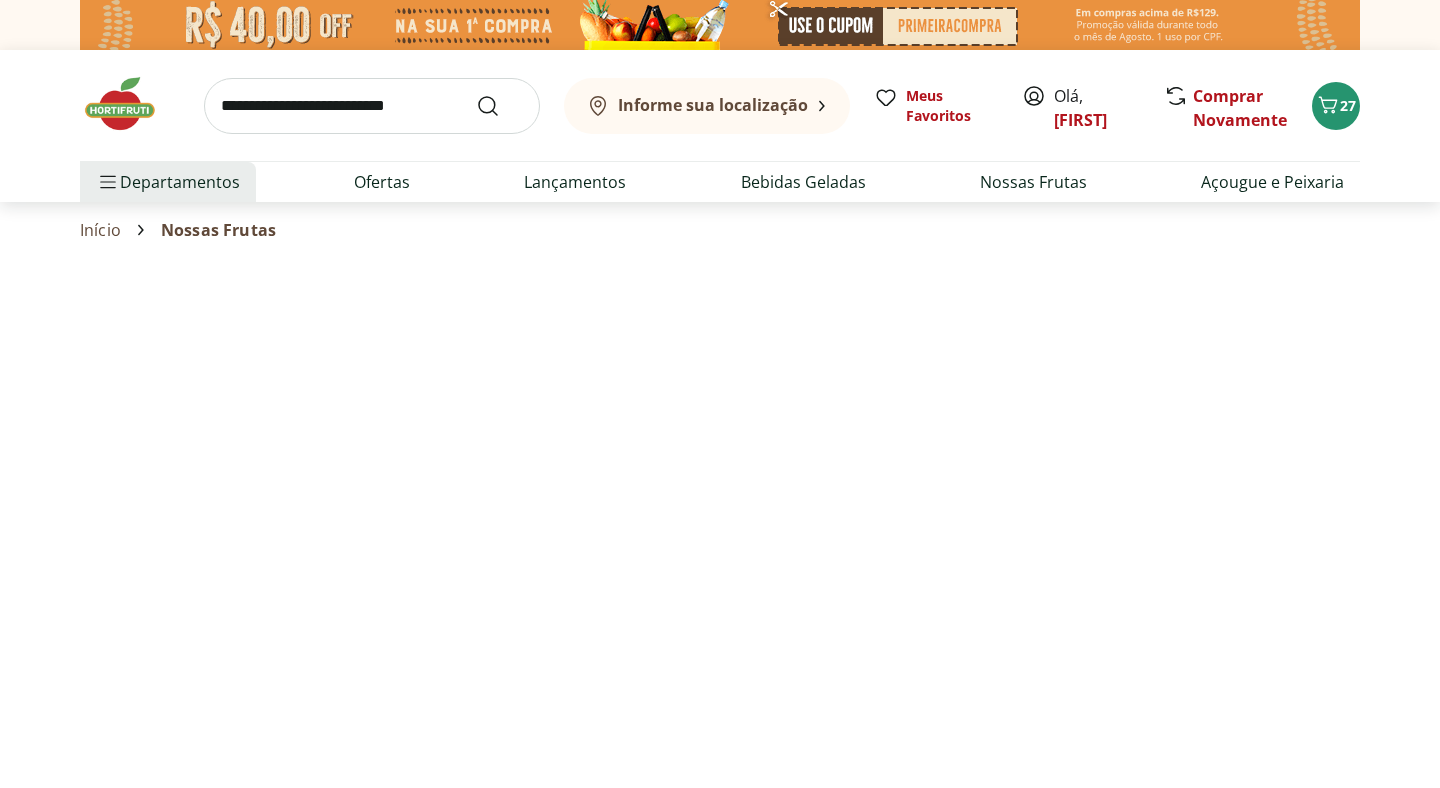 select on "**********" 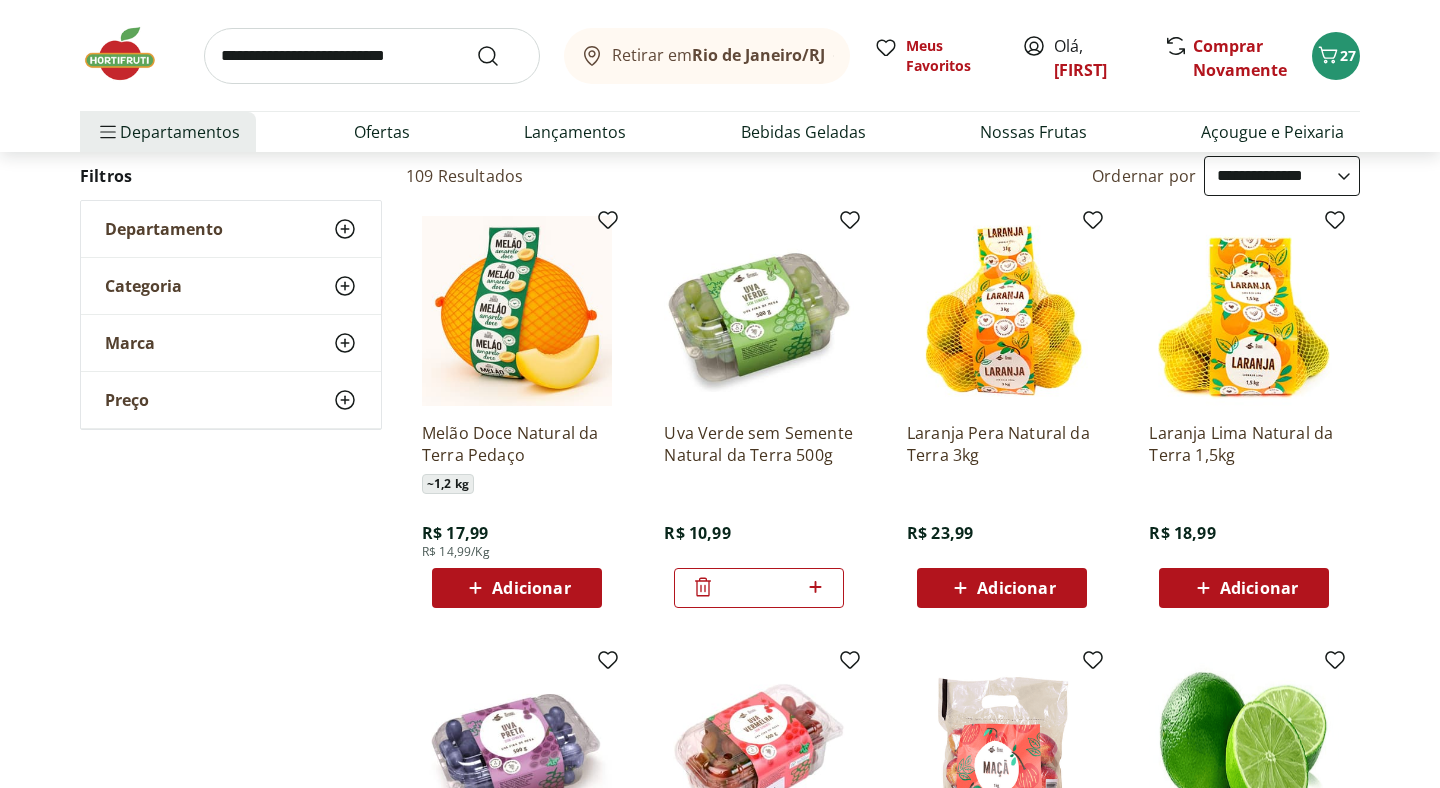 scroll, scrollTop: 143, scrollLeft: 0, axis: vertical 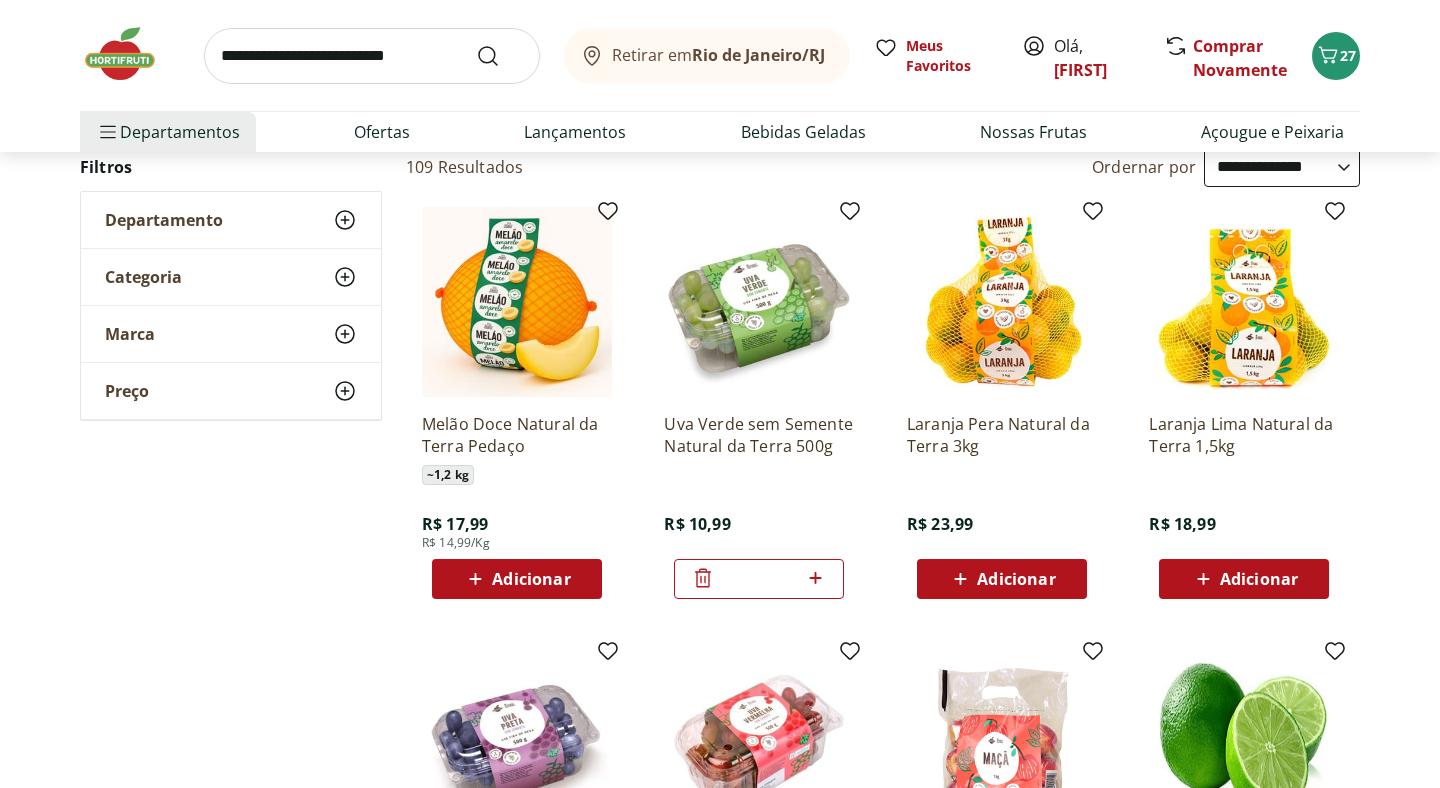 click on "Adicionar" at bounding box center (531, 579) 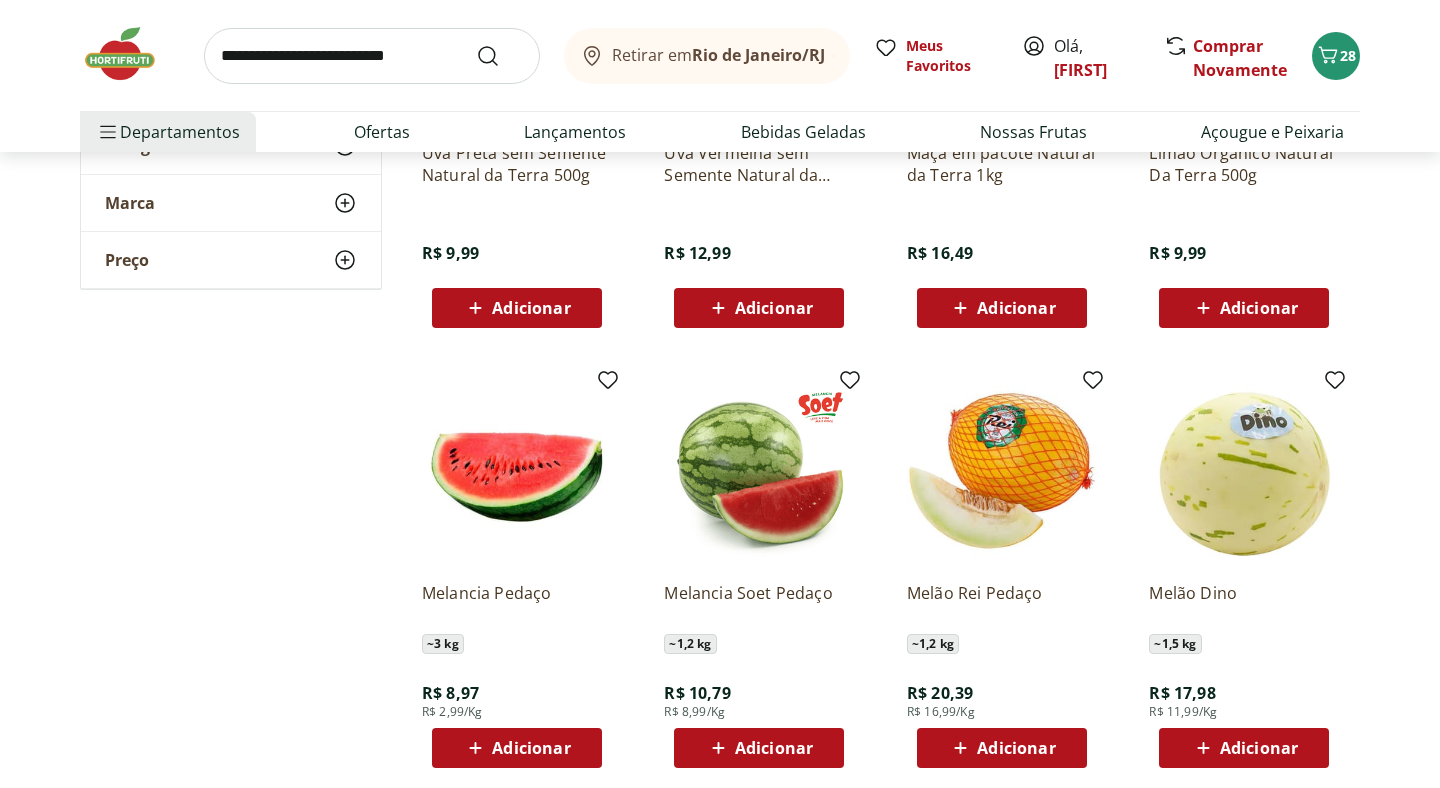 scroll, scrollTop: 859, scrollLeft: 0, axis: vertical 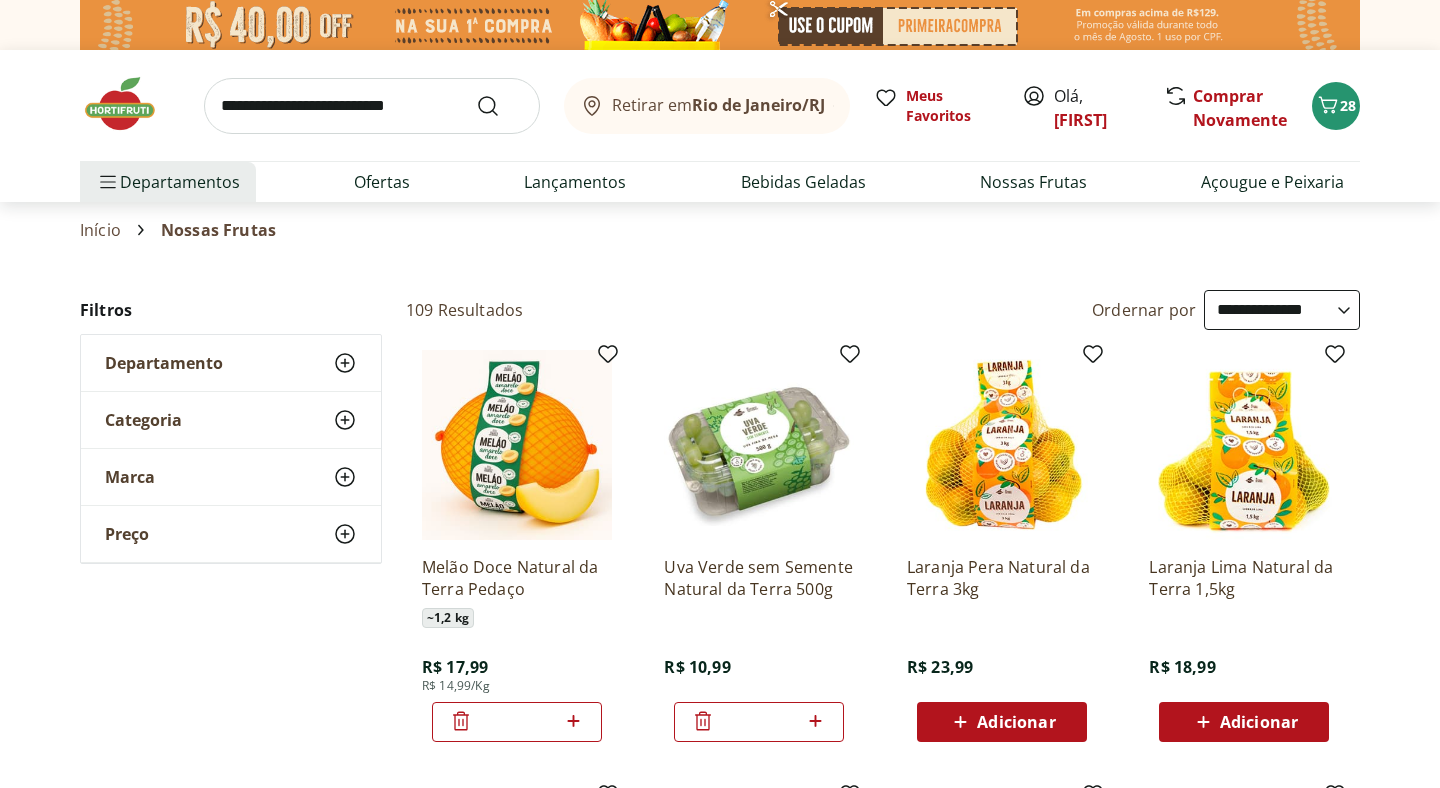 select on "**********" 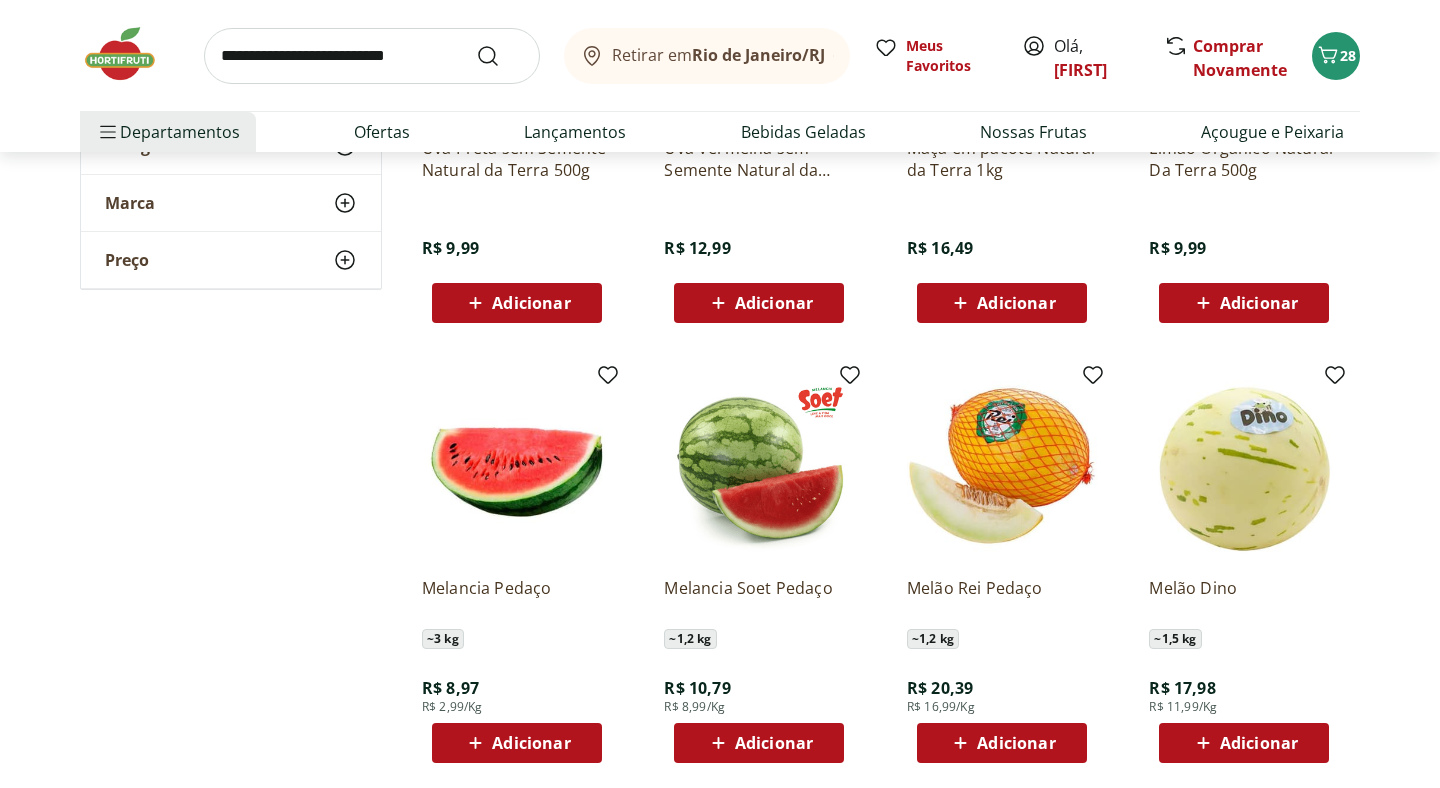 scroll, scrollTop: 0, scrollLeft: 0, axis: both 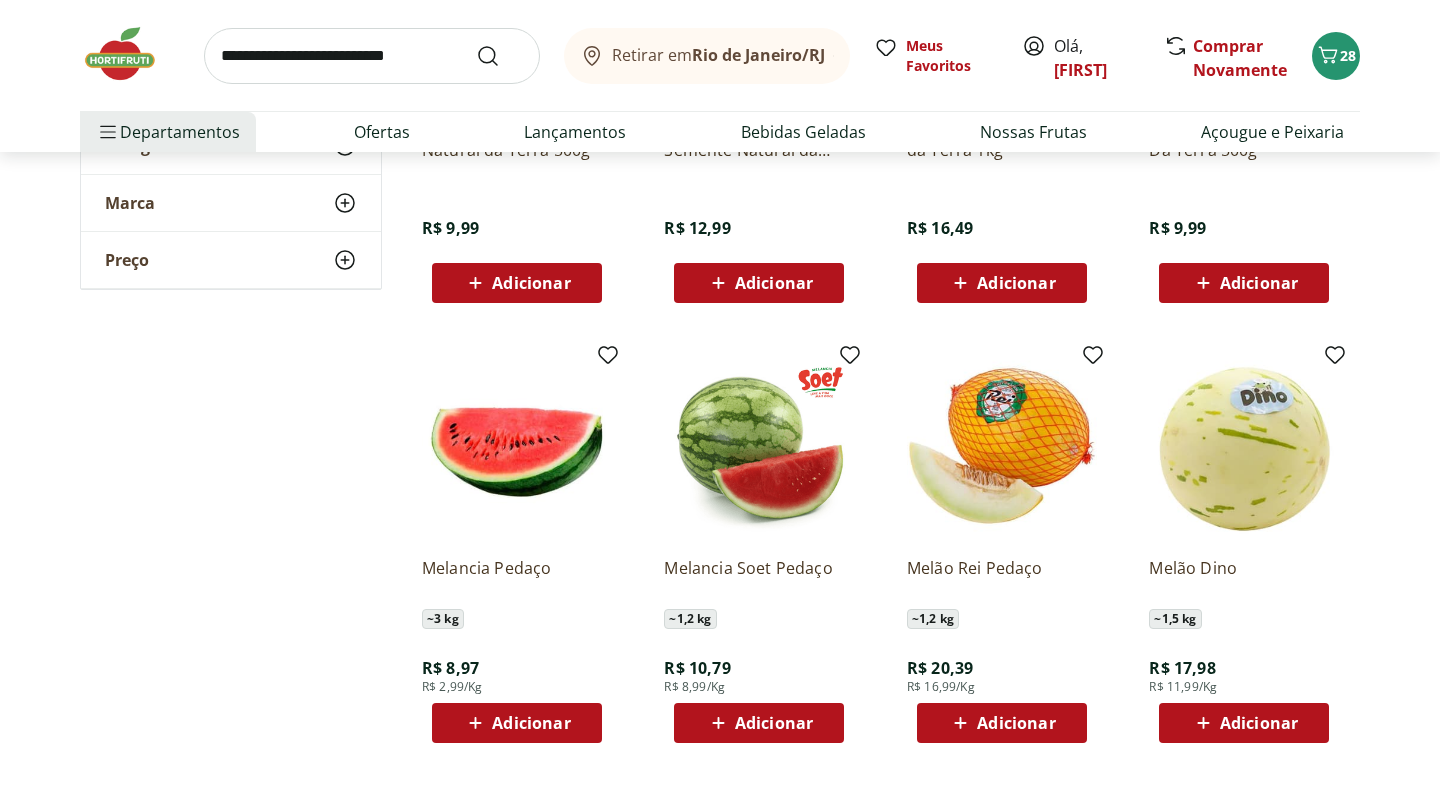 click on "Adicionar" at bounding box center [1002, 723] 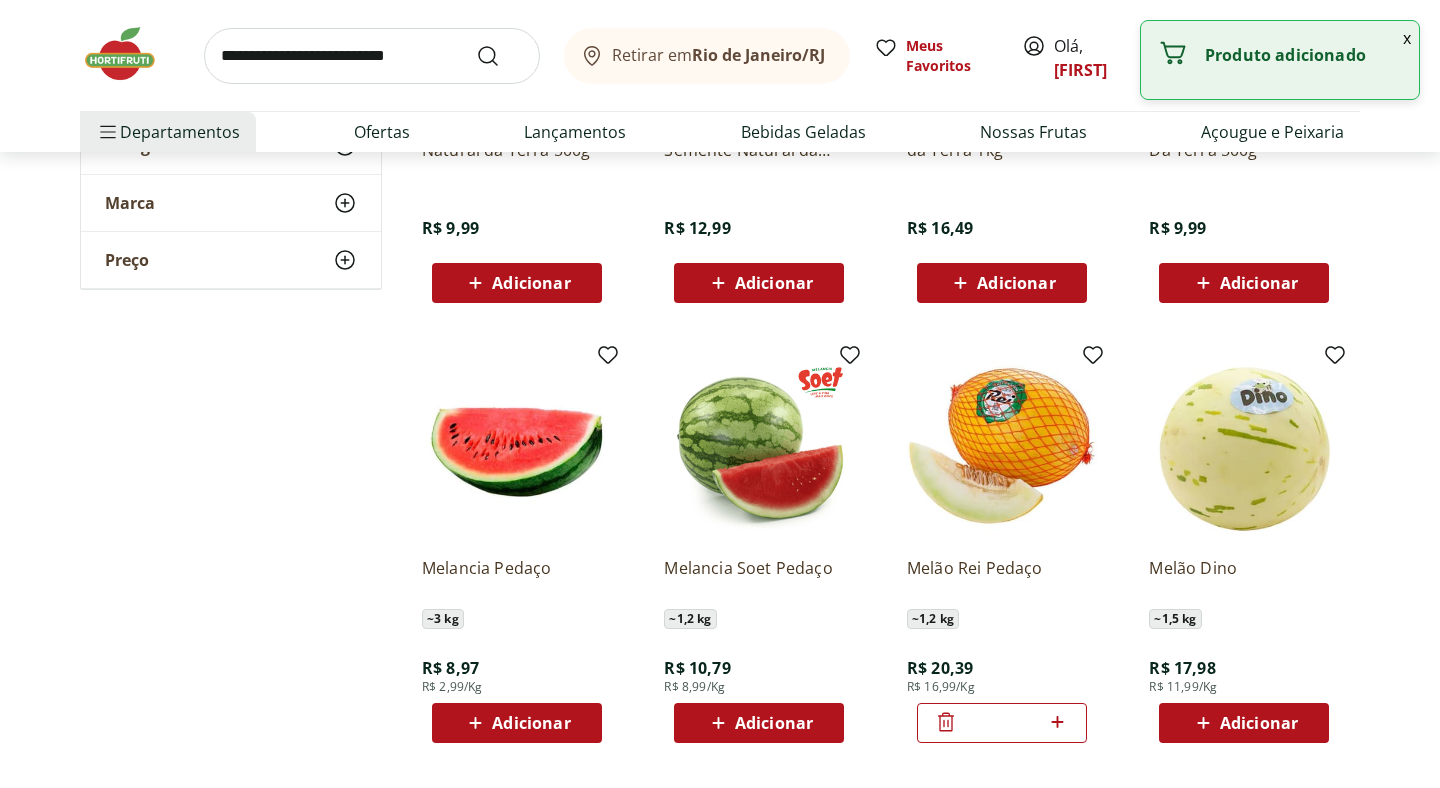 click on "x" at bounding box center (1407, 38) 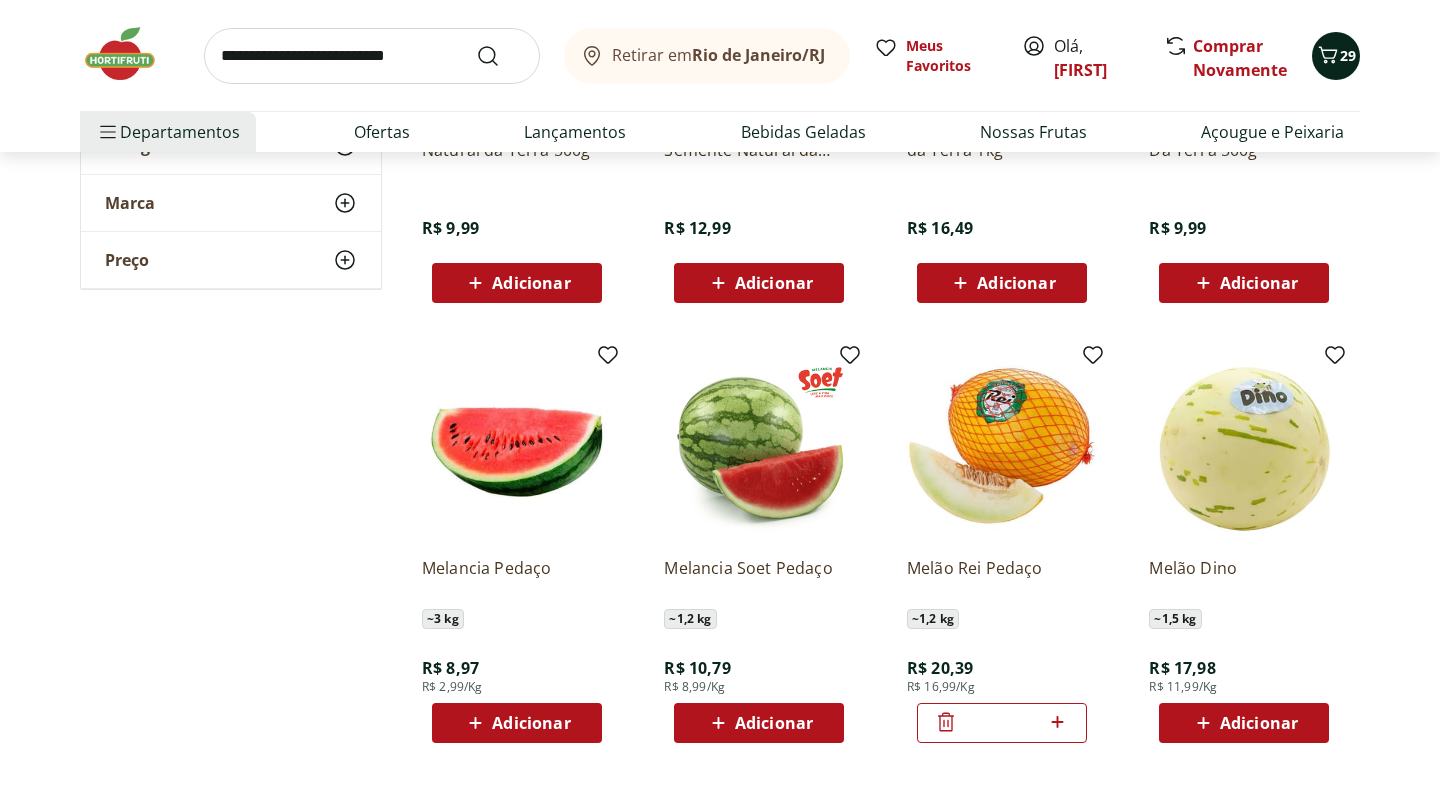 click on "29" at bounding box center (1348, 55) 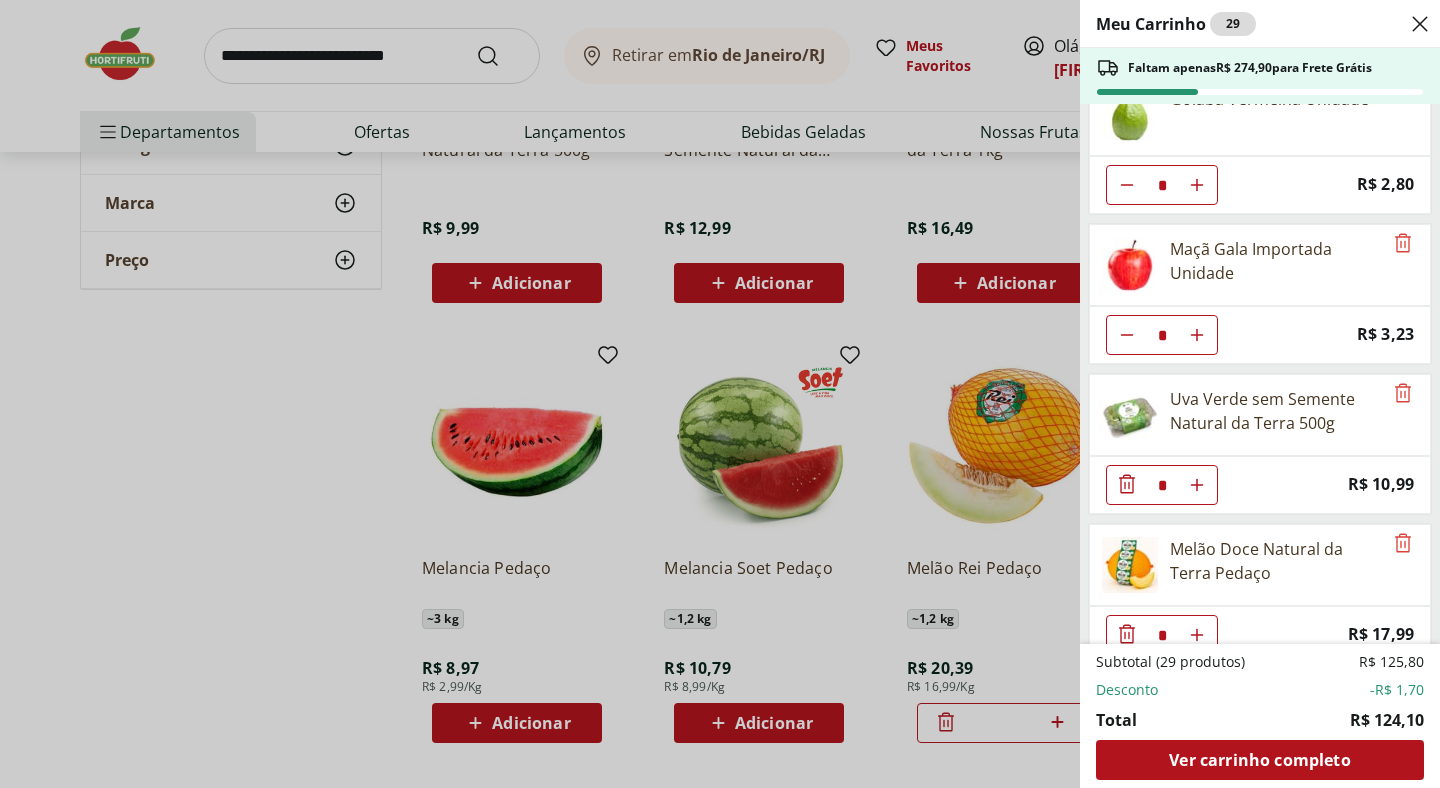 scroll, scrollTop: 818, scrollLeft: 0, axis: vertical 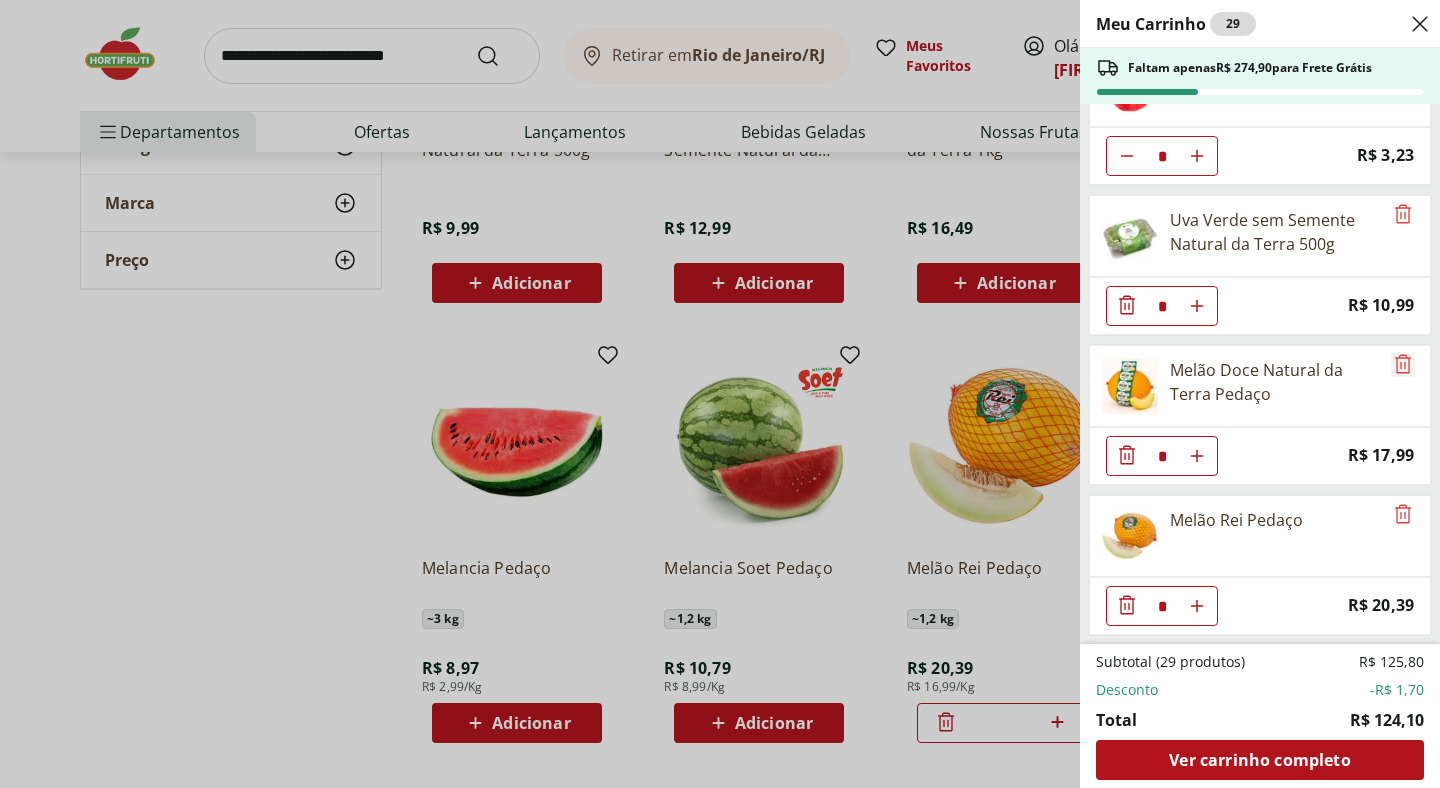 click 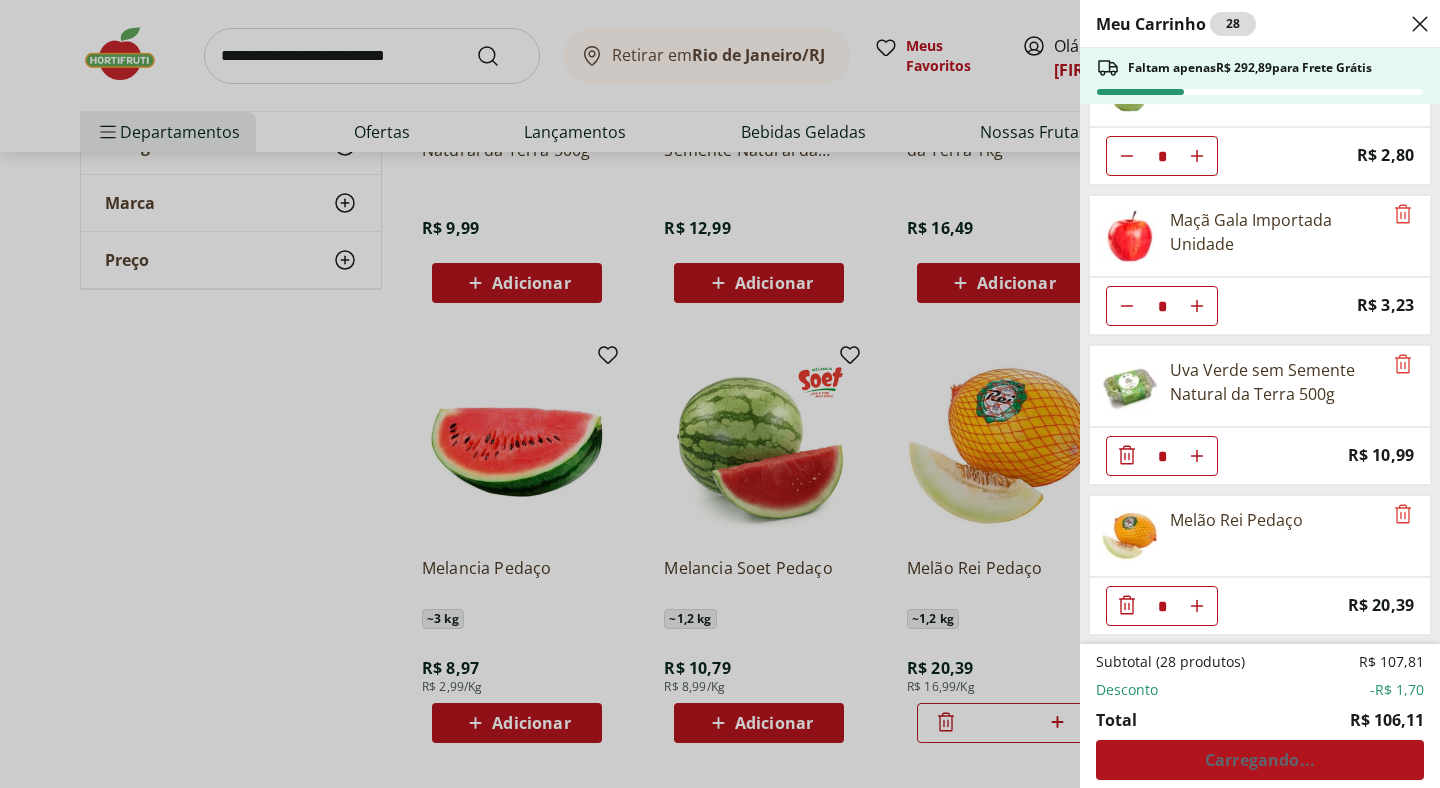 click on "Meu Carrinho 28 Faltam apenas  R$ 292,89  para Frete Grátis Tomate Italiano * Price: R$ 1,15 Alface Crespa Unidade * Original price: R$ 3,69 Price: R$ 1,99 Morango Bandeja 250g * Price: R$ 15,99 Banana Prata Unidade ** Price: R$ 2,20 Goiaba Vermelha Unidade * Price: R$ 2,80 Maçã Gala Importada Unidade * Price: R$ 3,23 Uva Verde sem Semente Natural da Terra 500g * Price: R$ 10,99 Melão Rei Pedaço * Price: R$ 20,39 Subtotal (28 produtos) R$ 107,81 Desconto -R$ 1,70 Total R$ 106,11 Carregando..." at bounding box center (720, 394) 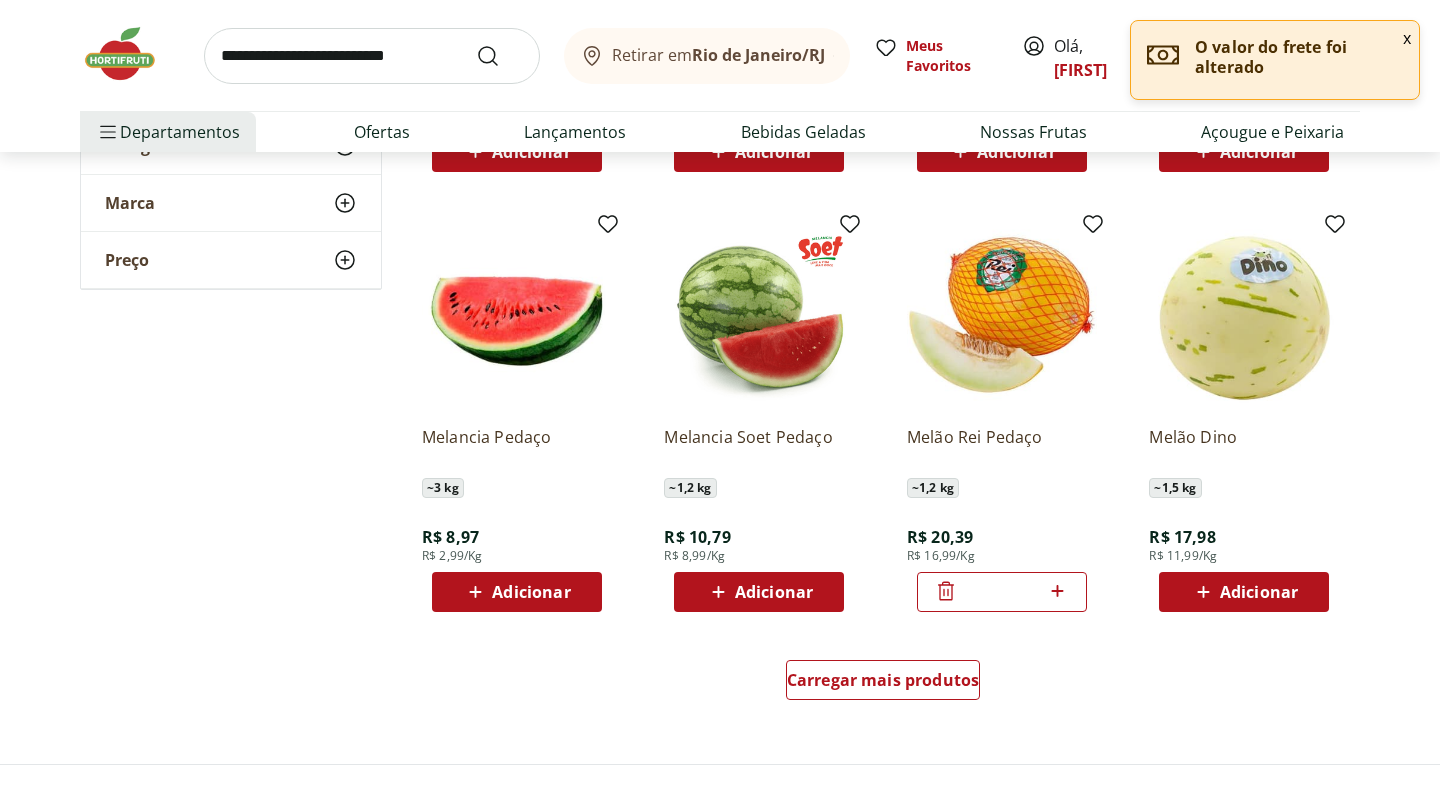 scroll, scrollTop: 1015, scrollLeft: 0, axis: vertical 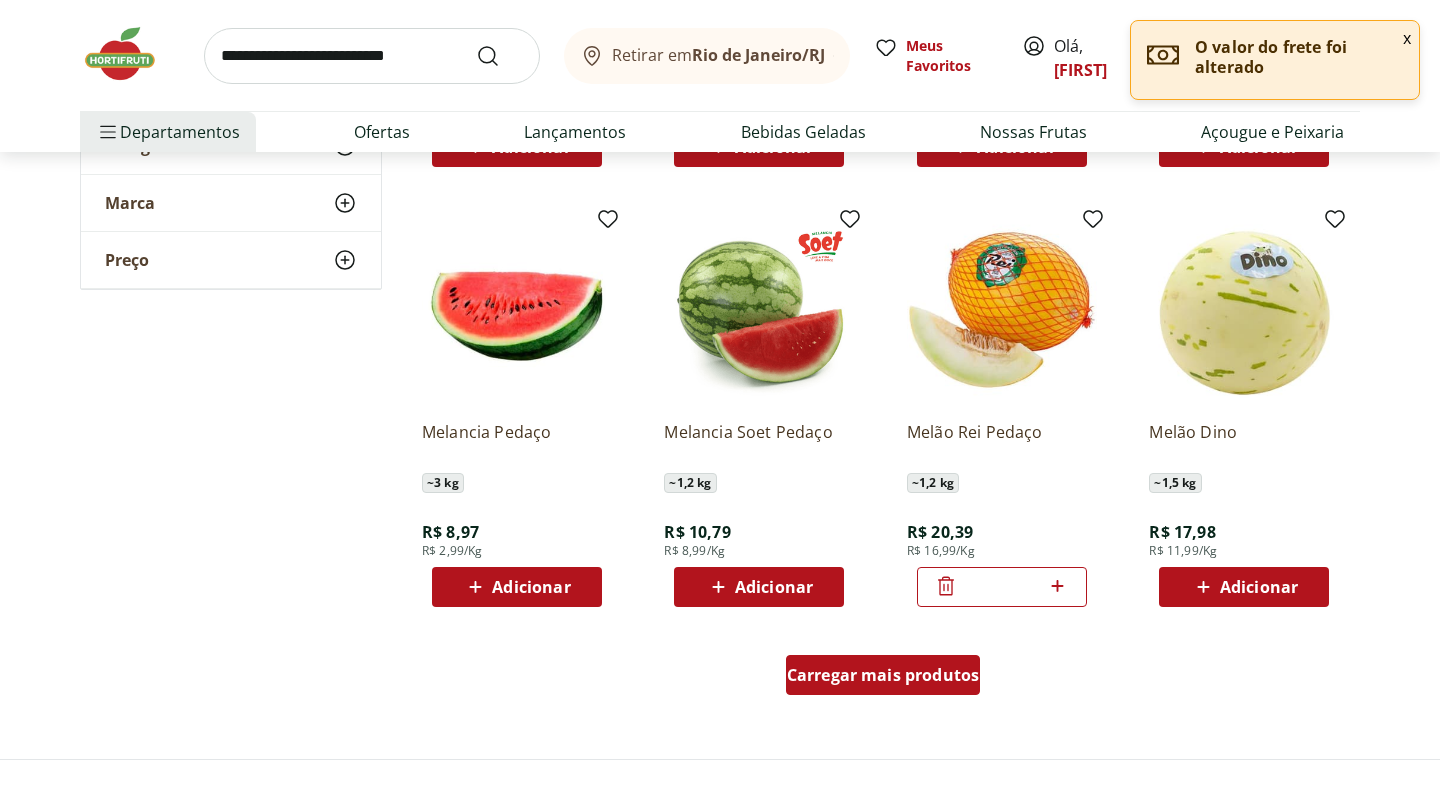 click on "Carregar mais produtos" at bounding box center [883, 675] 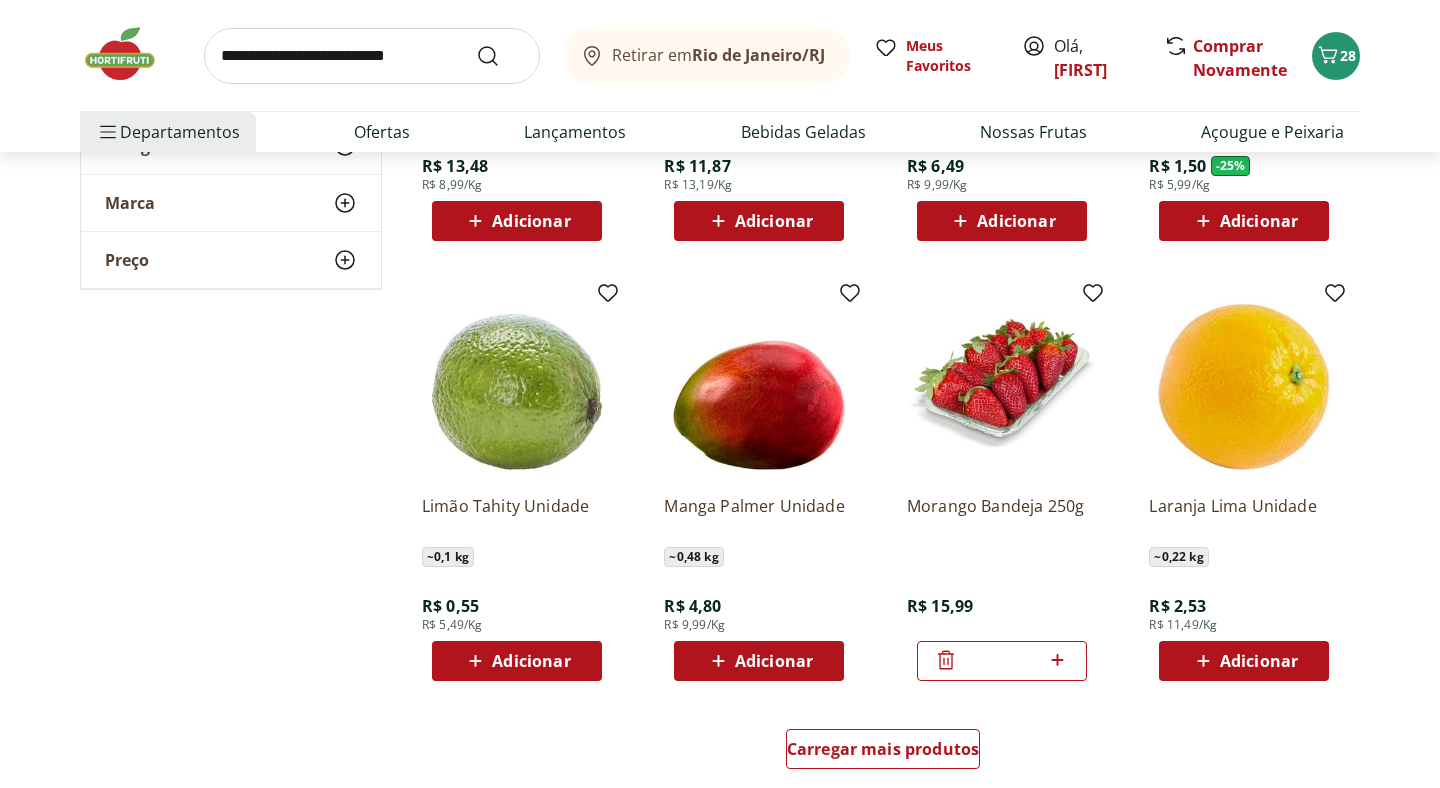 scroll, scrollTop: 2258, scrollLeft: 0, axis: vertical 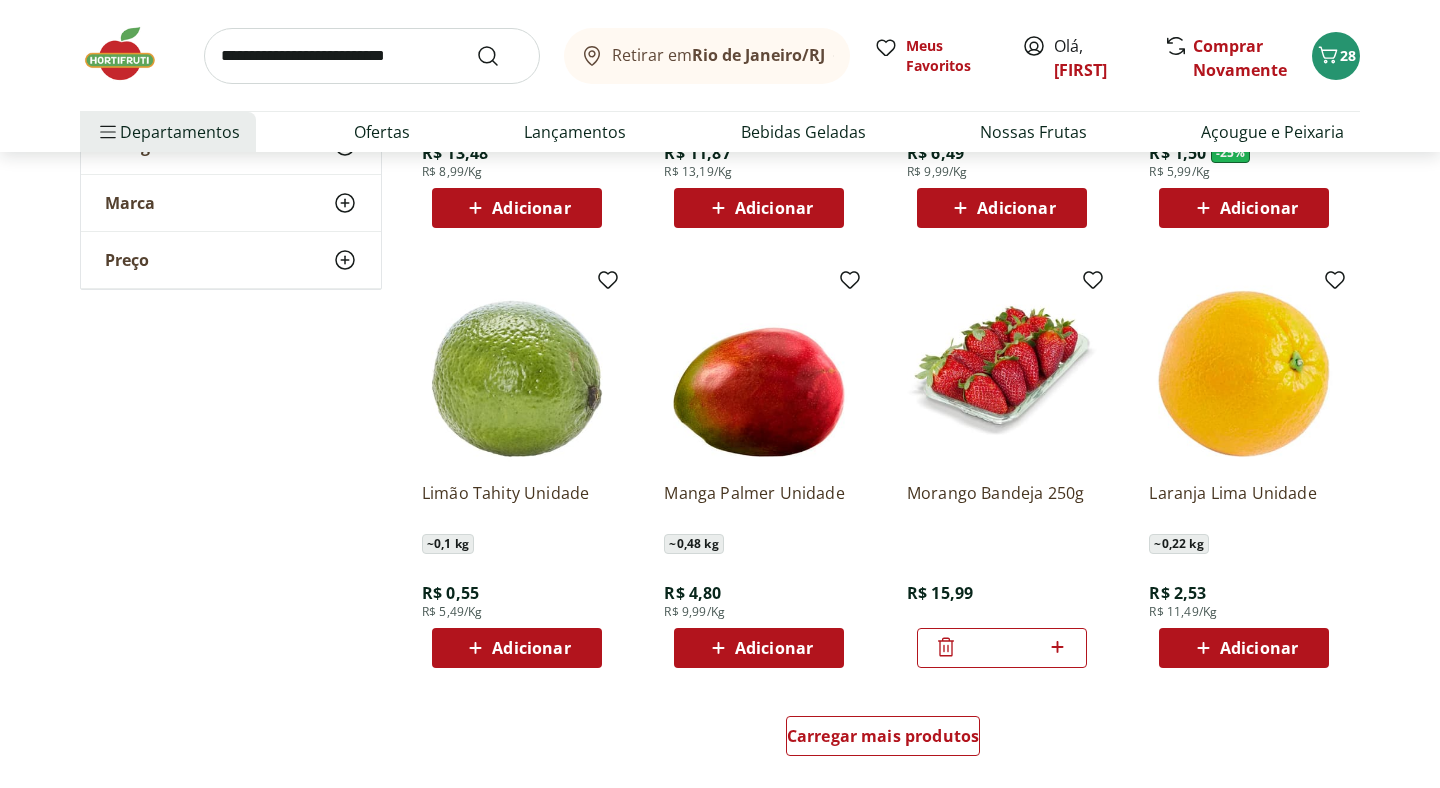 click on "Adicionar" at bounding box center [759, 648] 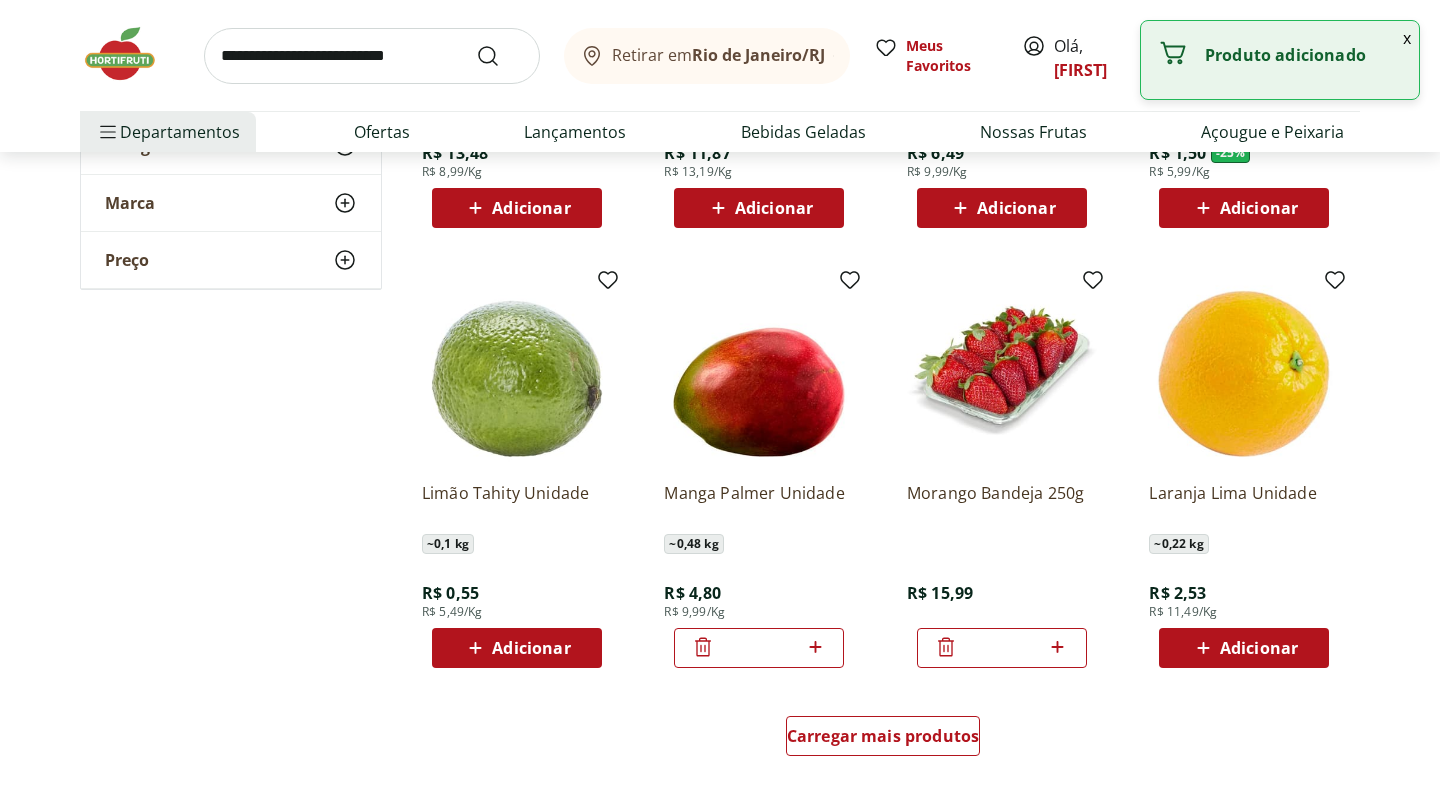 click 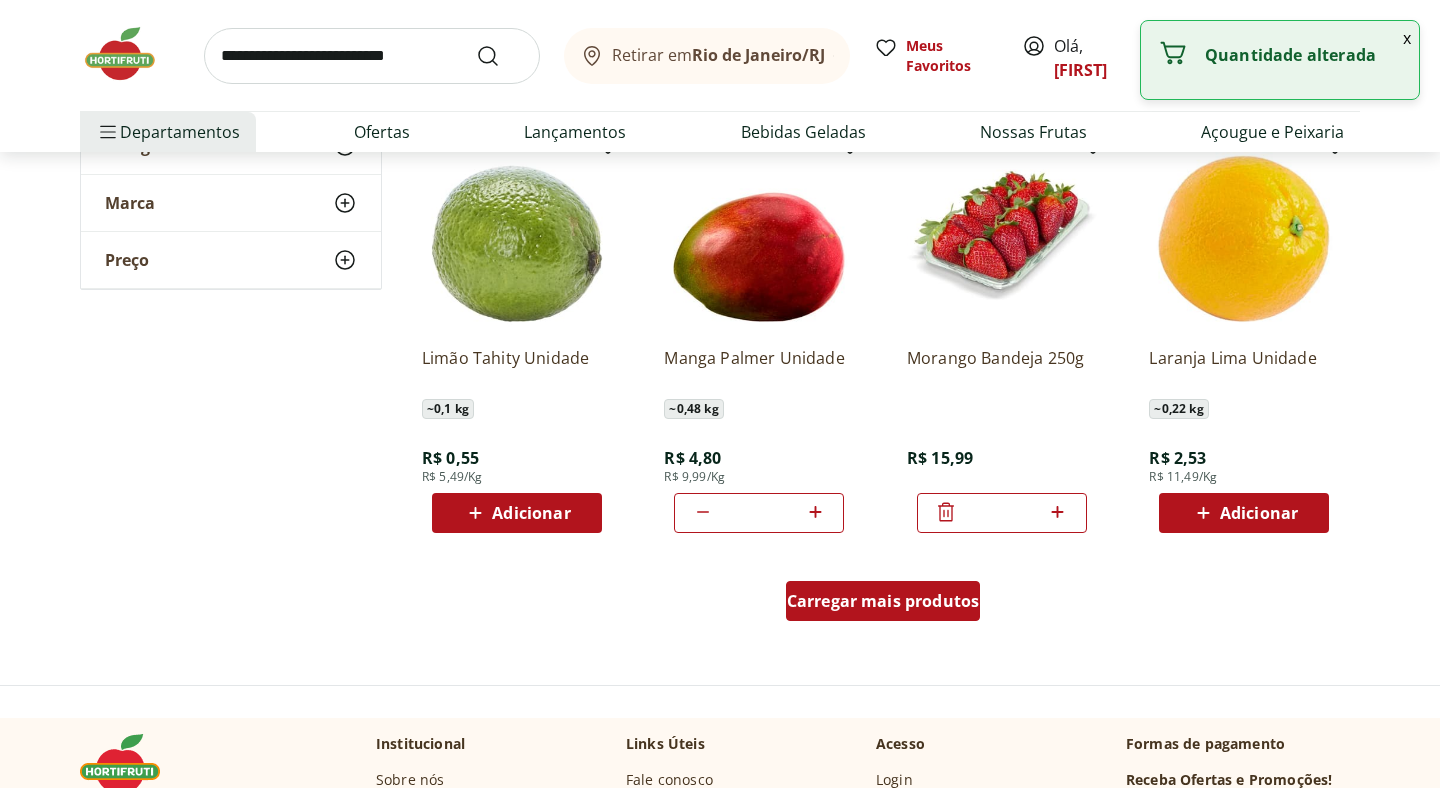 scroll, scrollTop: 2406, scrollLeft: 0, axis: vertical 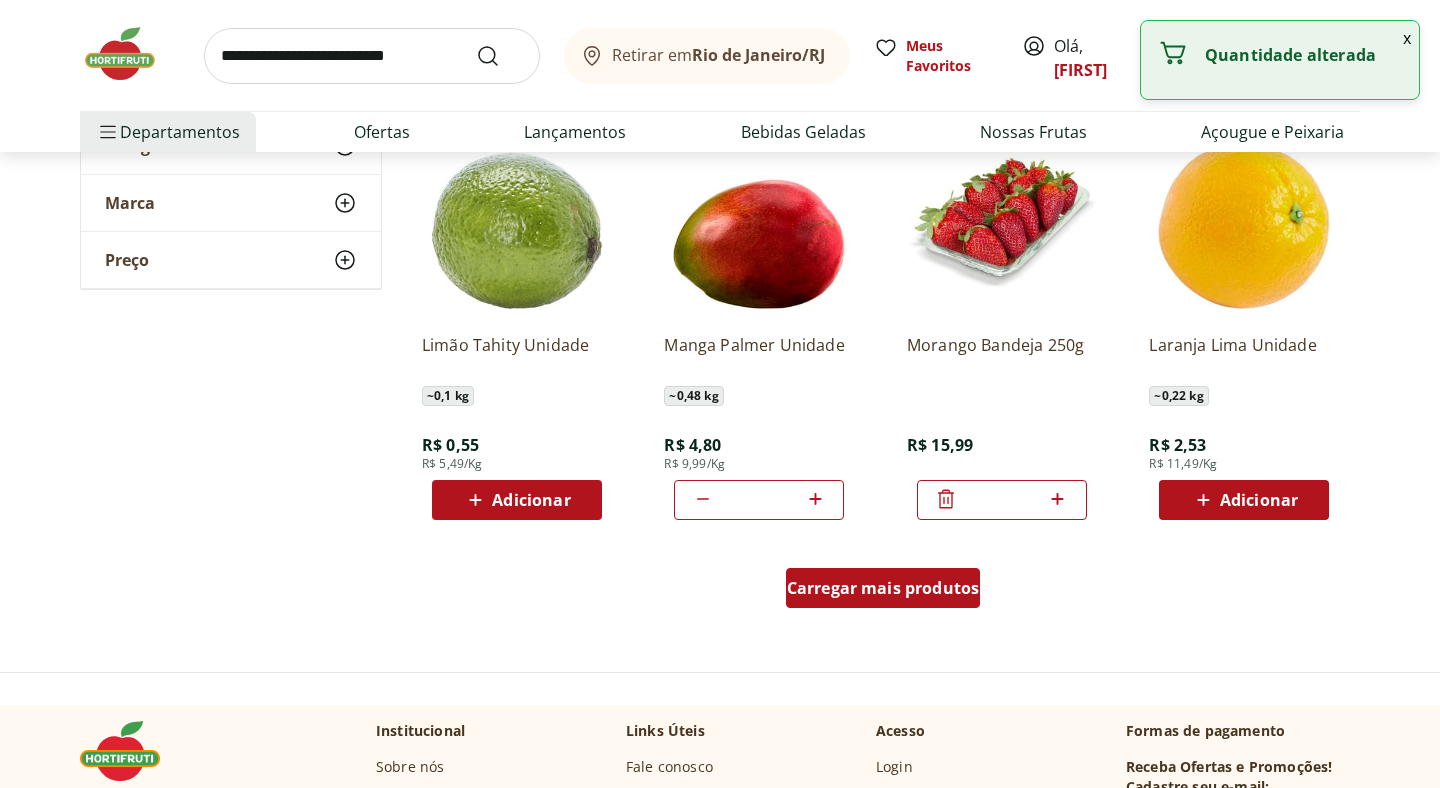 click on "Carregar mais produtos" at bounding box center [883, 588] 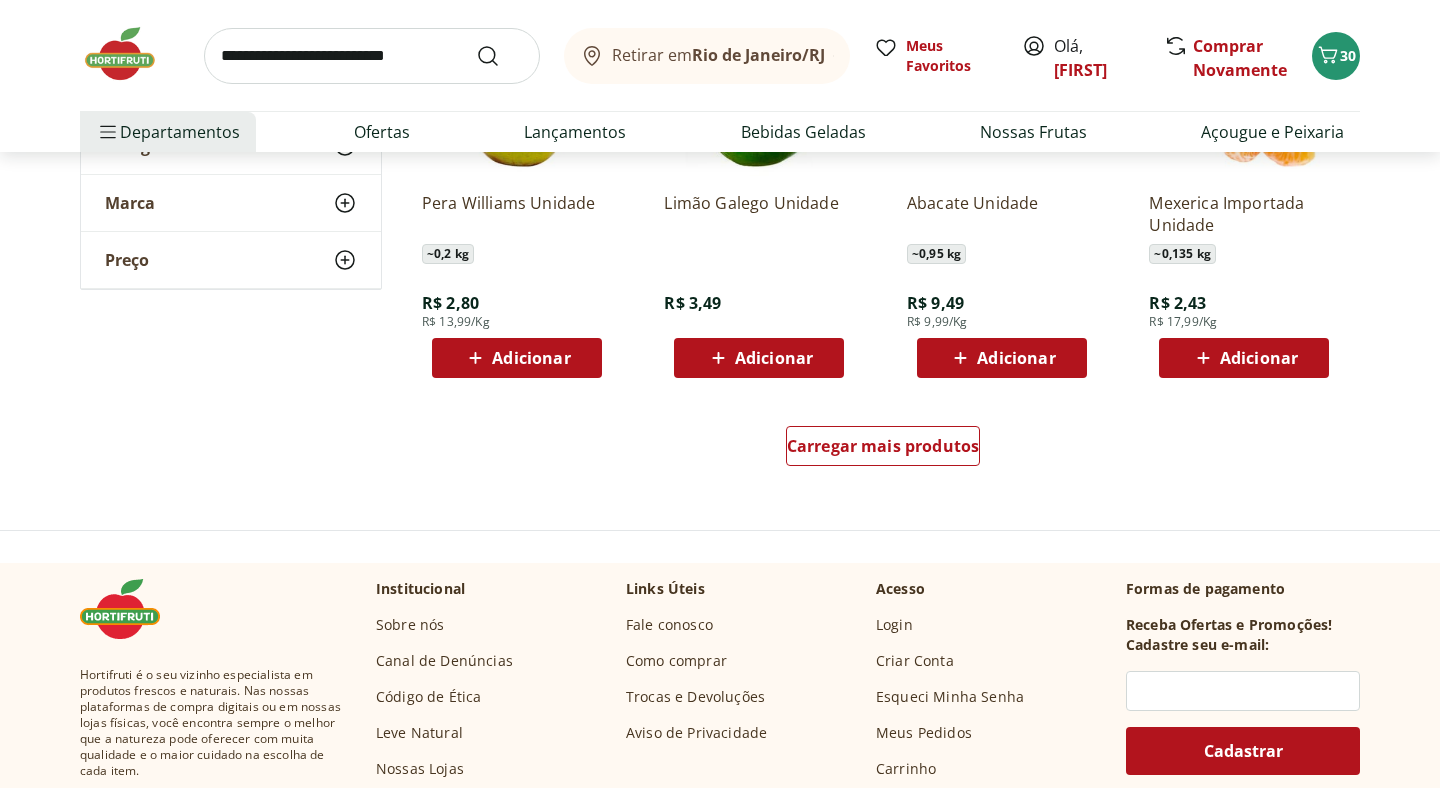 scroll, scrollTop: 3866, scrollLeft: 0, axis: vertical 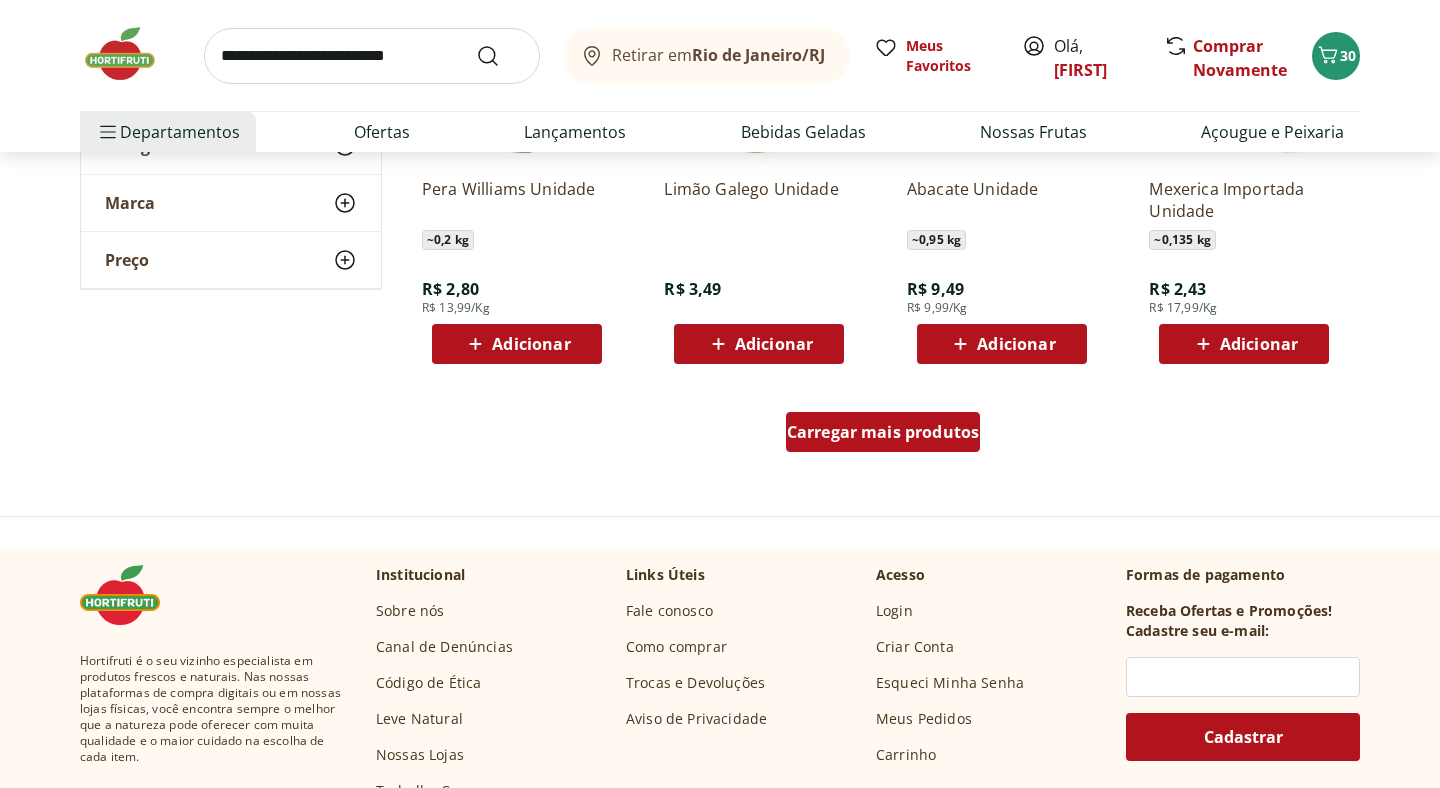 click on "Carregar mais produtos" at bounding box center [883, 432] 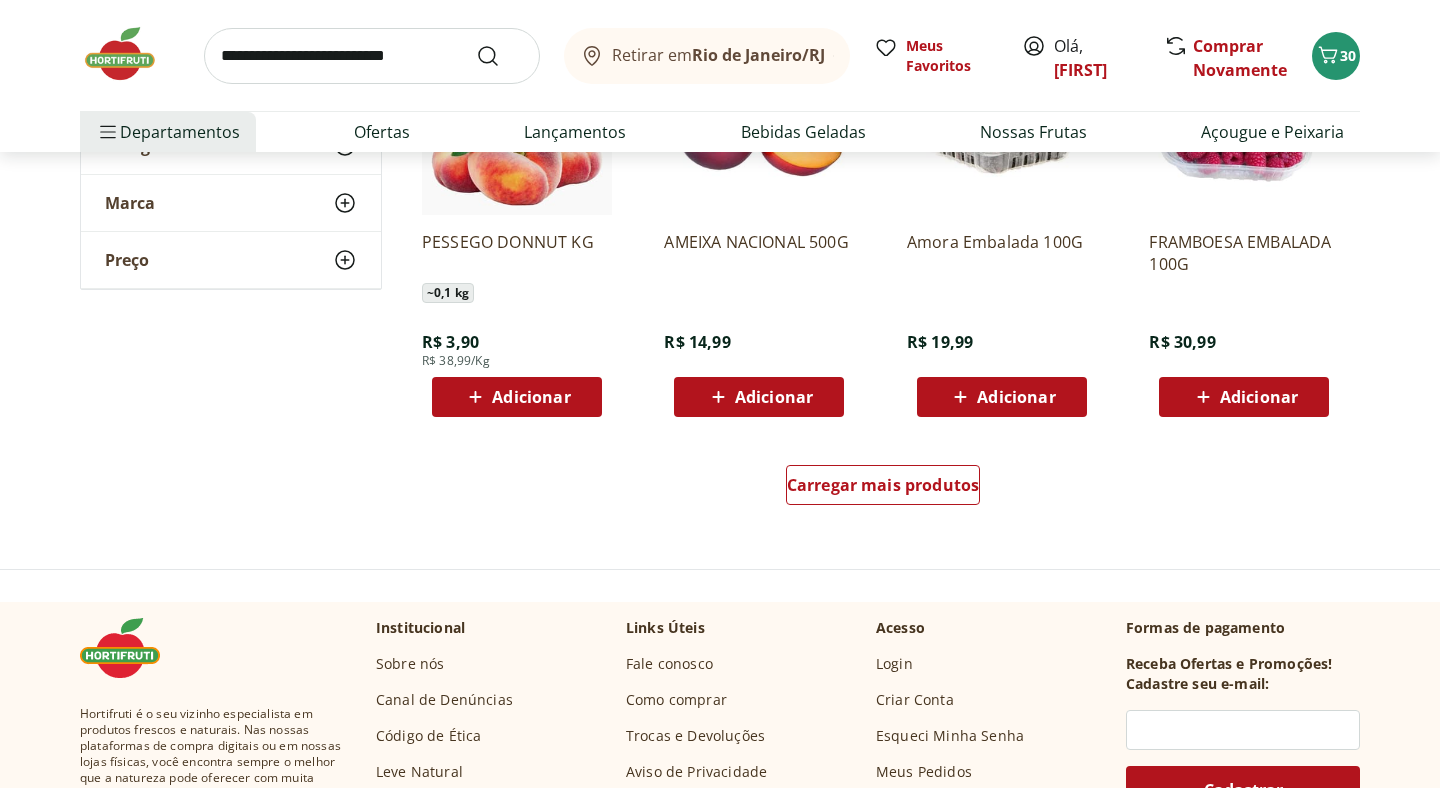 scroll, scrollTop: 5133, scrollLeft: 0, axis: vertical 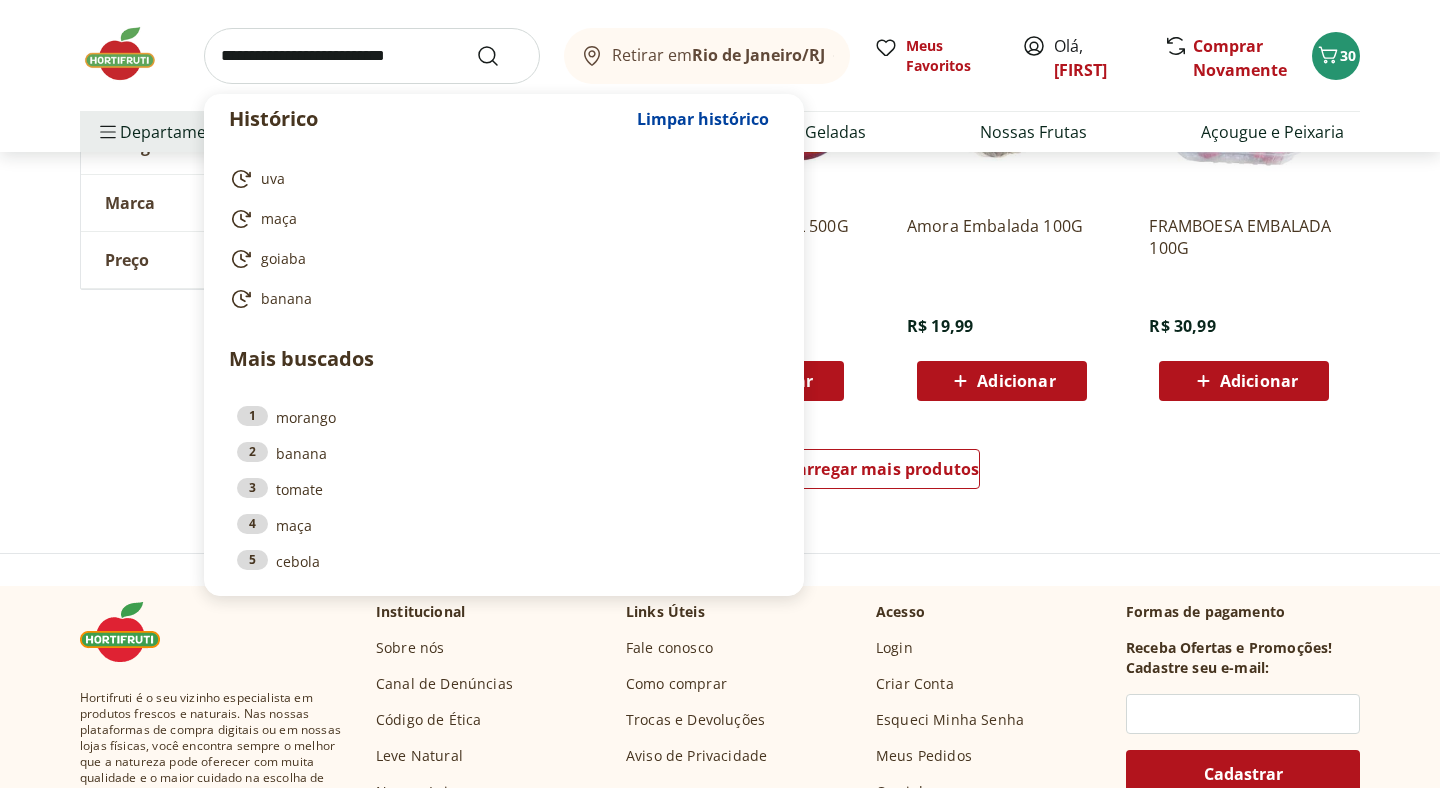 click at bounding box center (372, 56) 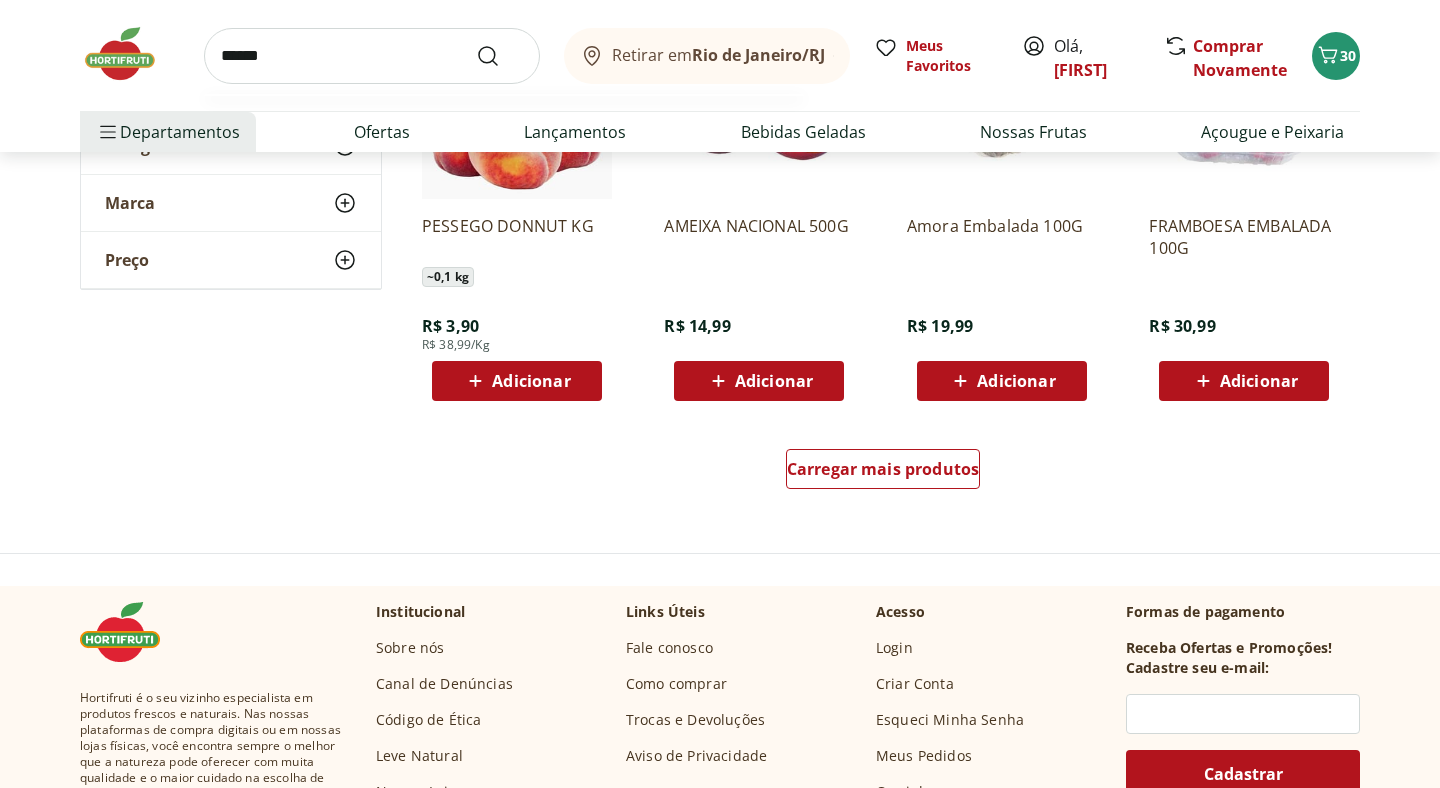 type on "******" 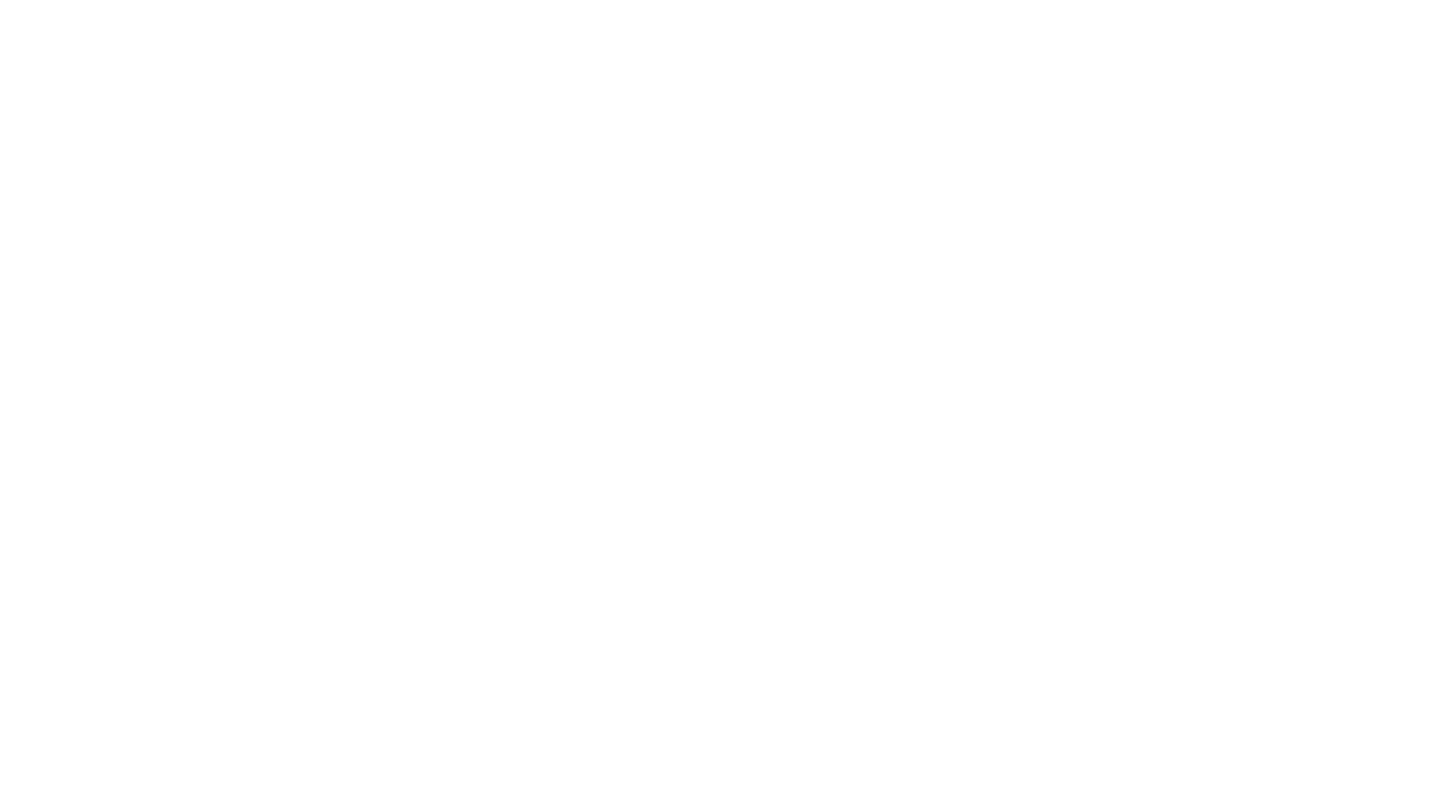 scroll, scrollTop: 0, scrollLeft: 0, axis: both 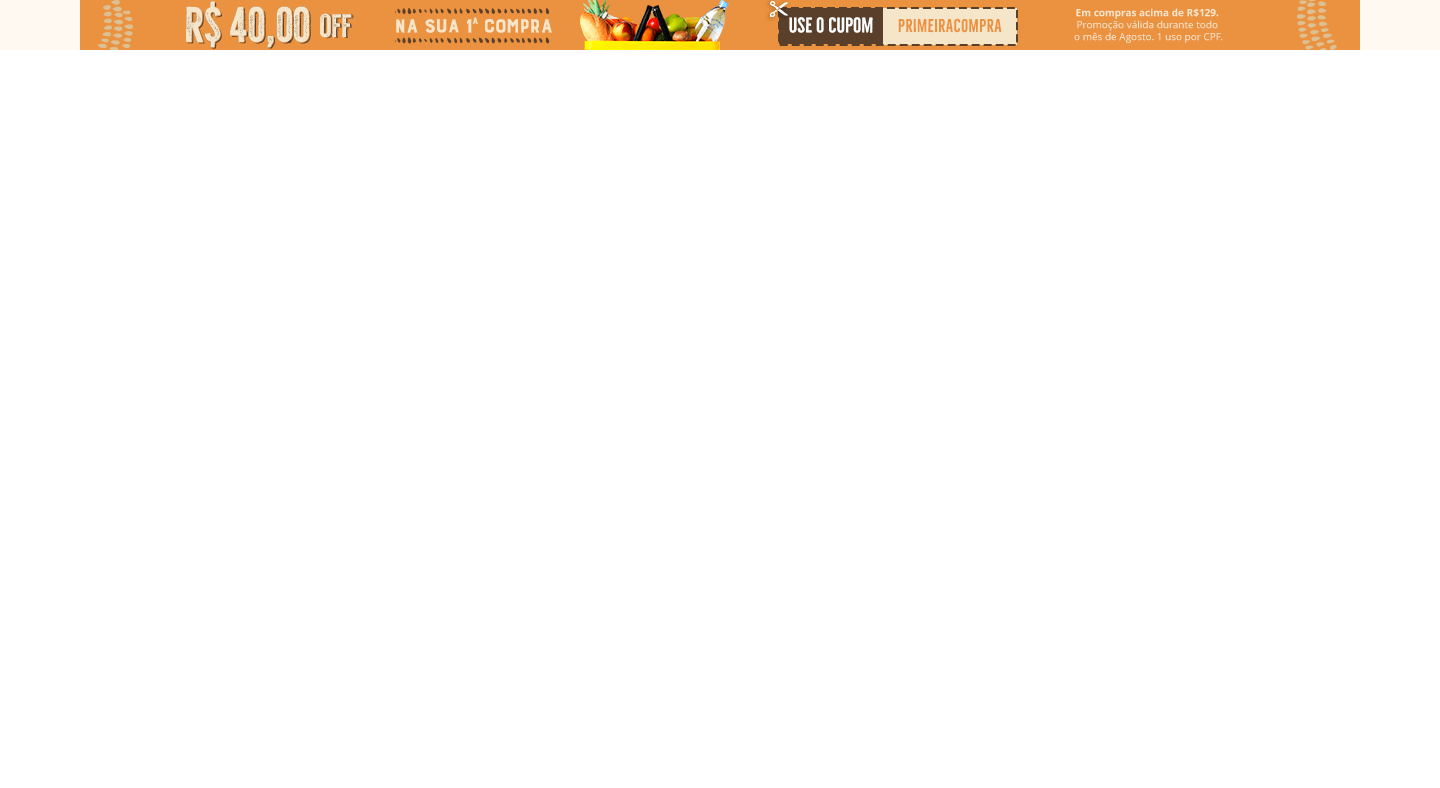 select on "**********" 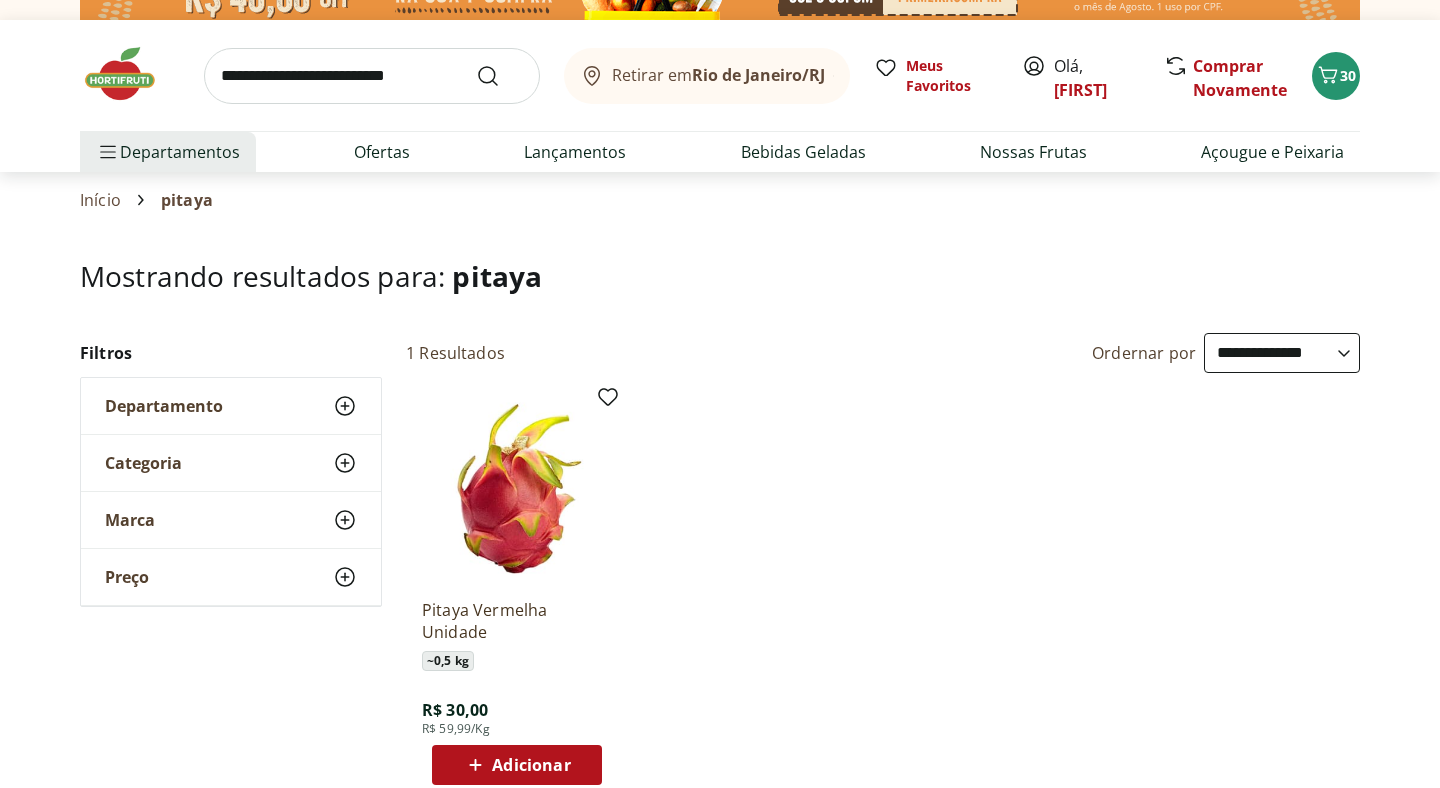 scroll, scrollTop: 36, scrollLeft: 0, axis: vertical 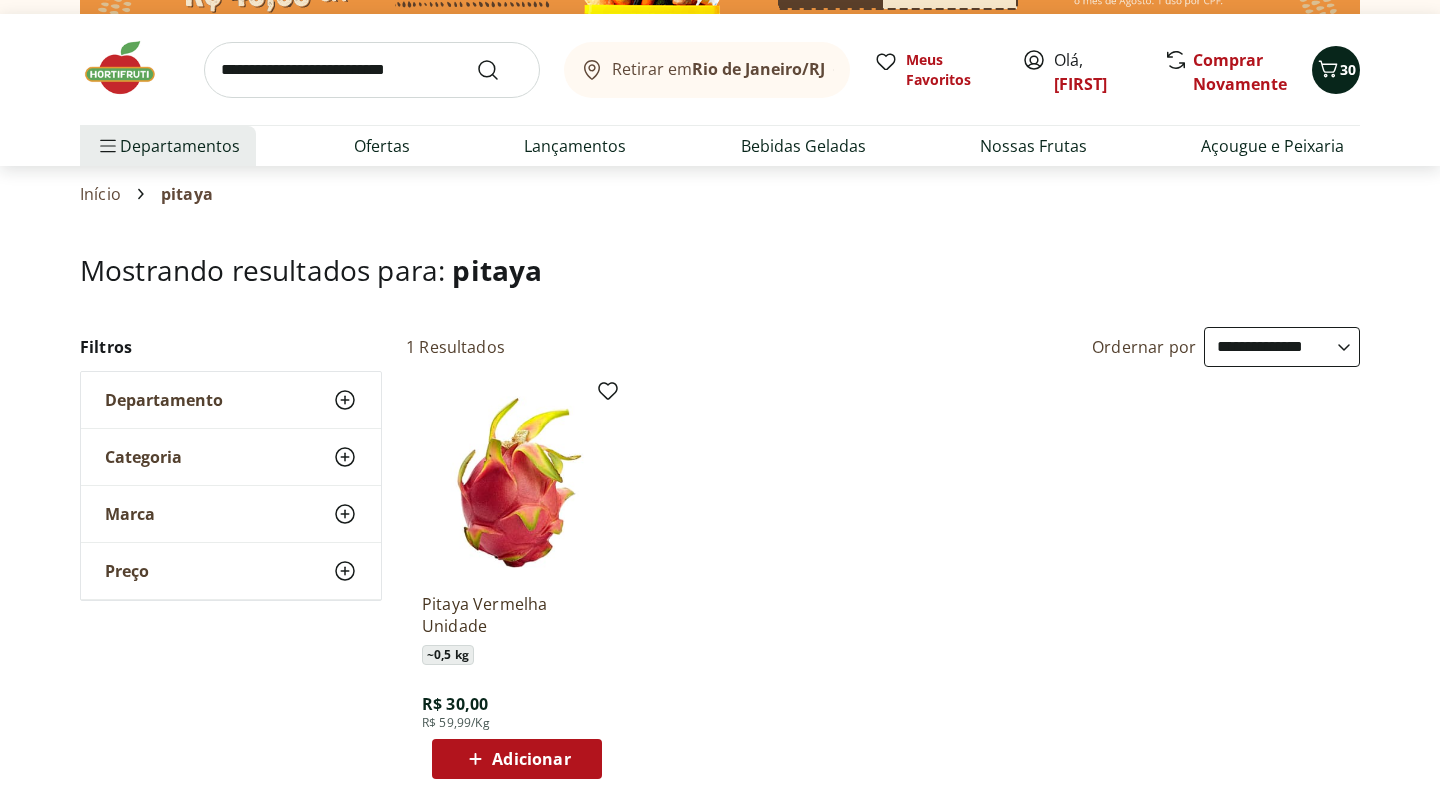 click 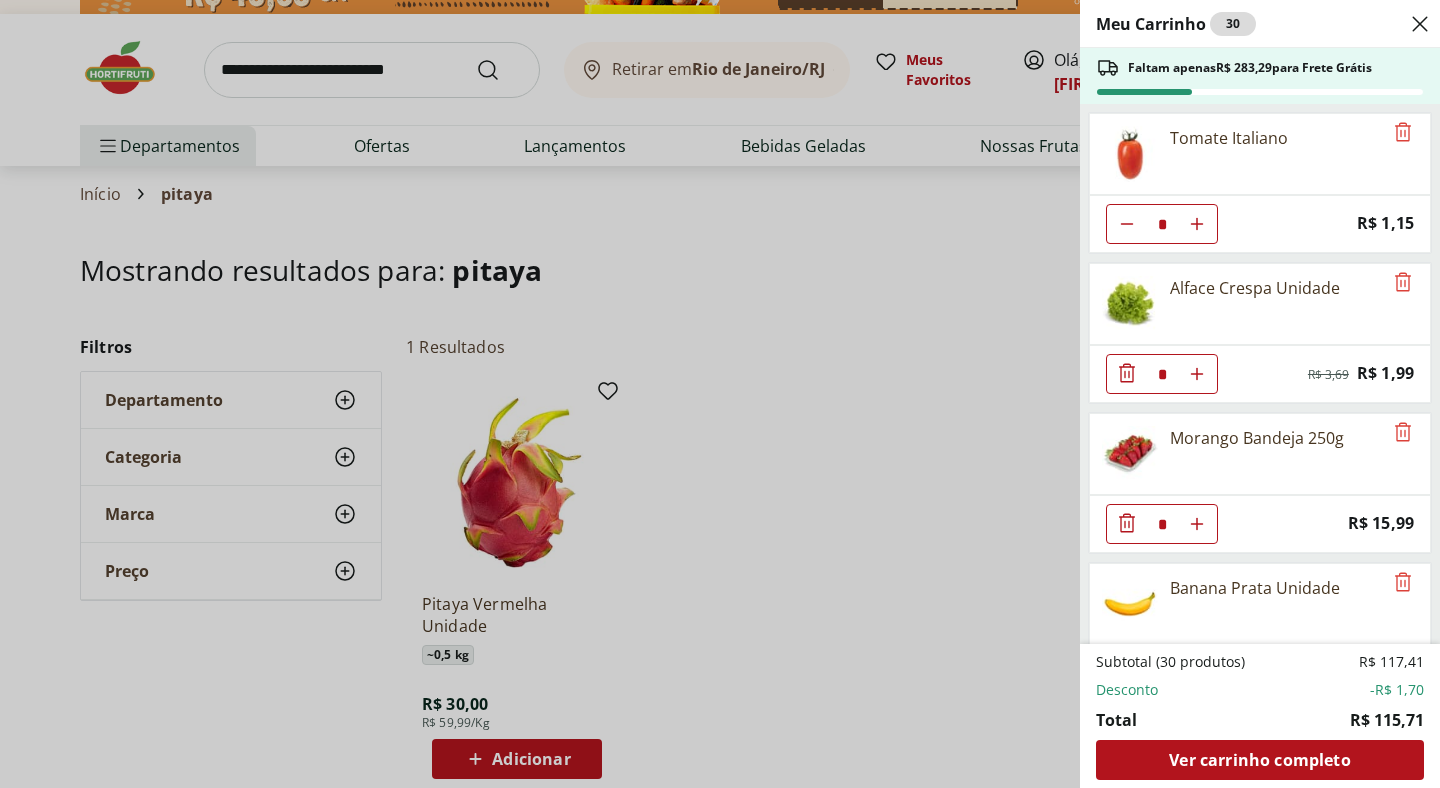 click on "Meu Carrinho 30 Faltam apenas  R$ 283,29  para Frete Grátis Tomate Italiano * Price: R$ 1,15 Alface Crespa Unidade * Original price: R$ 3,69 Price: R$ 1,99 Morango Bandeja 250g * Price: R$ 15,99 Banana Prata Unidade ** Price: R$ 2,20 Goiaba Vermelha Unidade * Price: R$ 2,80 Maçã Gala Importada Unidade * Price: R$ 3,23 Uva Verde sem Semente Natural da Terra 500g * Price: R$ 10,99 Melão Rei Pedaço * Price: R$ 20,39 Manga Palmer Unidade * Price: R$ 4,80 Subtotal (30 produtos) R$ 117,41 Desconto -R$ 1,70 Total R$ 115,71 Ver carrinho completo" at bounding box center [720, 394] 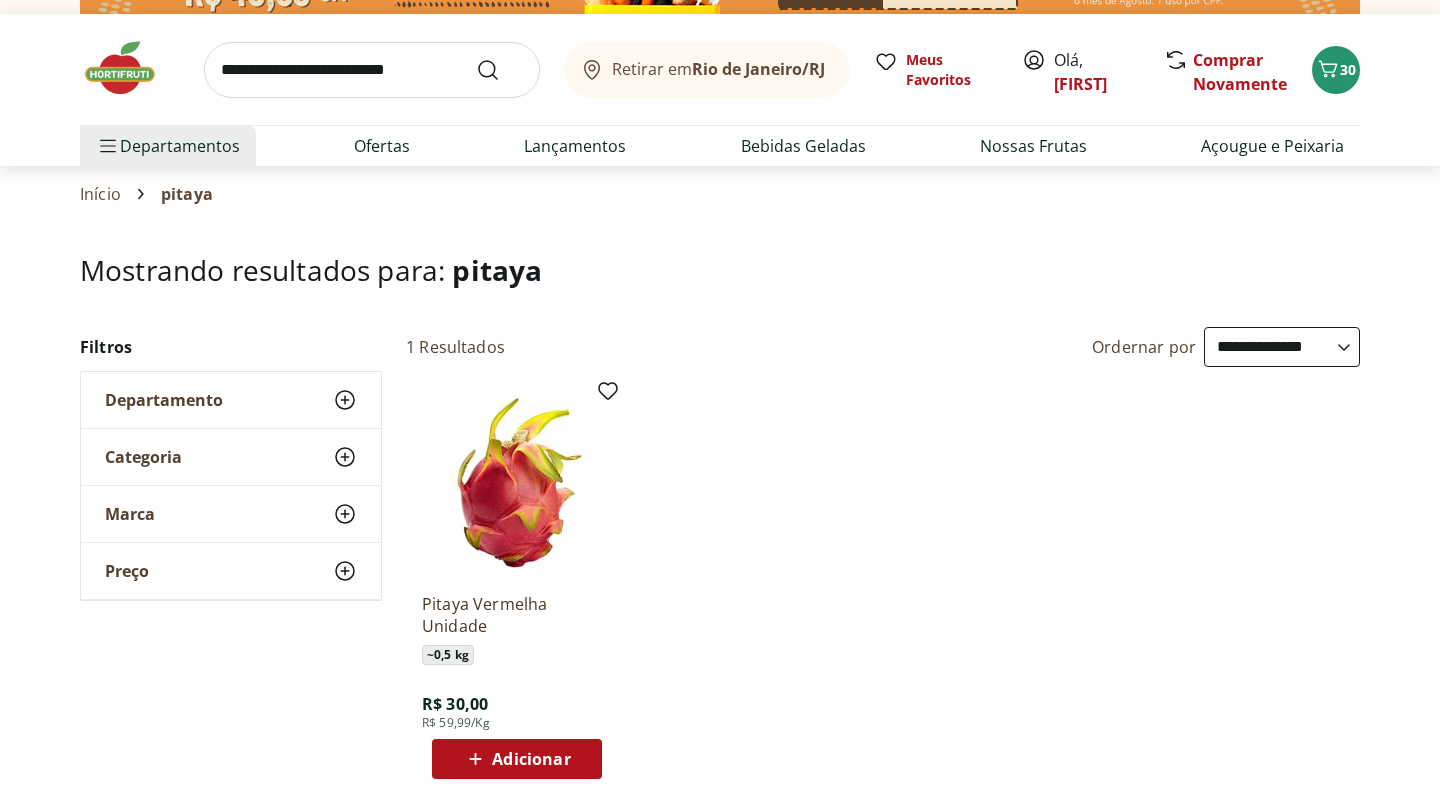 click at bounding box center [372, 70] 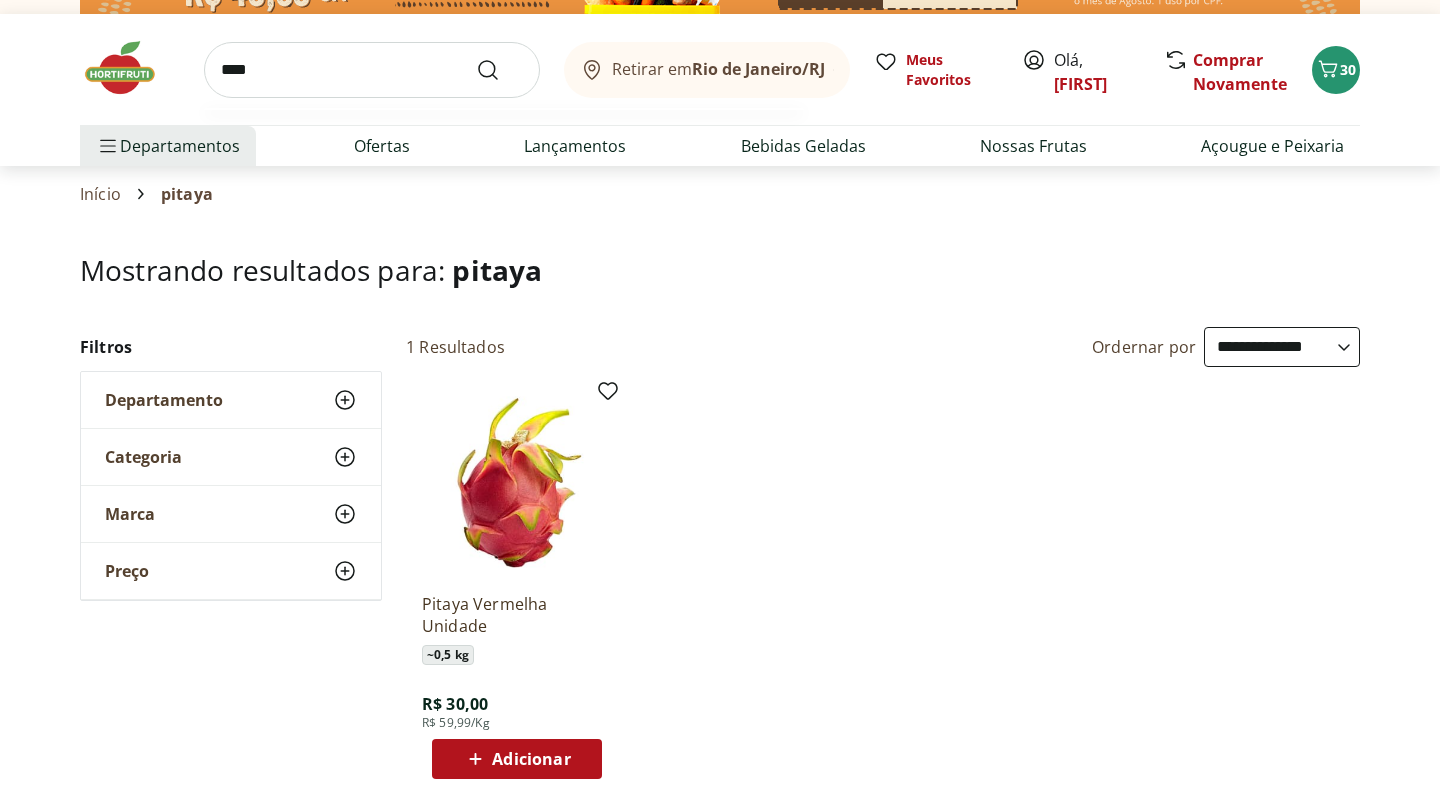 type on "****" 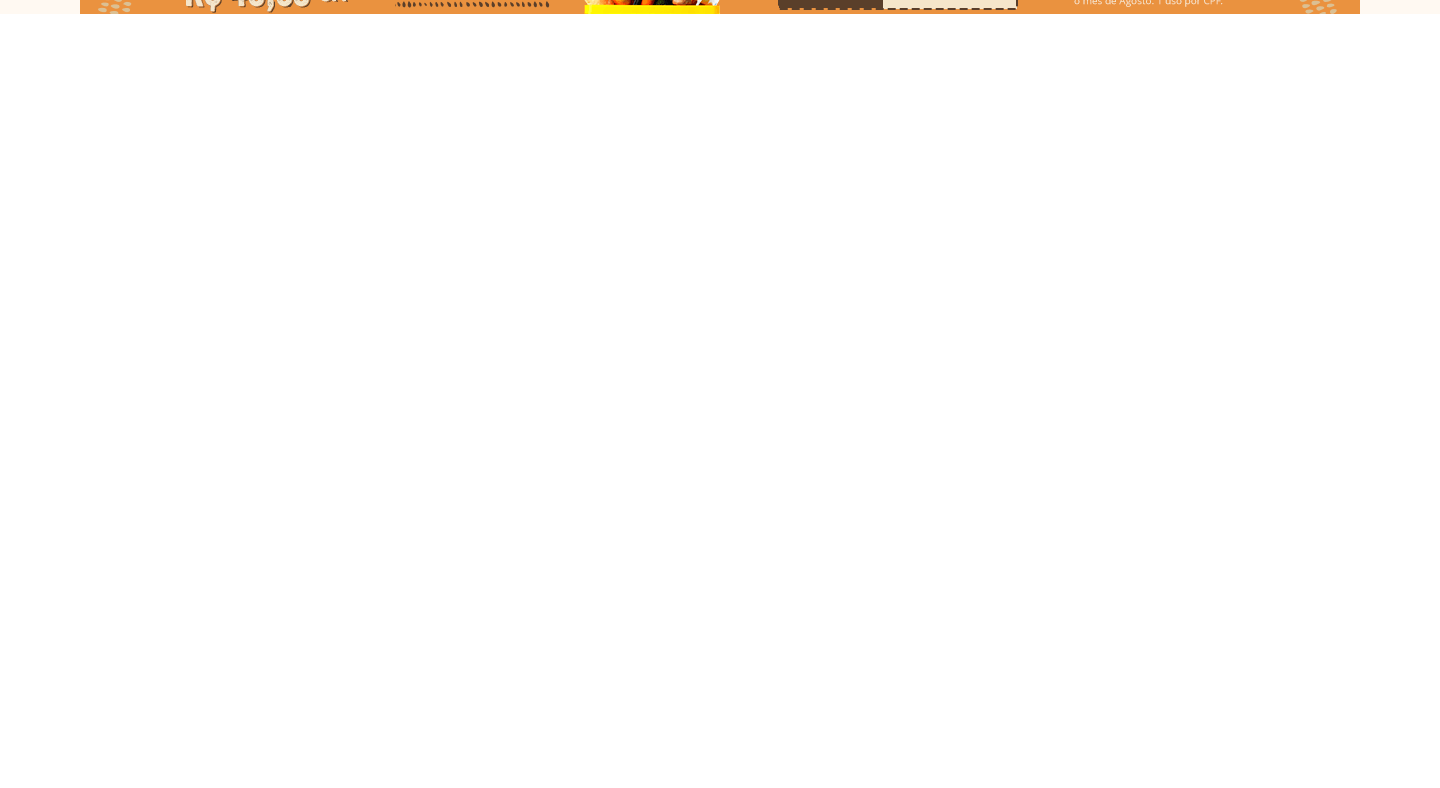 scroll, scrollTop: 0, scrollLeft: 0, axis: both 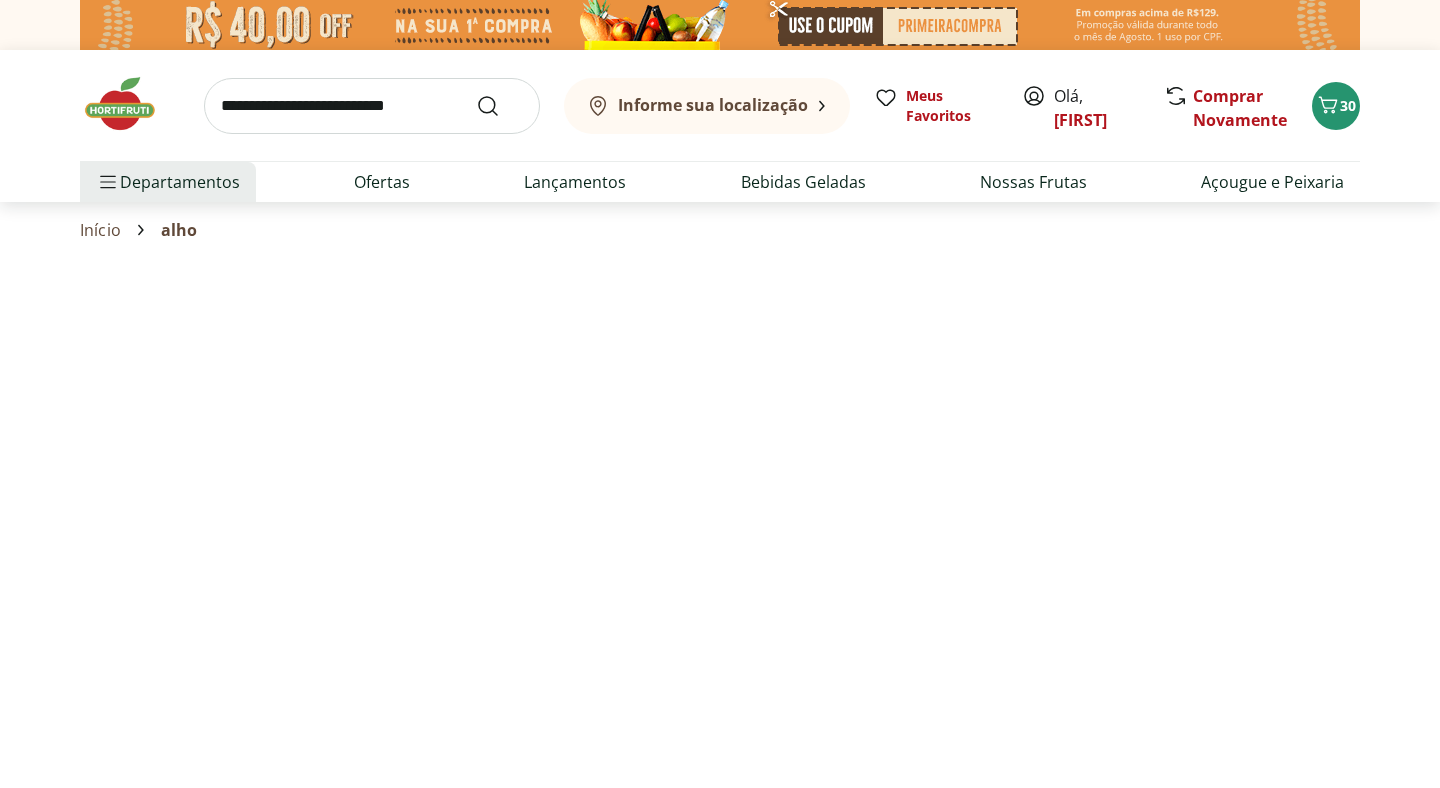 select on "**********" 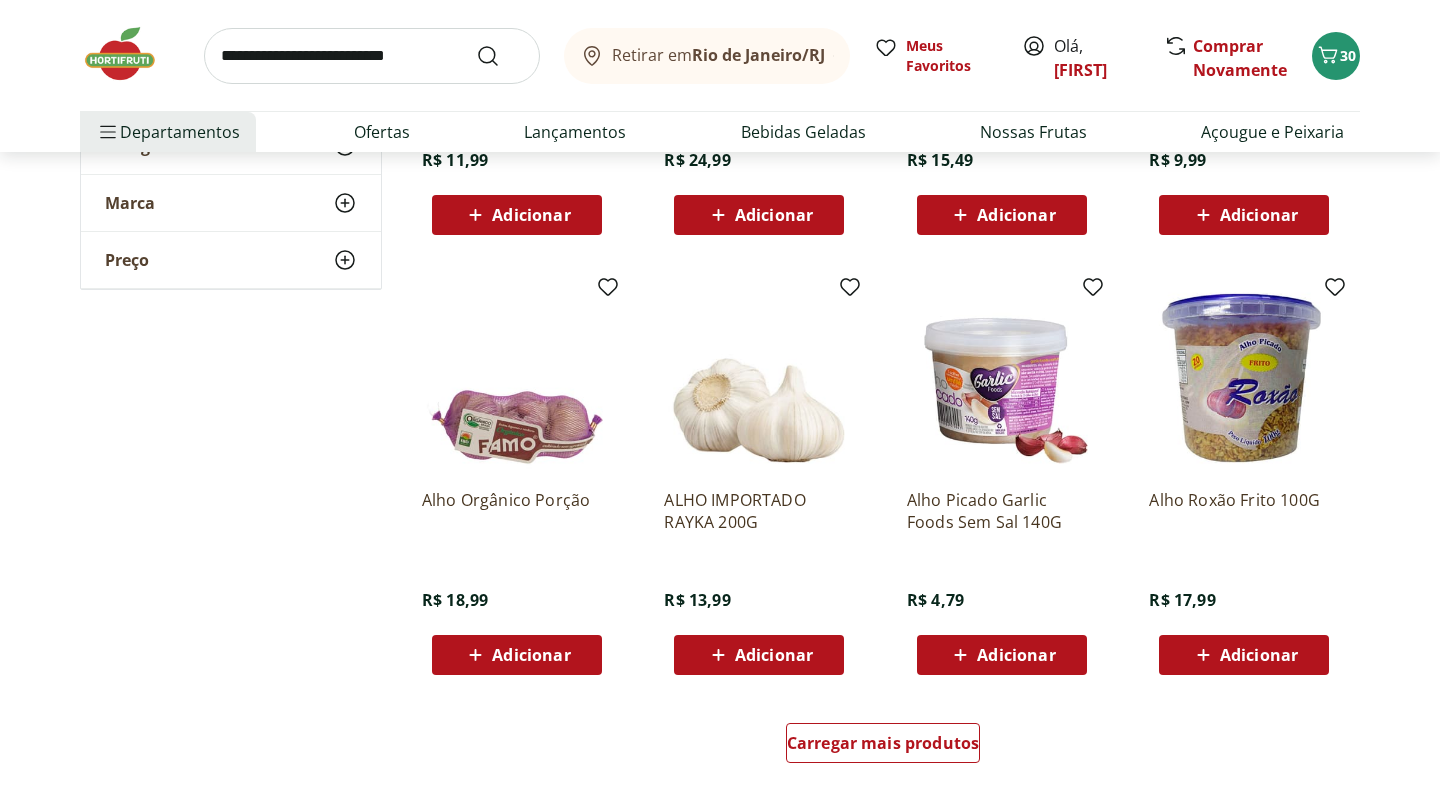 scroll, scrollTop: 1055, scrollLeft: 0, axis: vertical 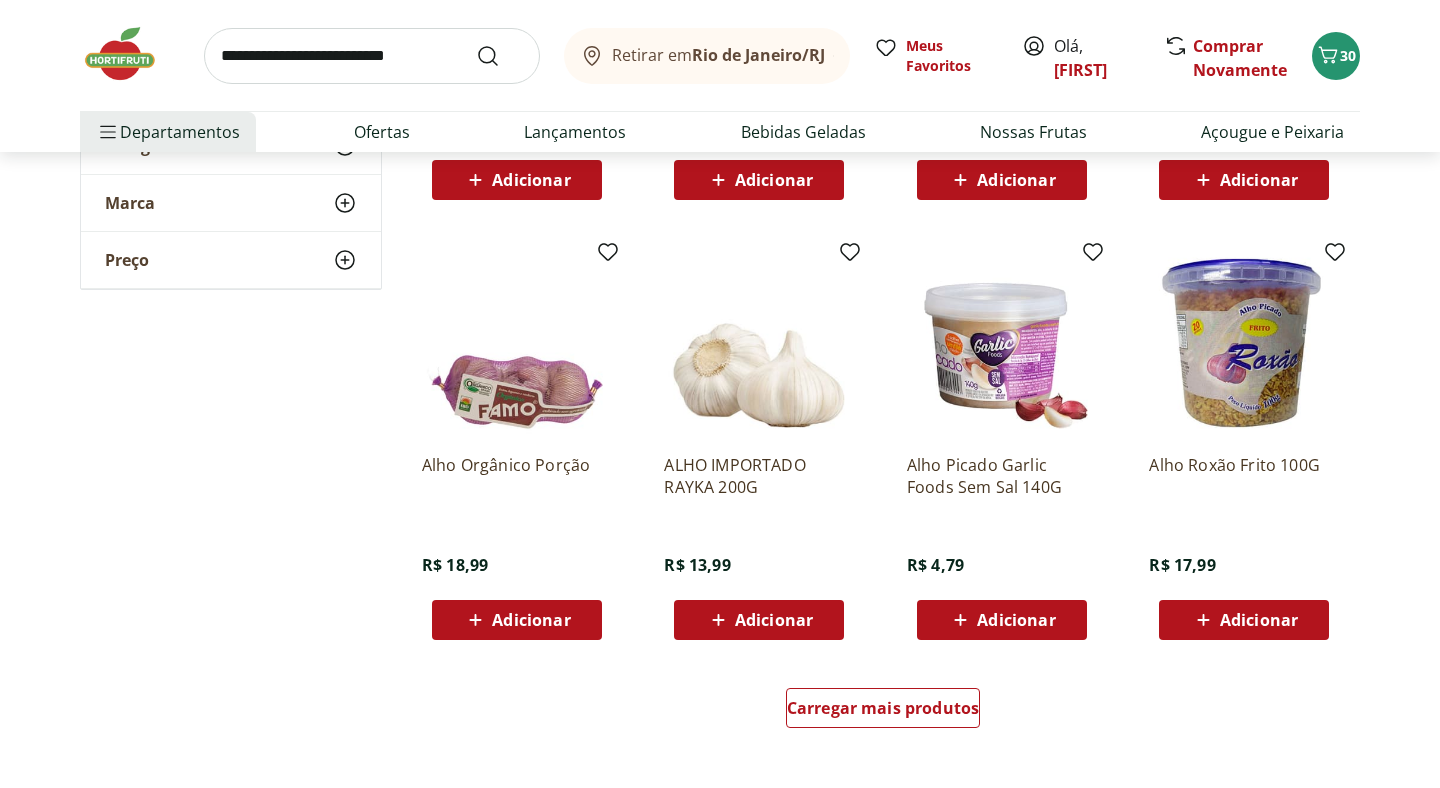 click at bounding box center [1002, 343] 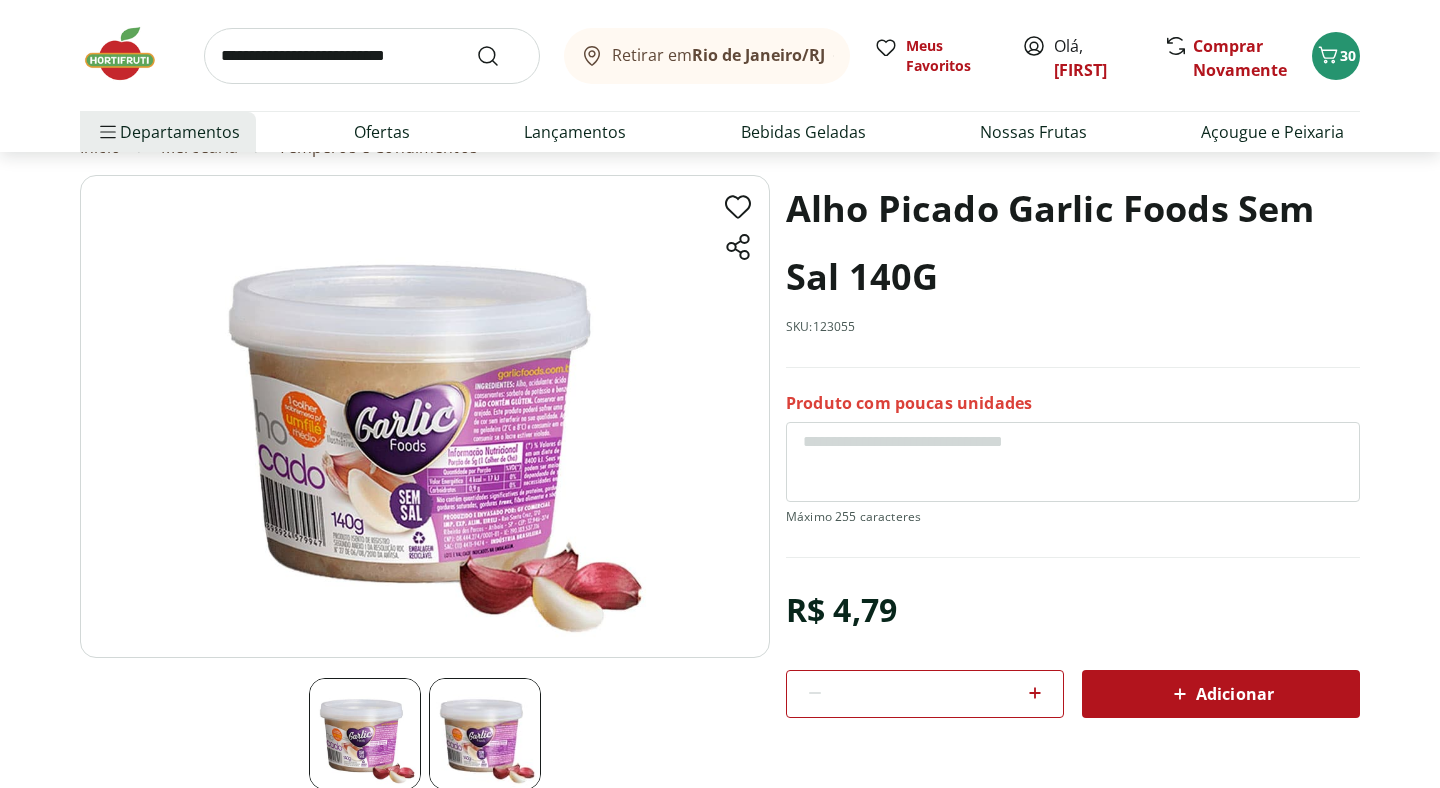scroll, scrollTop: 106, scrollLeft: 0, axis: vertical 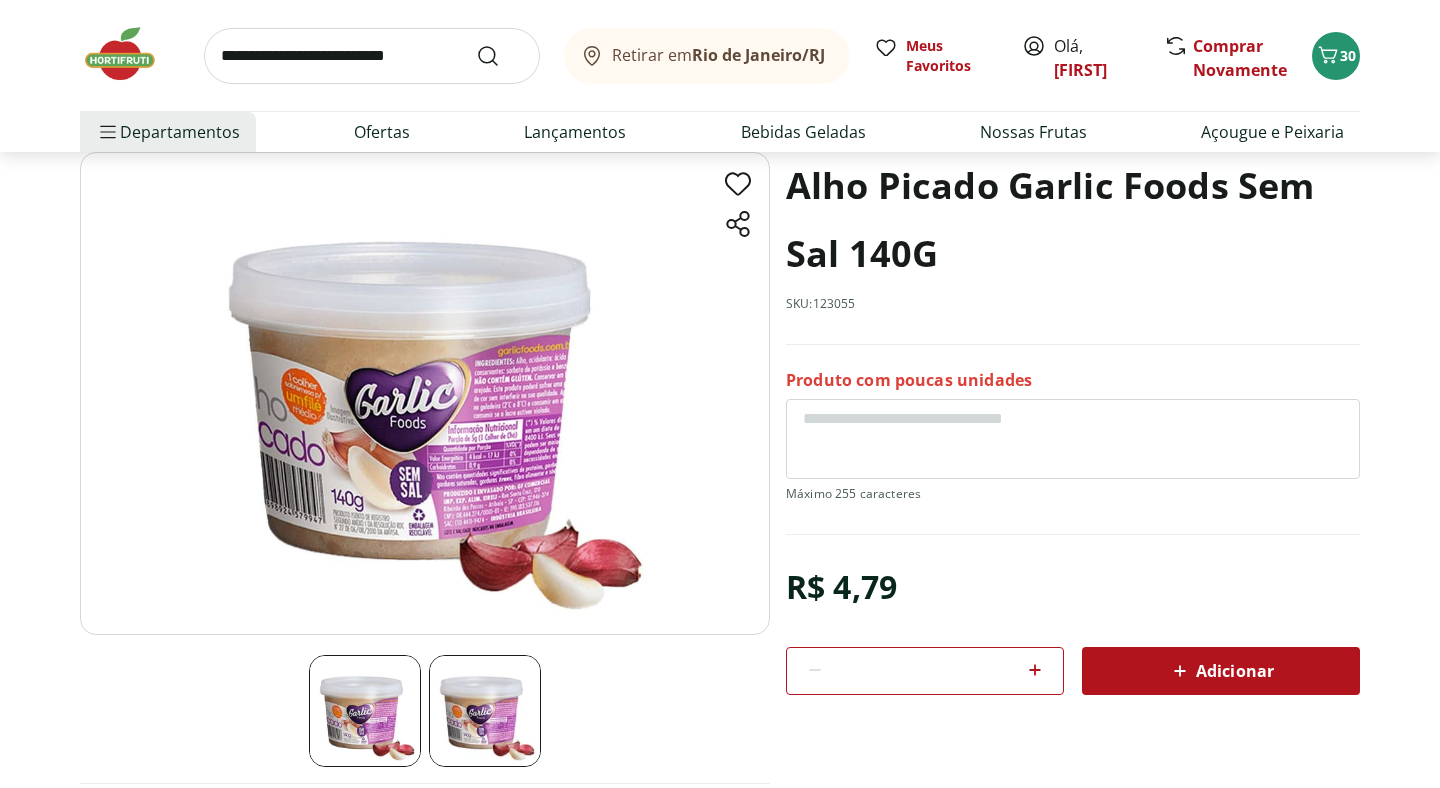 click at bounding box center [485, 711] 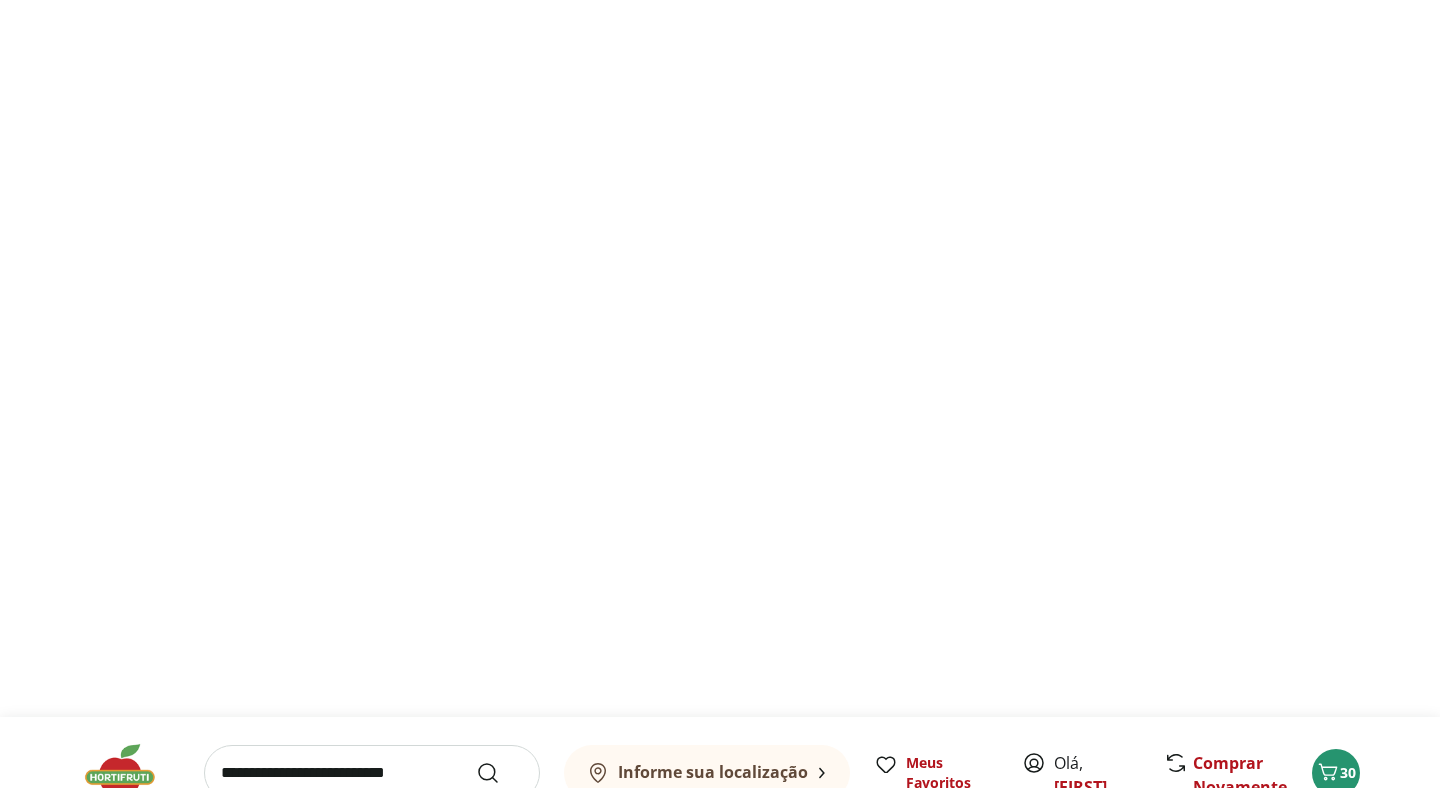 select on "**********" 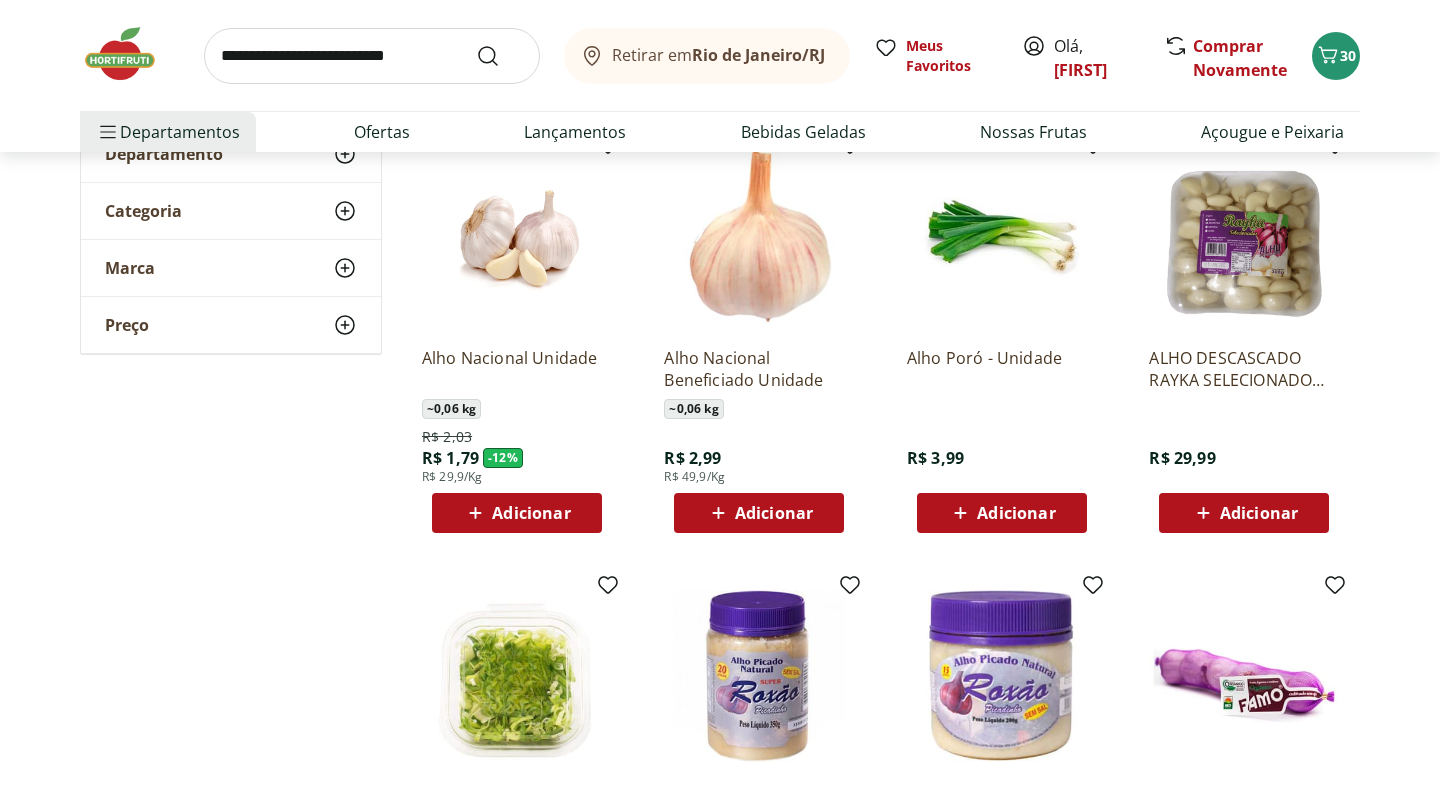 click at bounding box center [1002, 676] 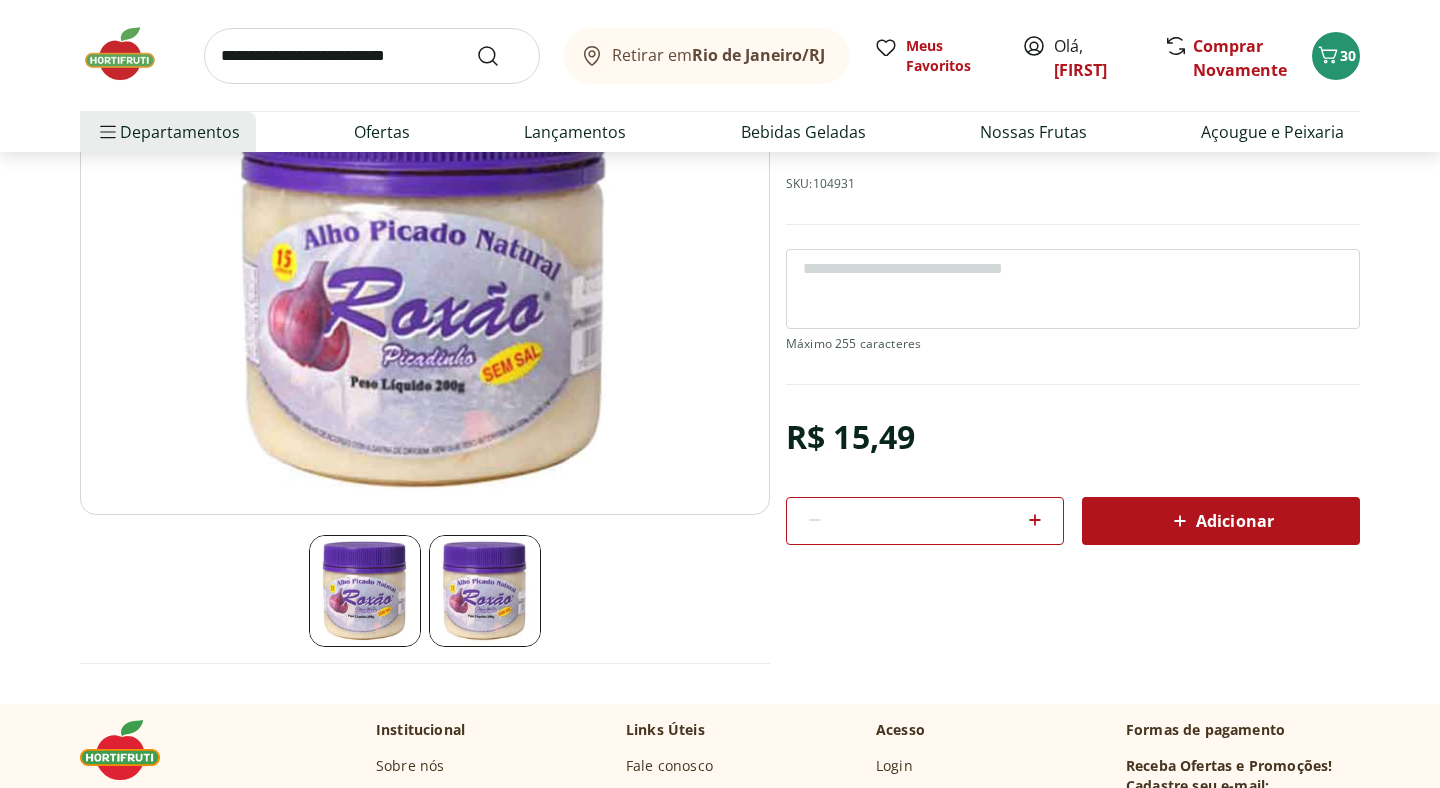 scroll, scrollTop: 372, scrollLeft: 0, axis: vertical 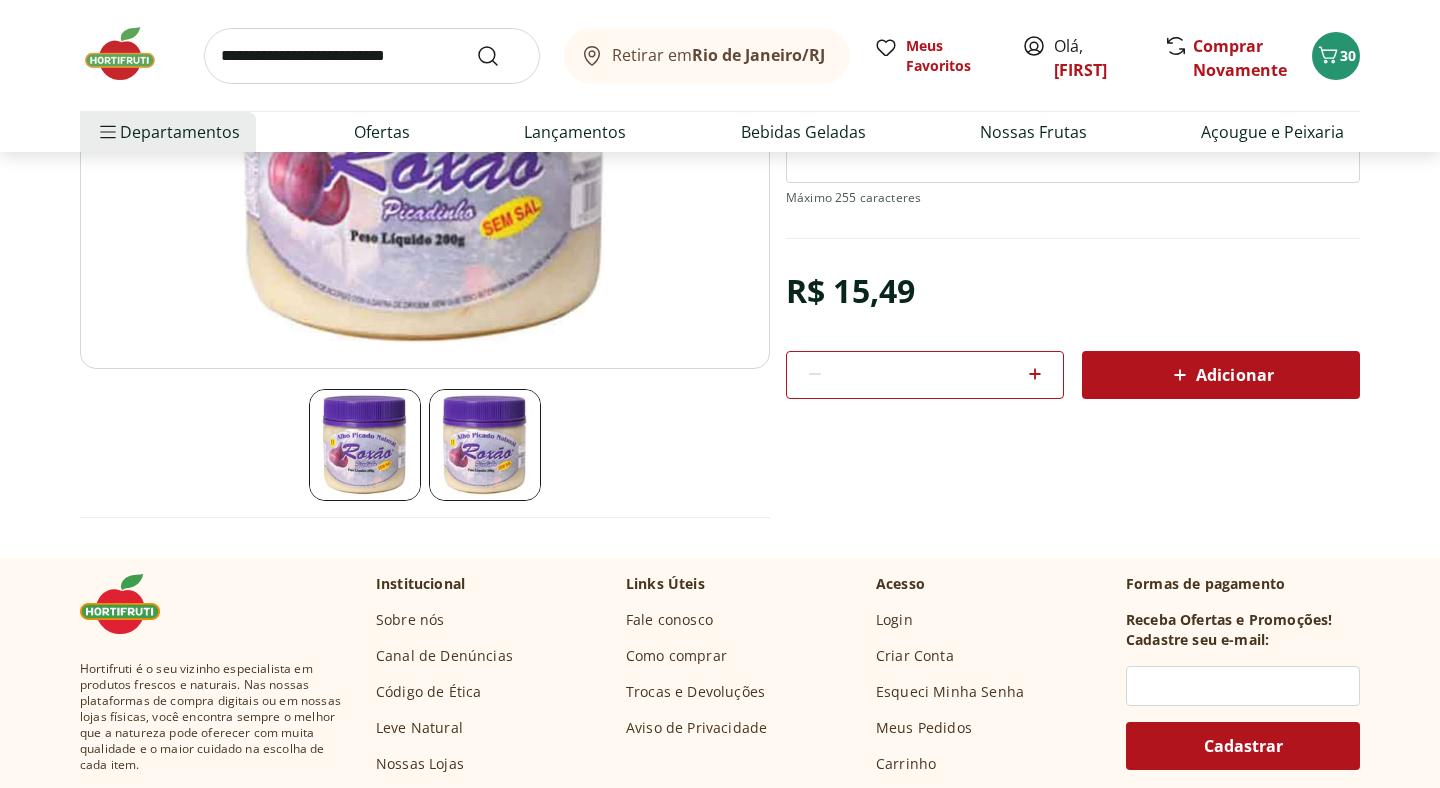 click at bounding box center [485, 445] 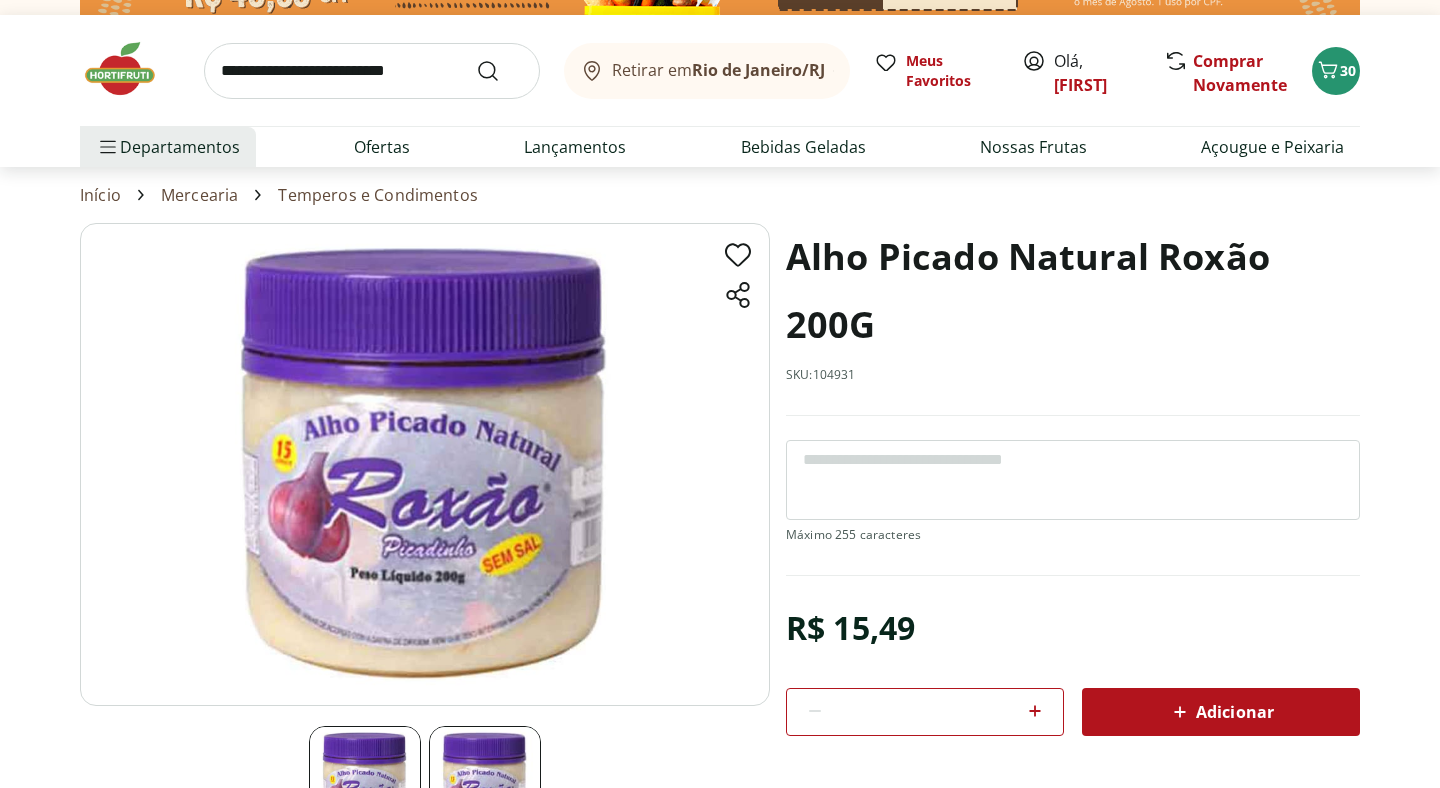 scroll, scrollTop: 0, scrollLeft: 0, axis: both 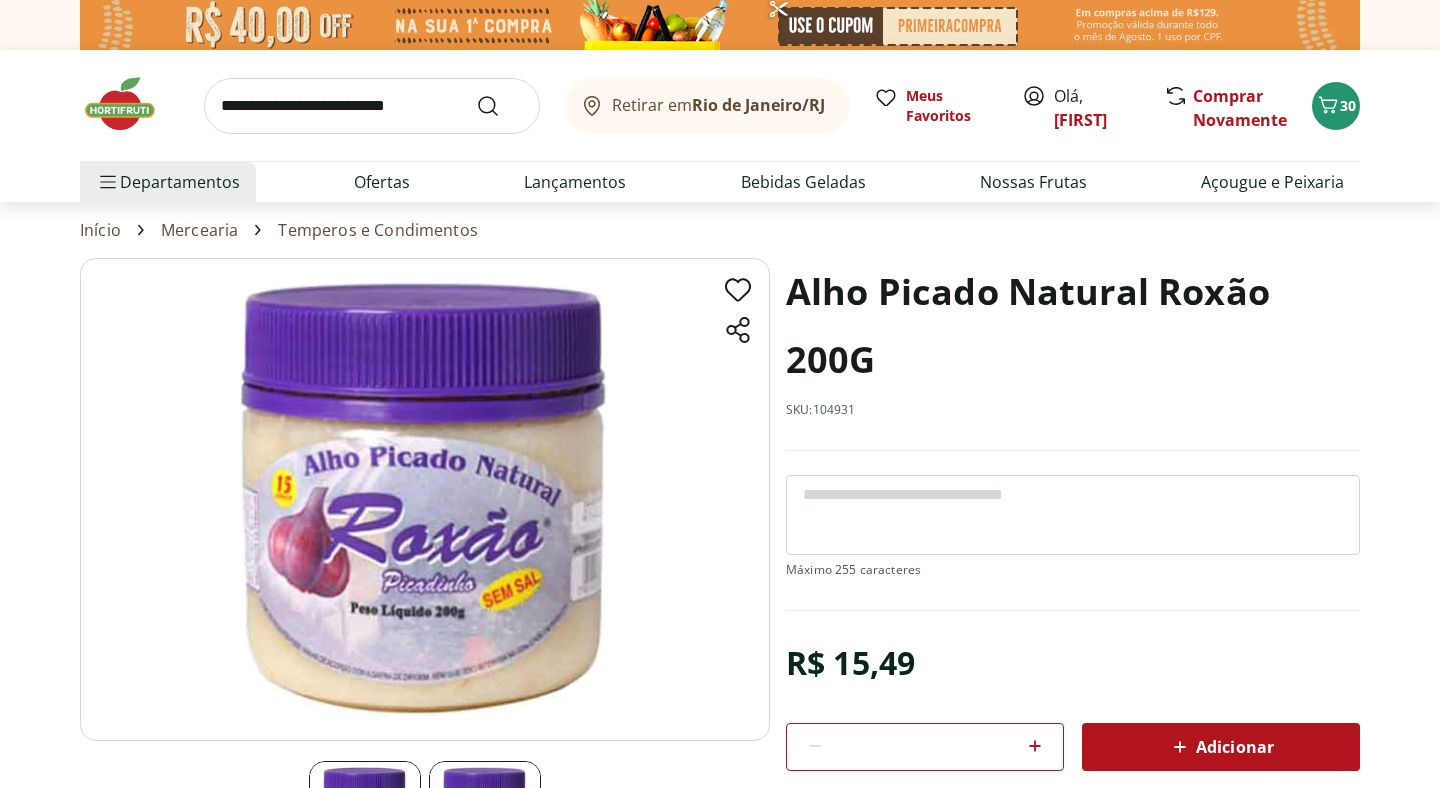 click at bounding box center (425, 499) 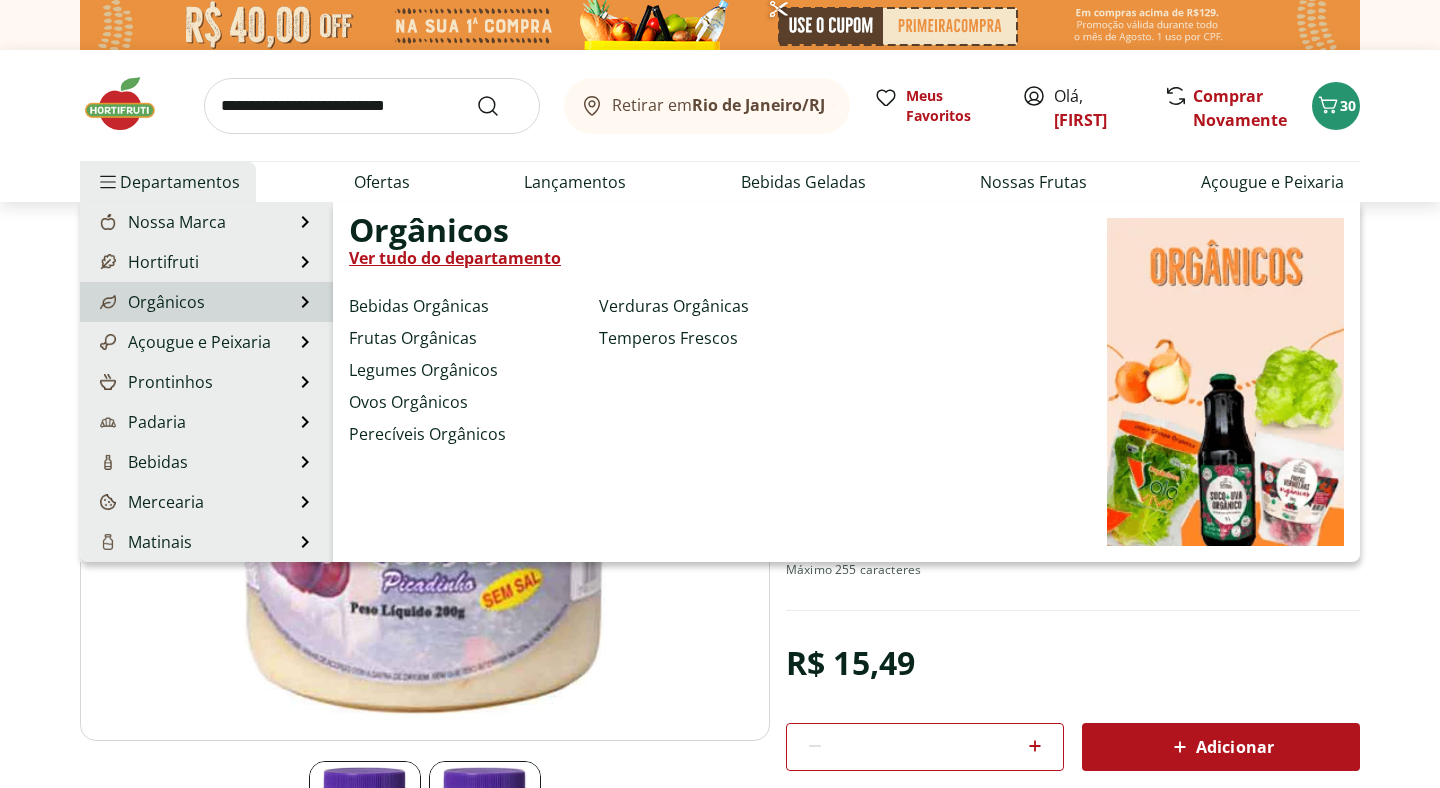 scroll, scrollTop: 200, scrollLeft: 0, axis: vertical 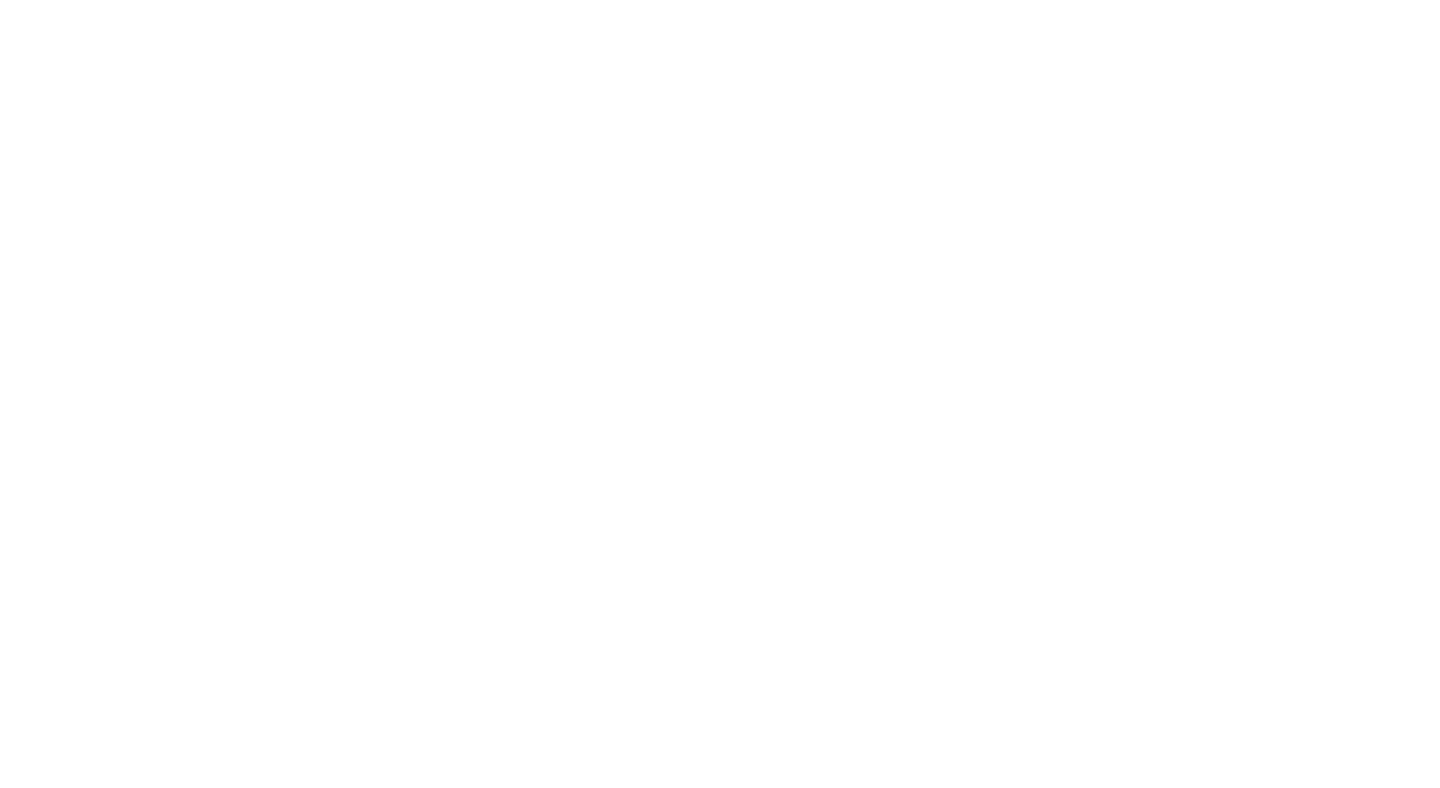 select on "**********" 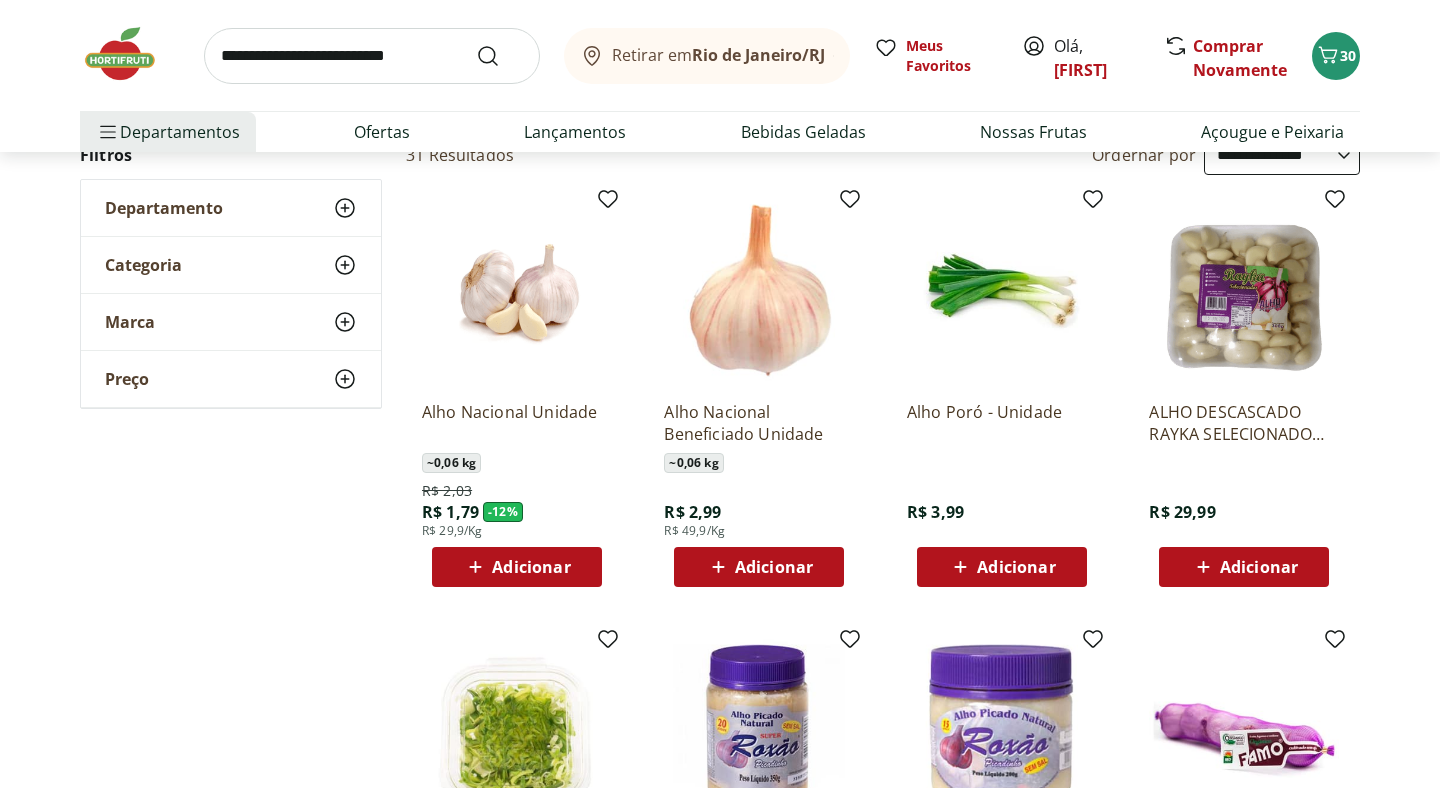 scroll, scrollTop: 1101, scrollLeft: 0, axis: vertical 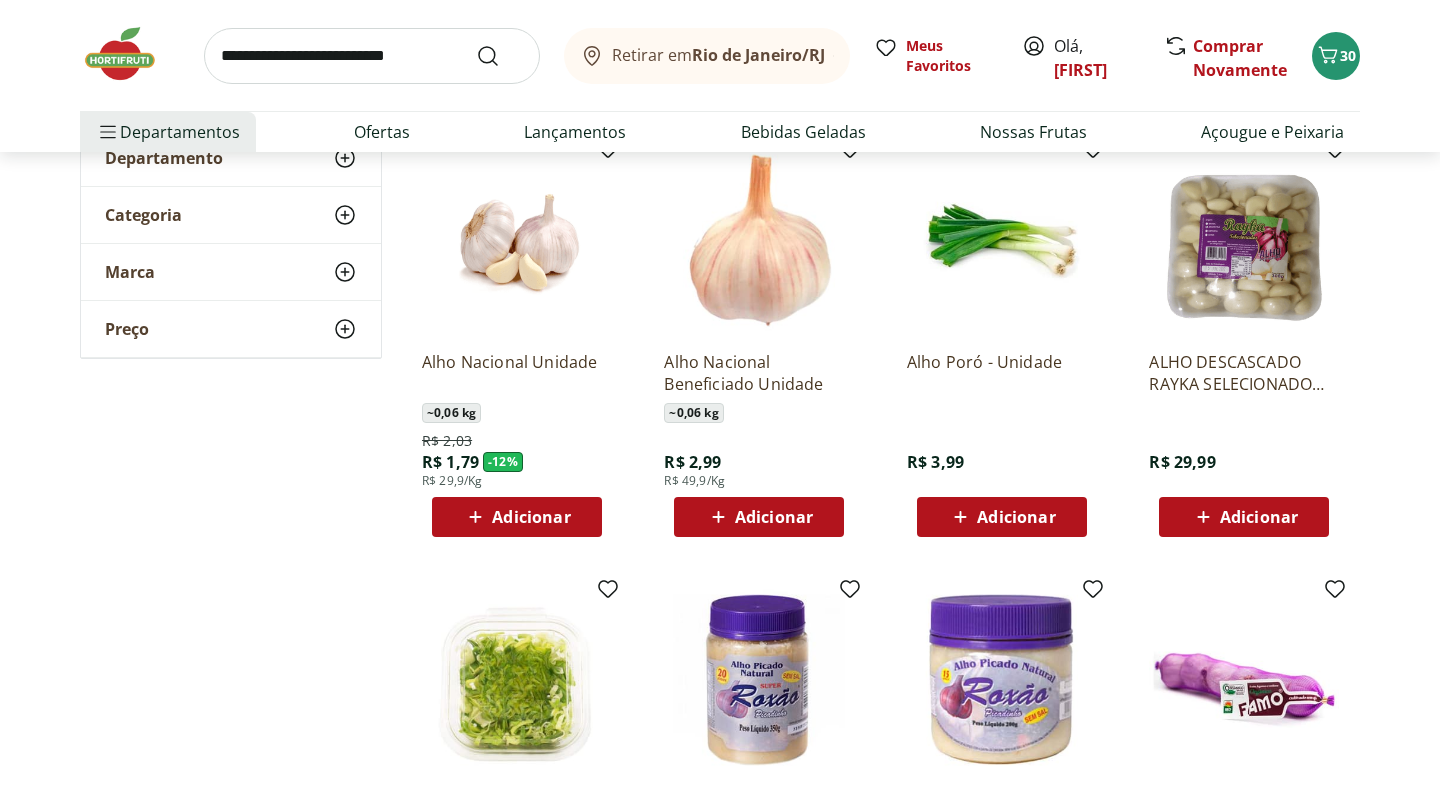 click on "Adicionar" at bounding box center (531, 517) 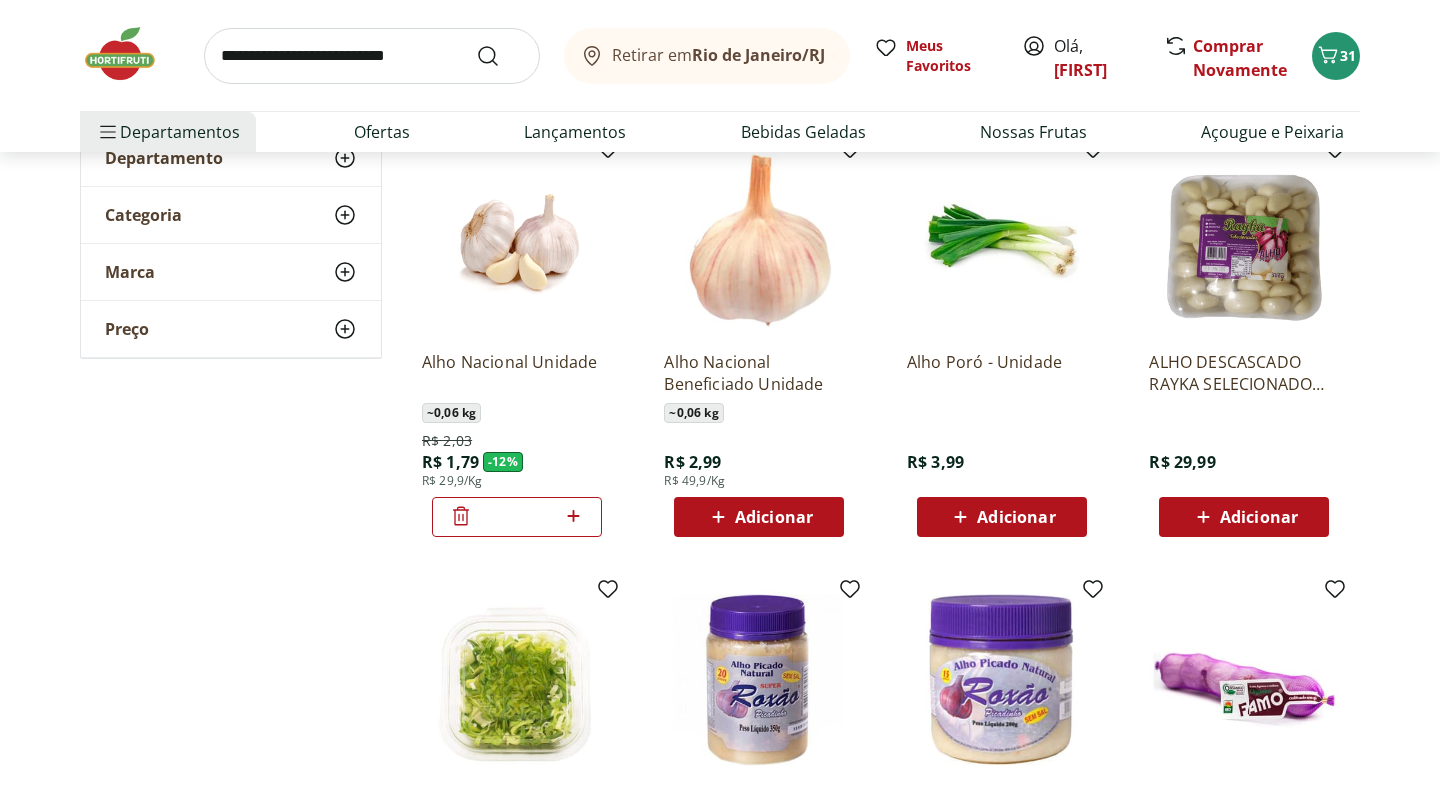 click 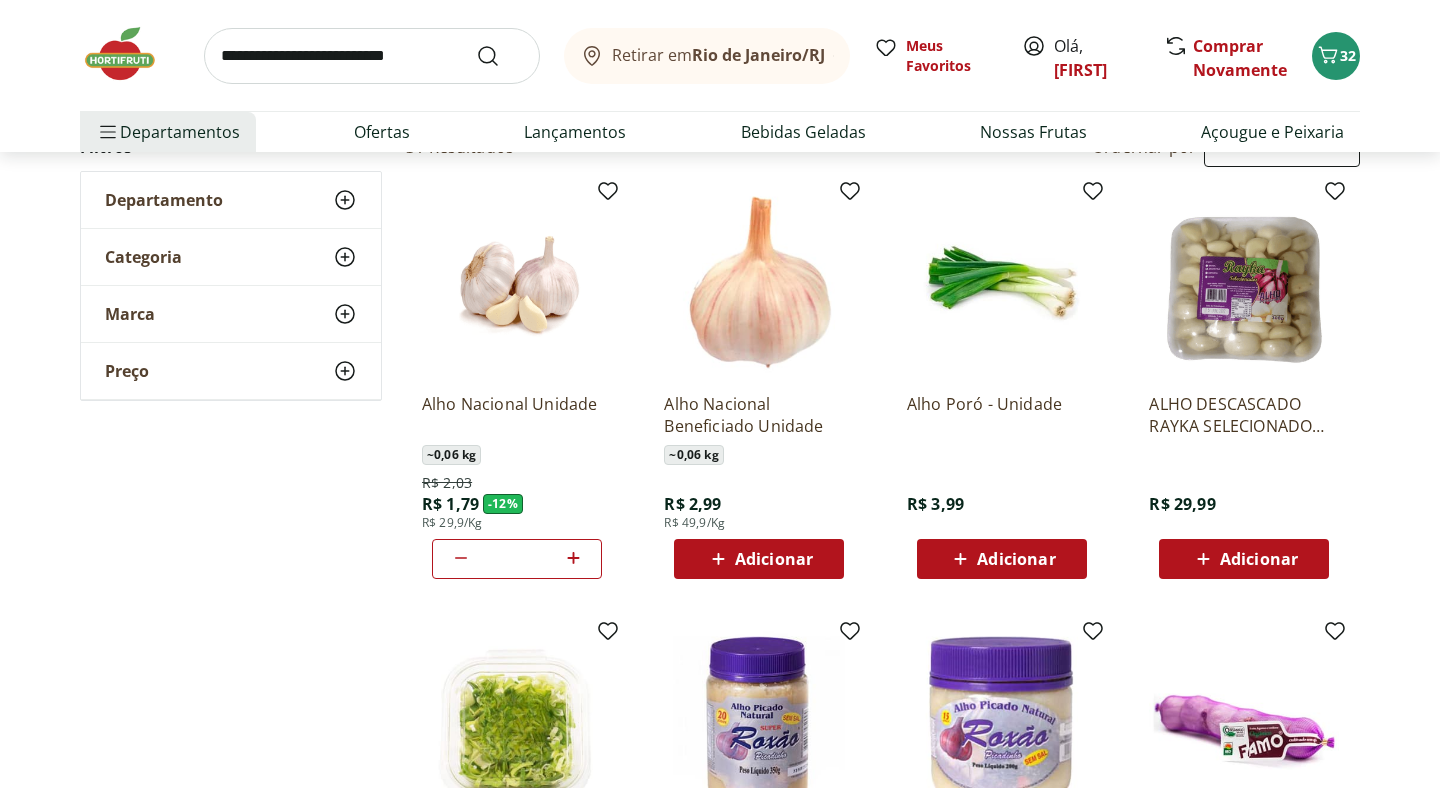 scroll, scrollTop: 0, scrollLeft: 0, axis: both 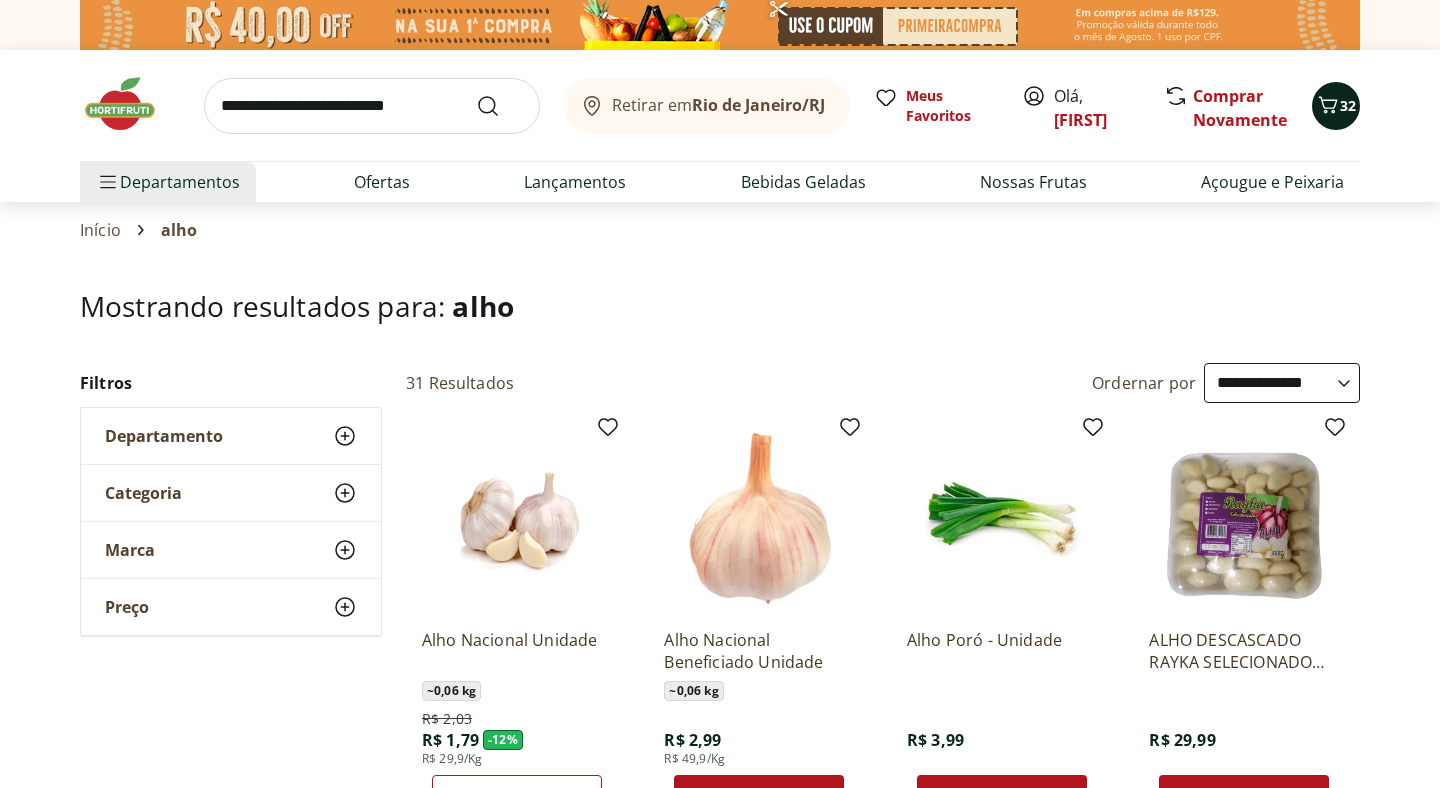 click 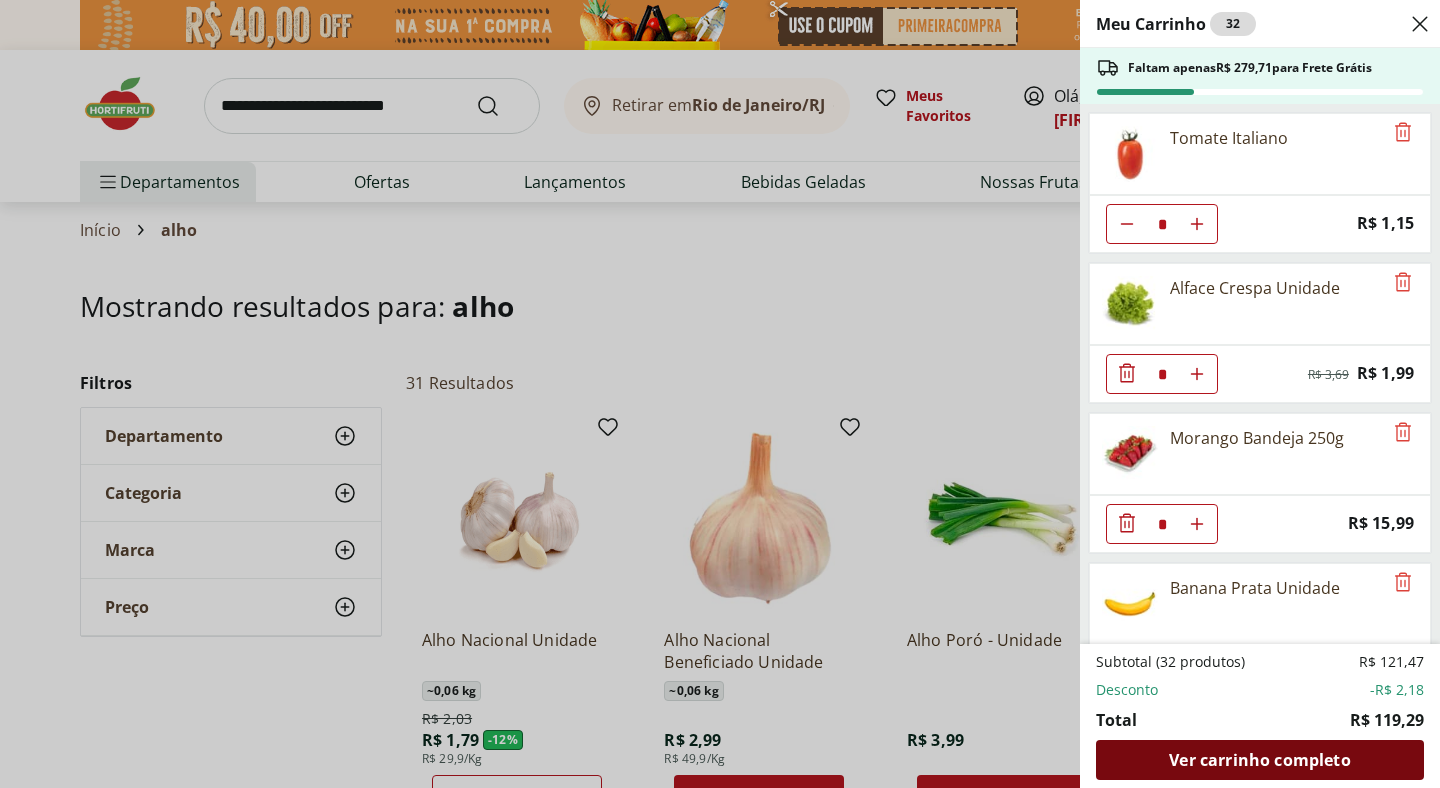 click on "Ver carrinho completo" at bounding box center (1259, 760) 